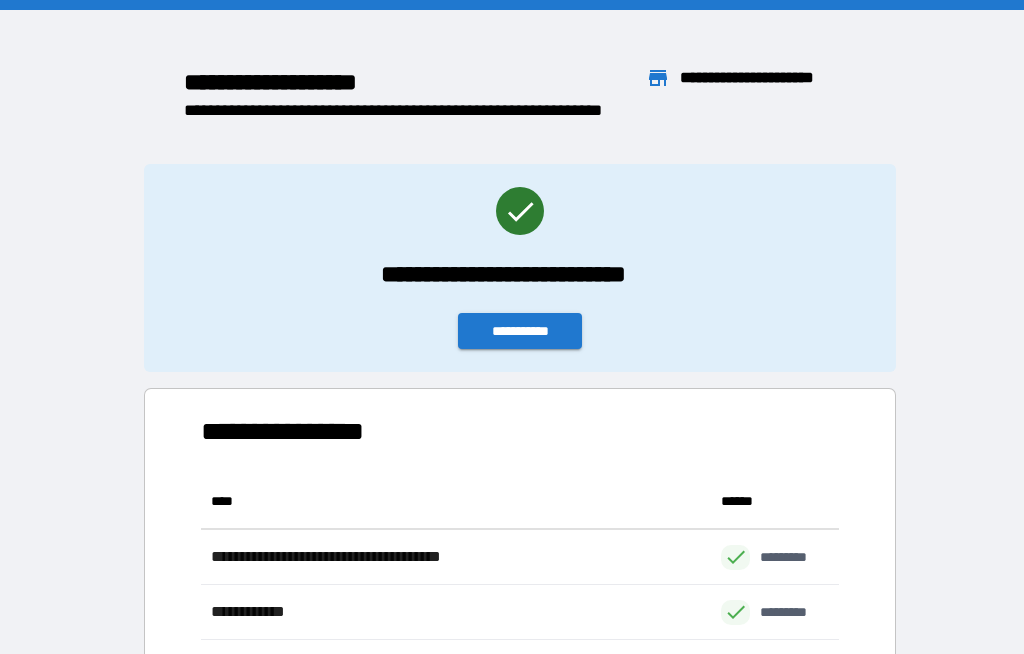 scroll, scrollTop: 69, scrollLeft: 0, axis: vertical 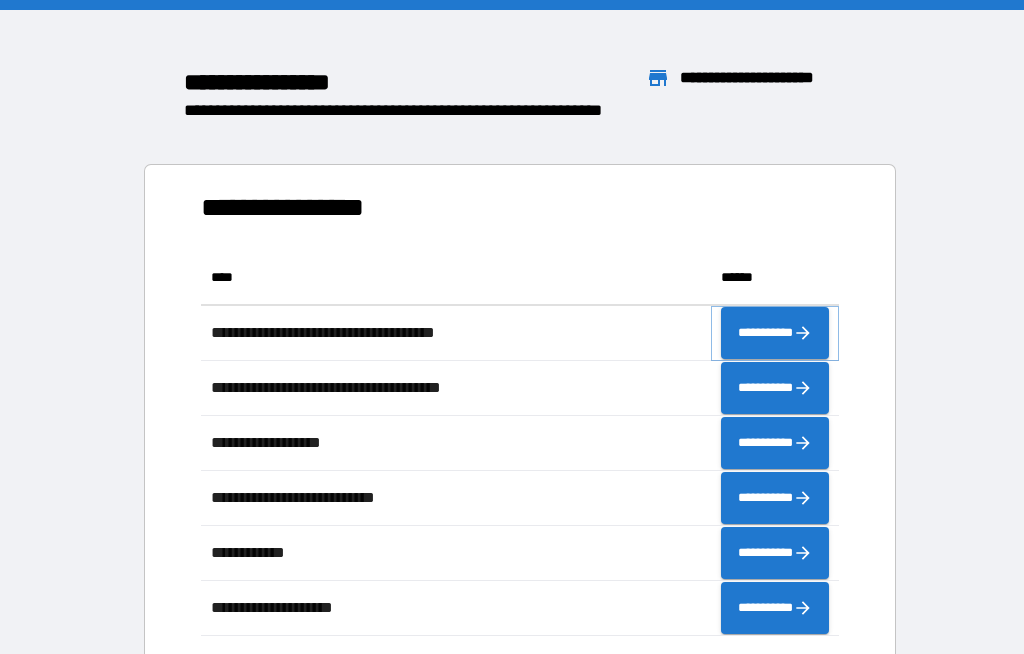 click on "**********" at bounding box center [775, 333] 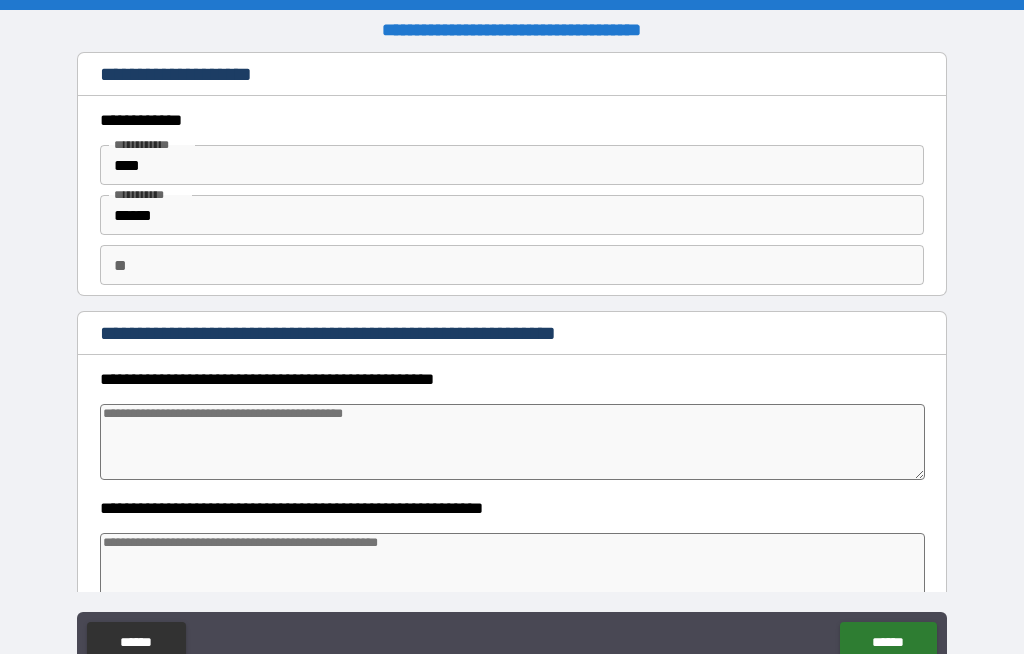 type on "*" 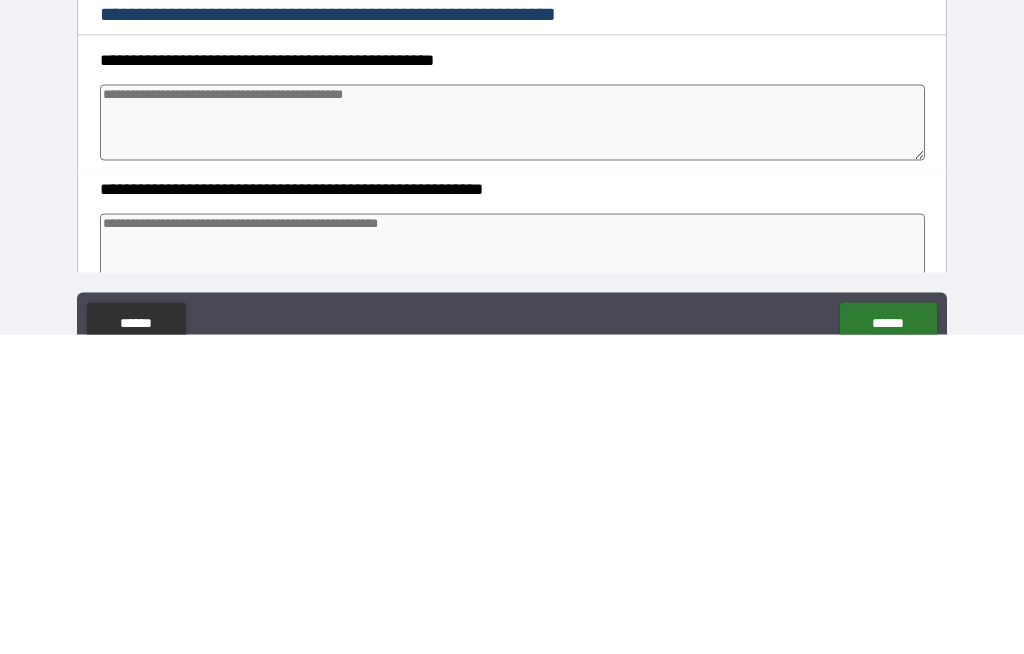 type on "*" 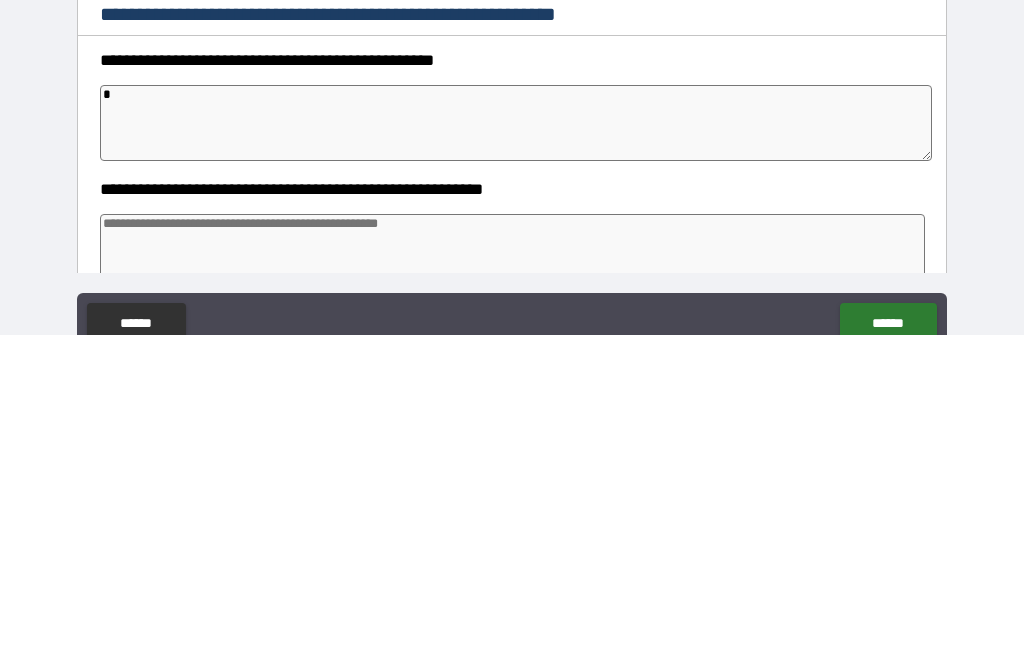 type on "*" 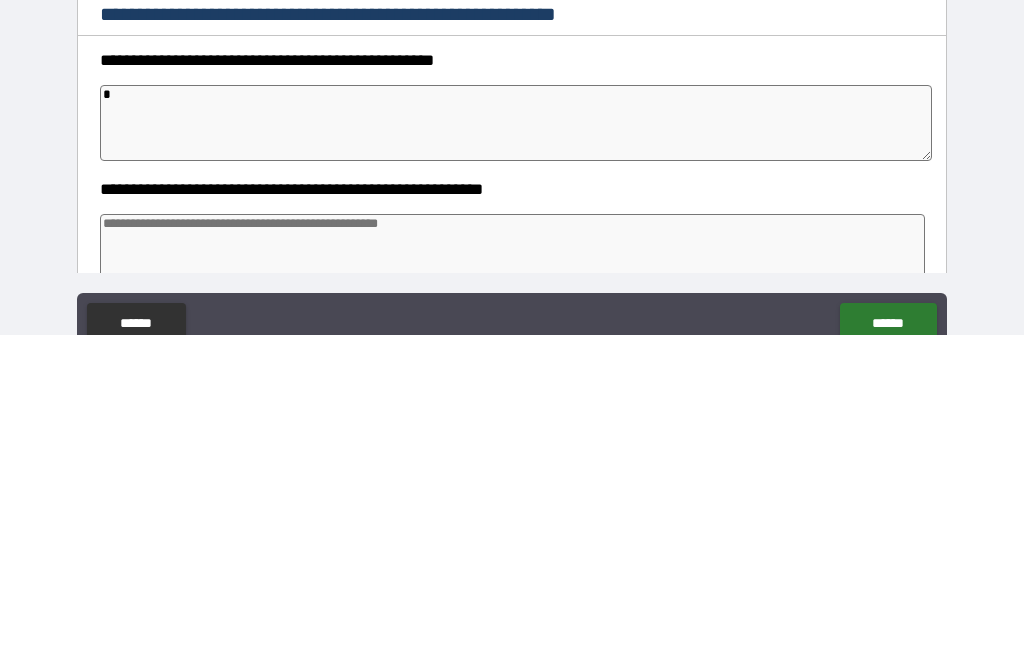 type on "*" 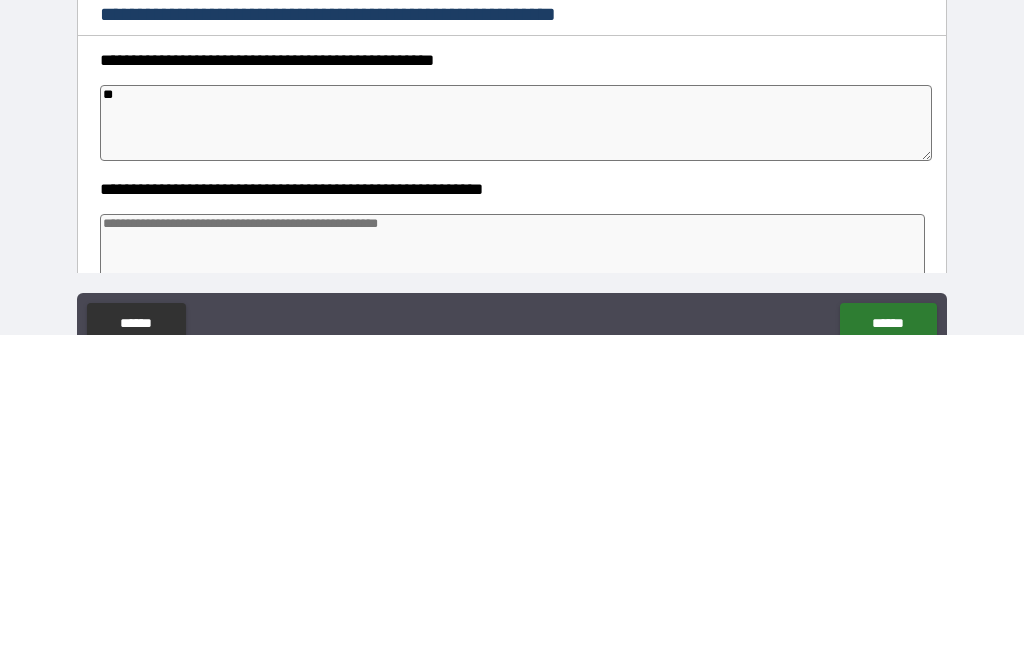 type on "*" 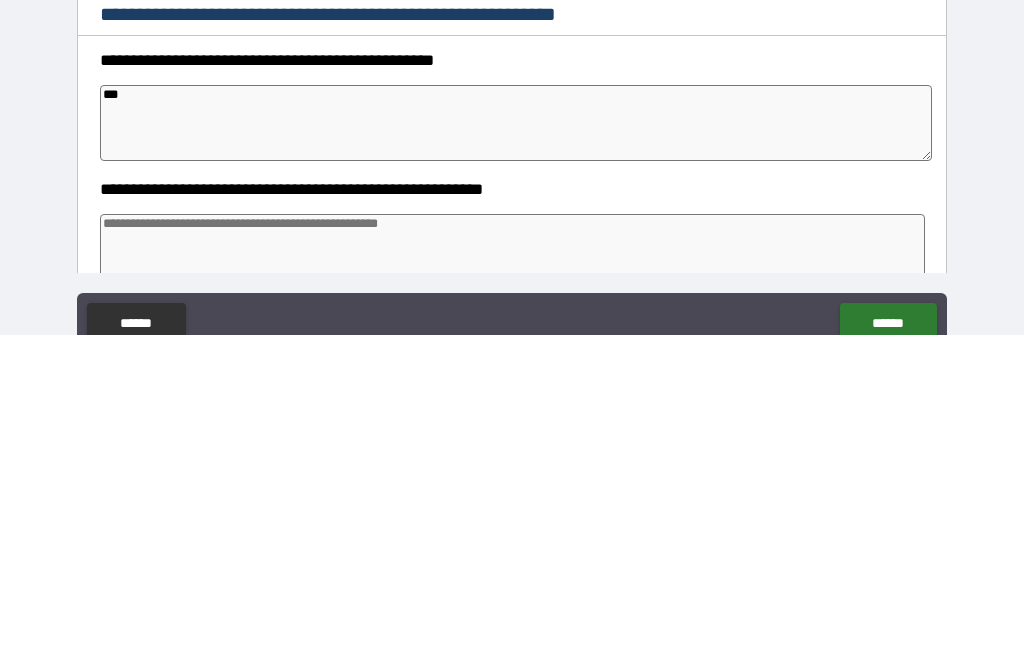 type on "*" 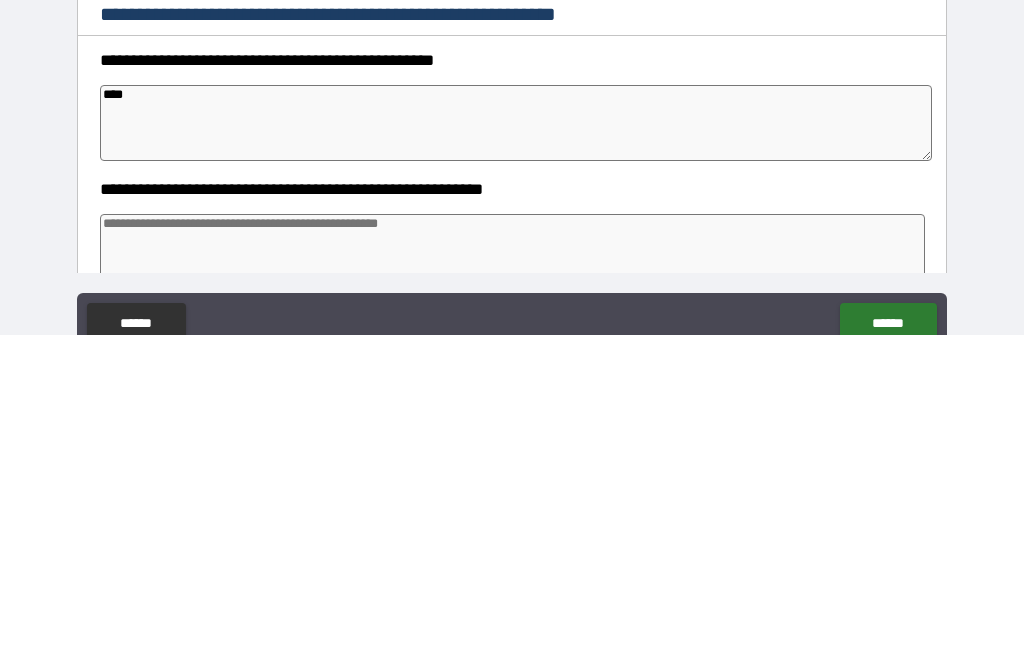 type on "*****" 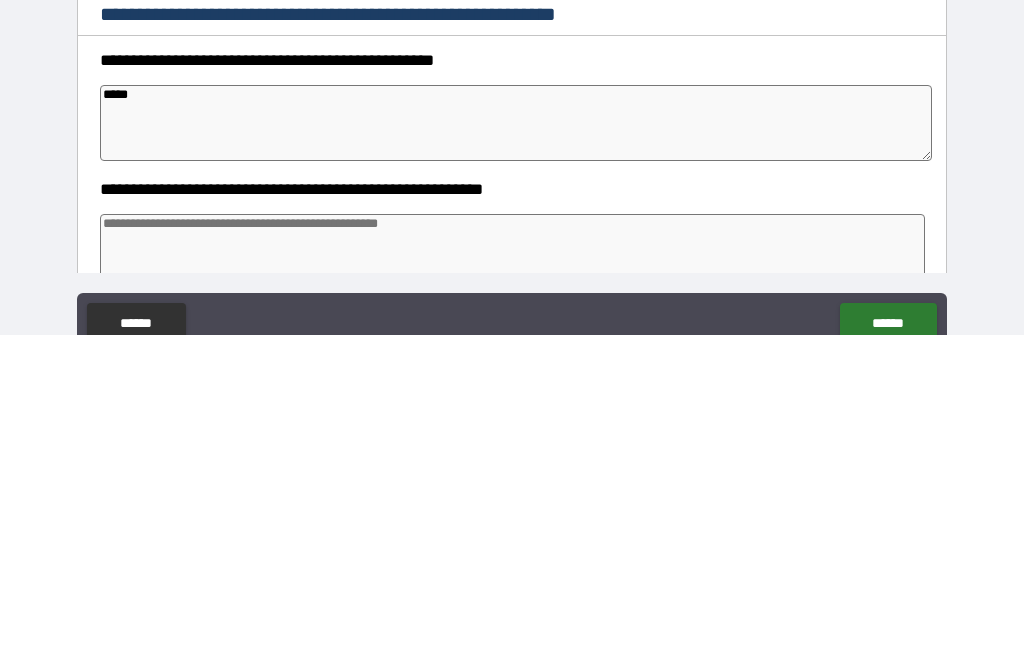 type on "*" 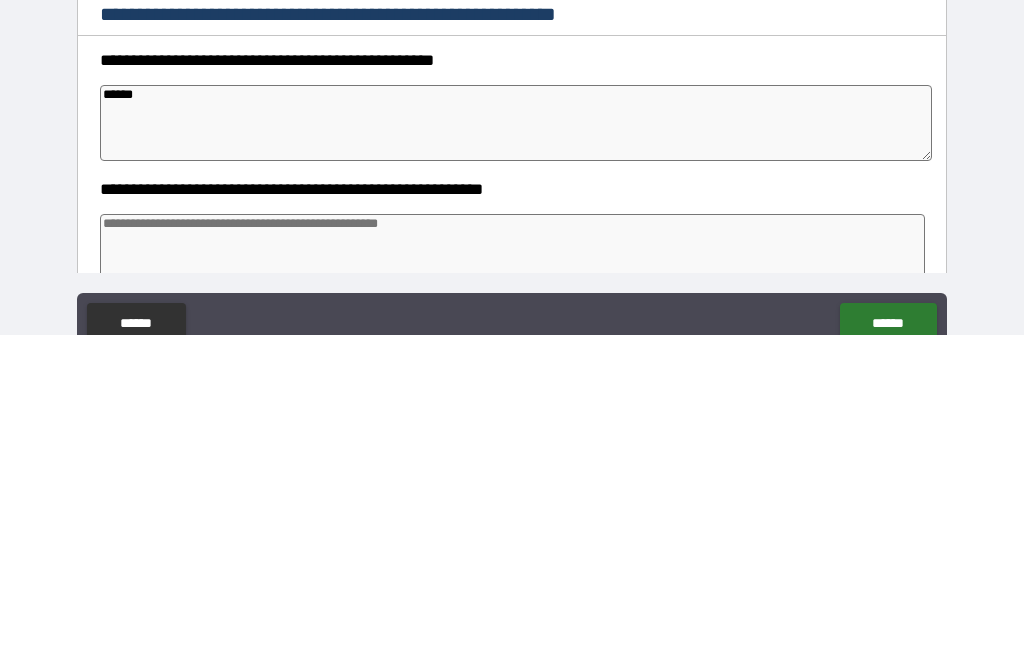 type on "*" 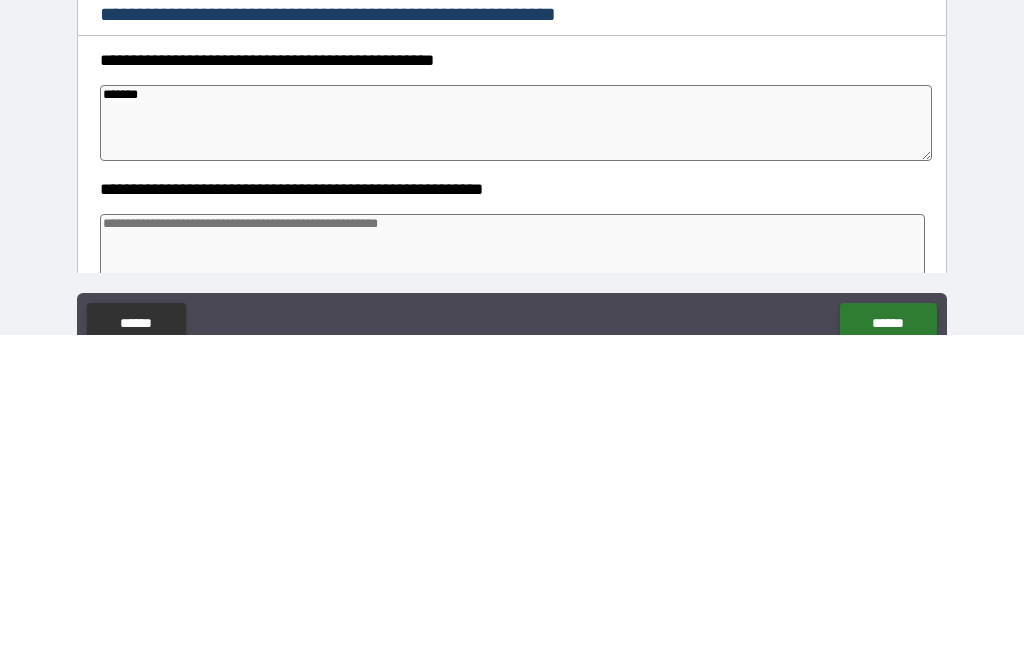 type on "*" 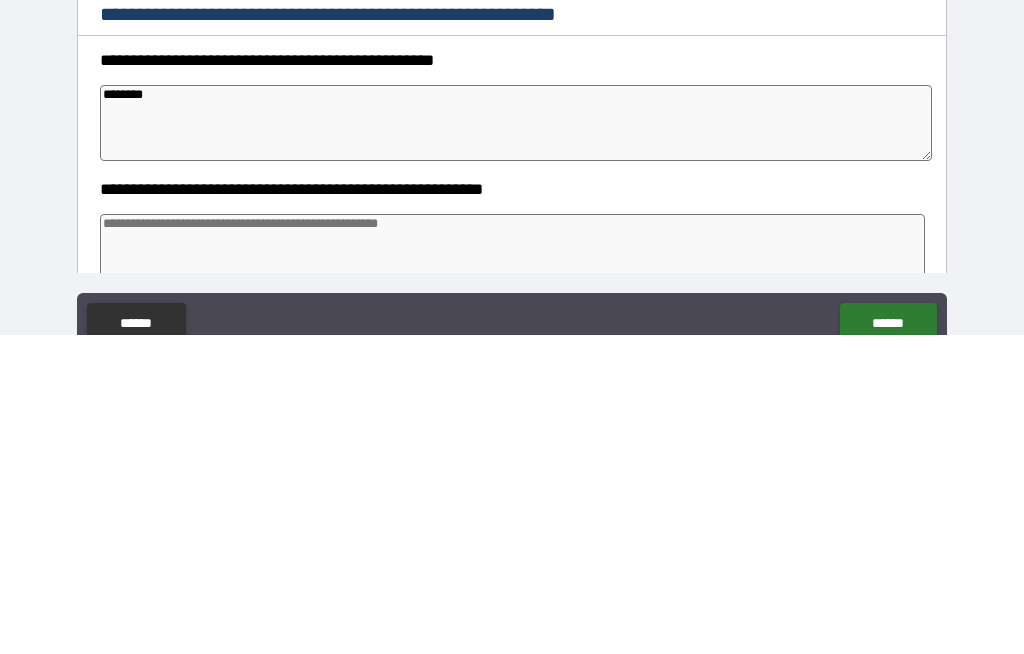 type on "*" 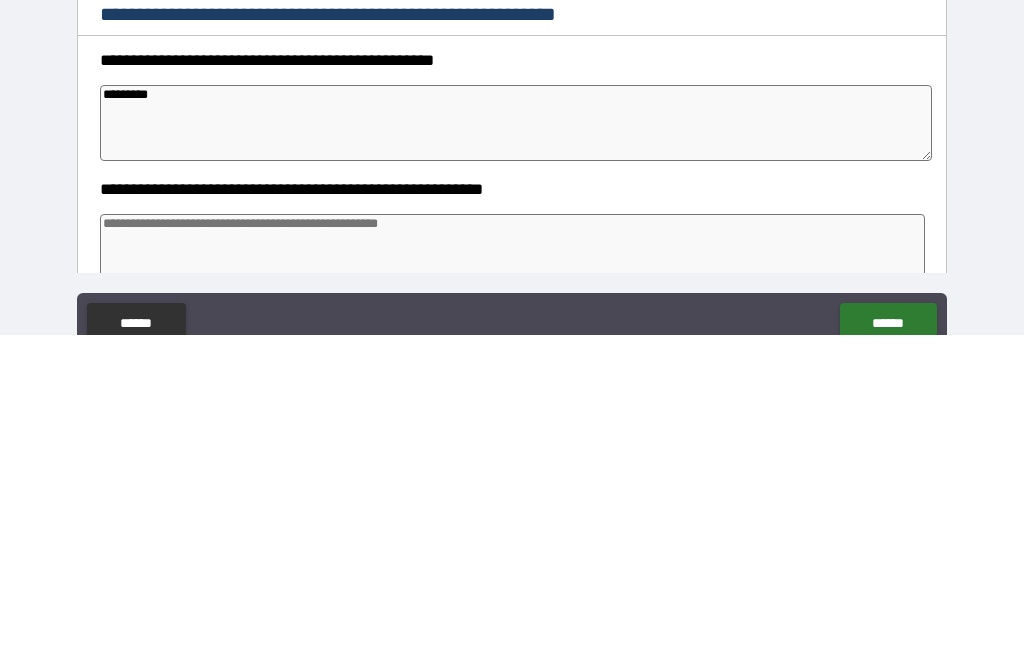 type on "*" 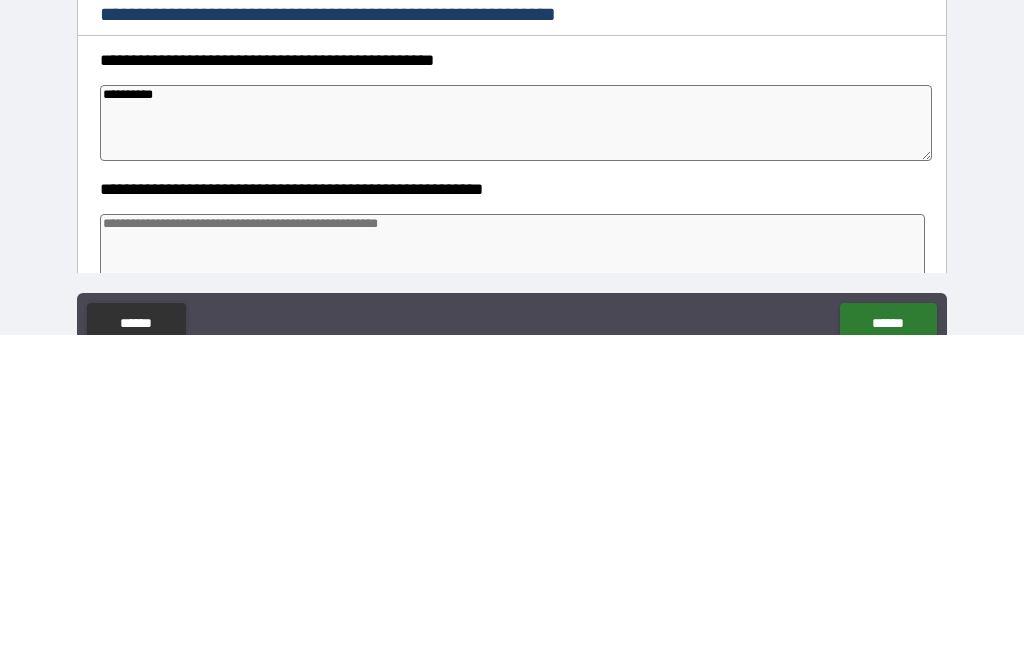 type on "*" 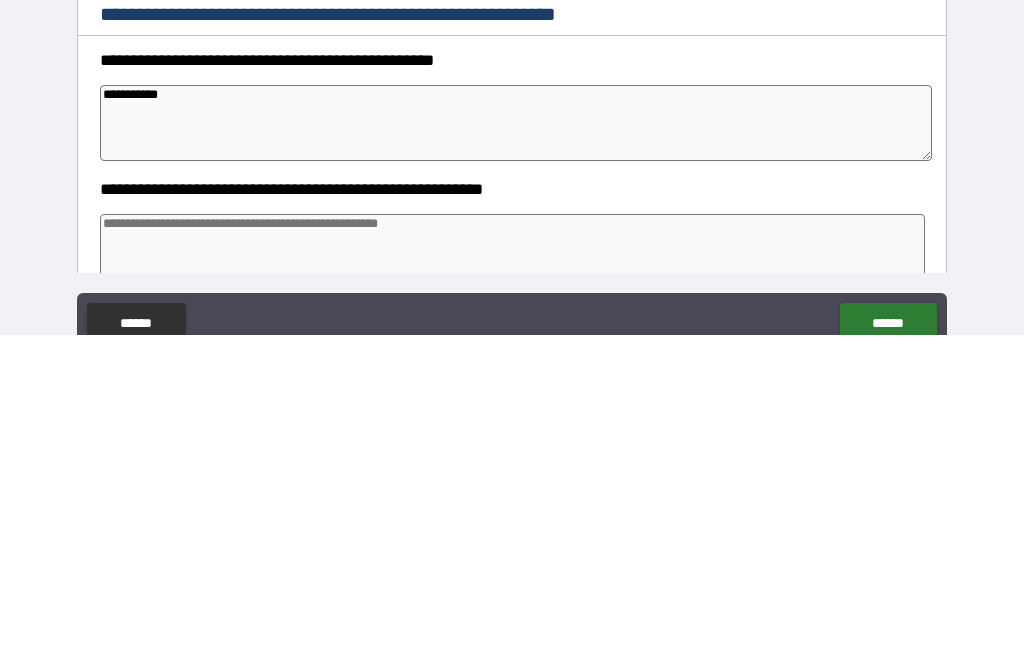 type on "*" 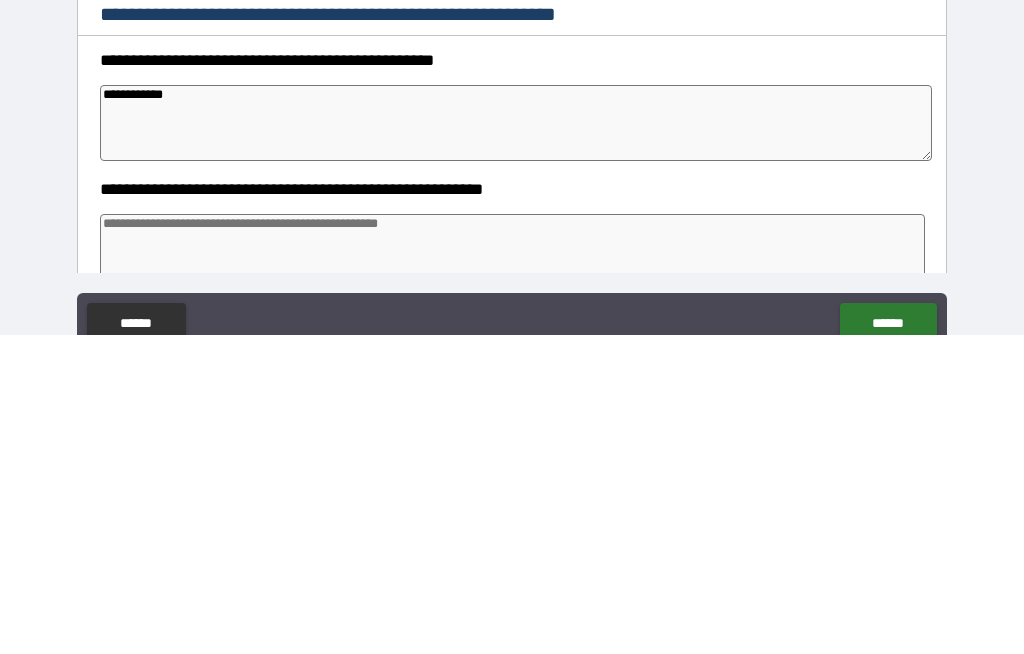 type on "*" 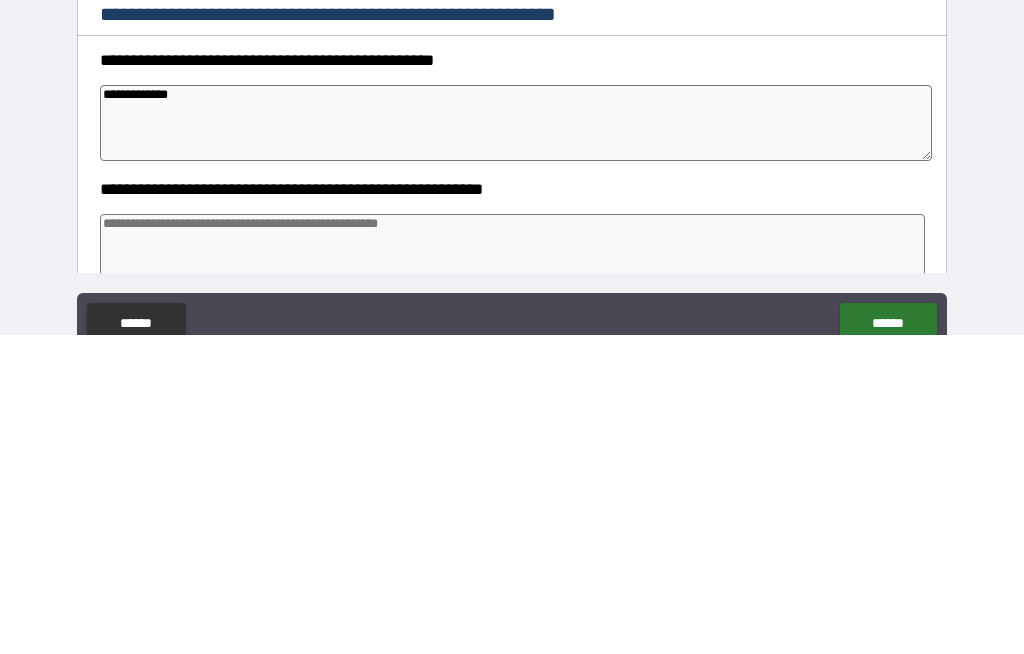 type on "*" 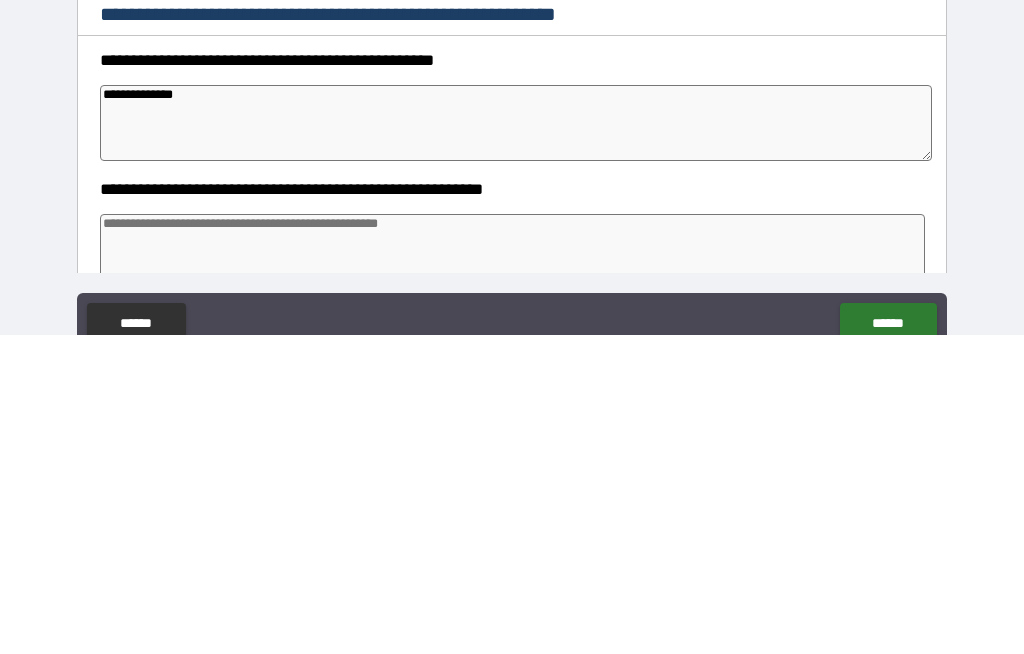 type on "*" 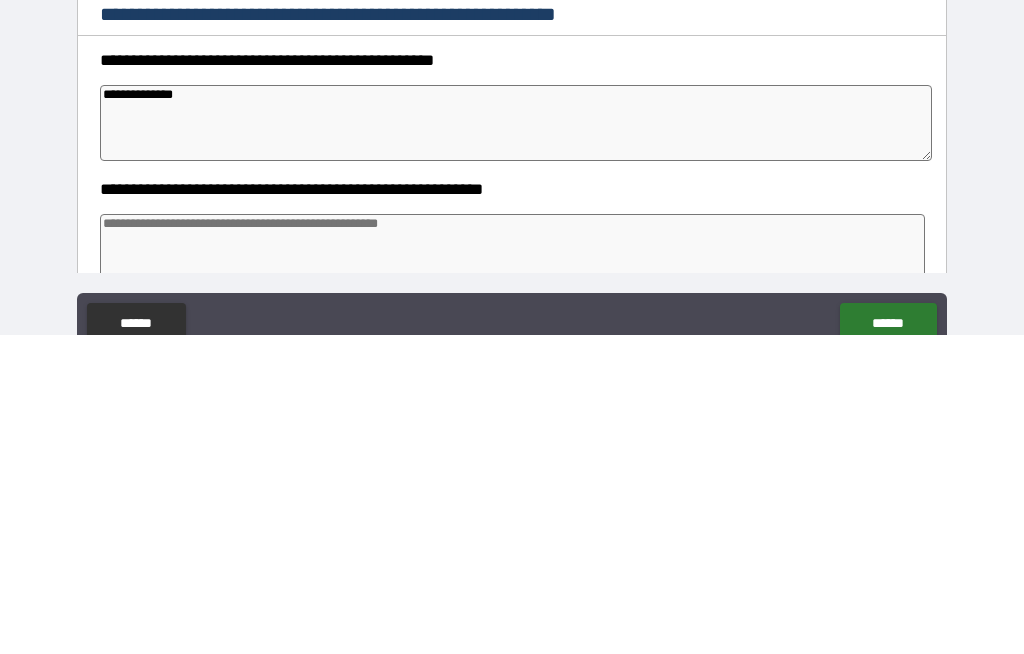 type on "**********" 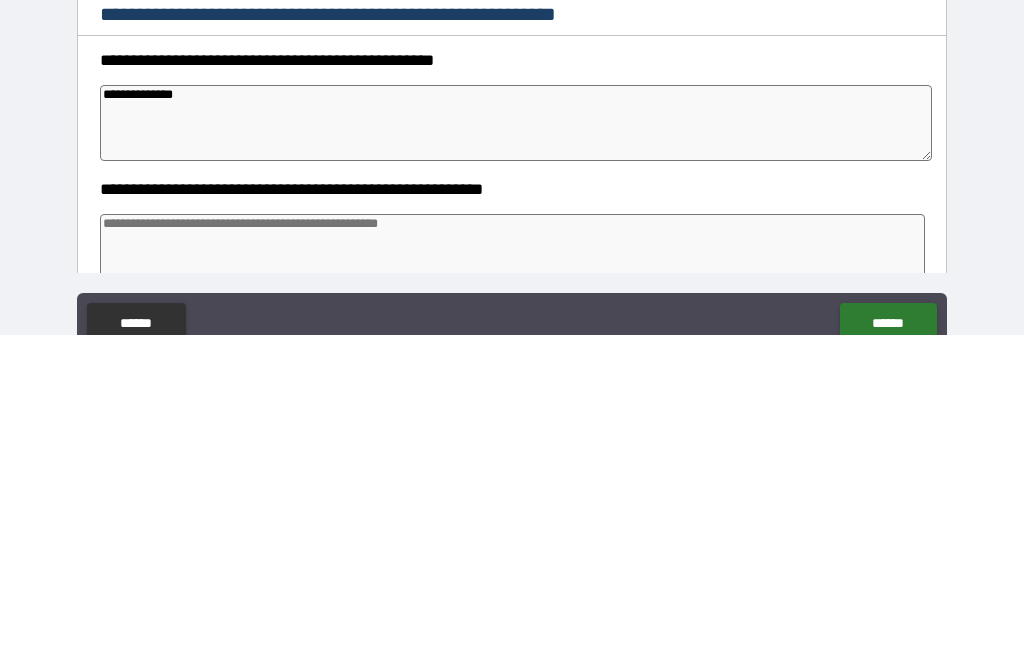type on "*" 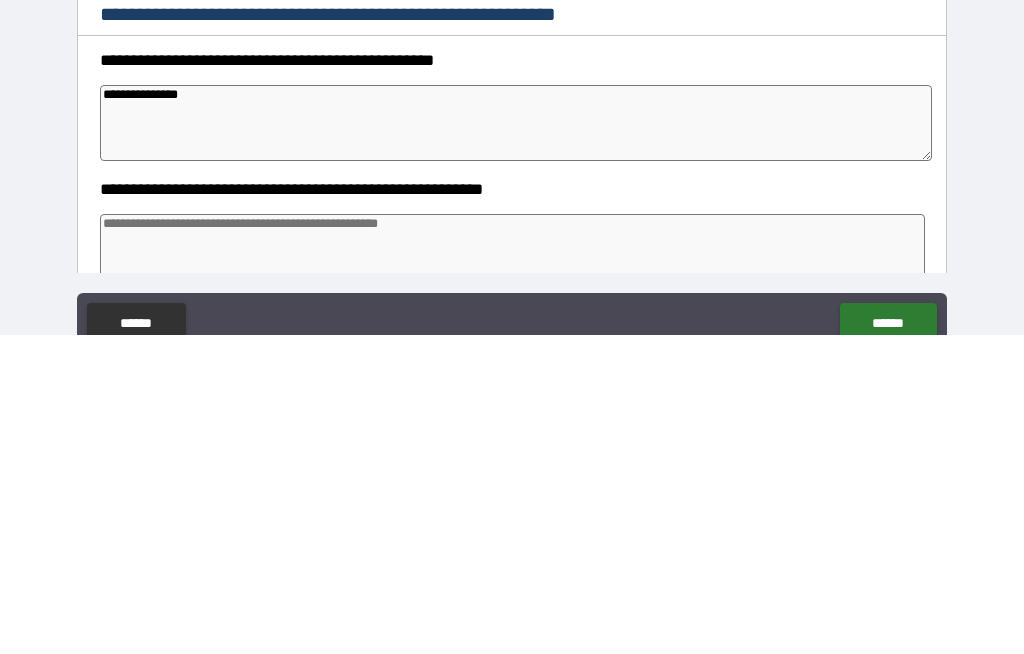 type on "**********" 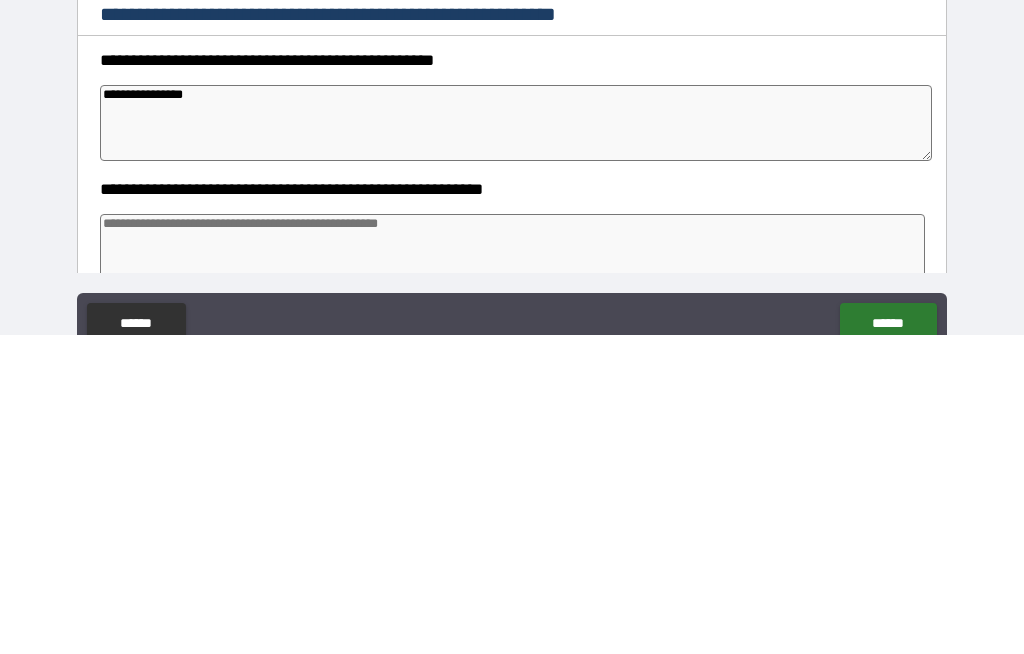 type on "*" 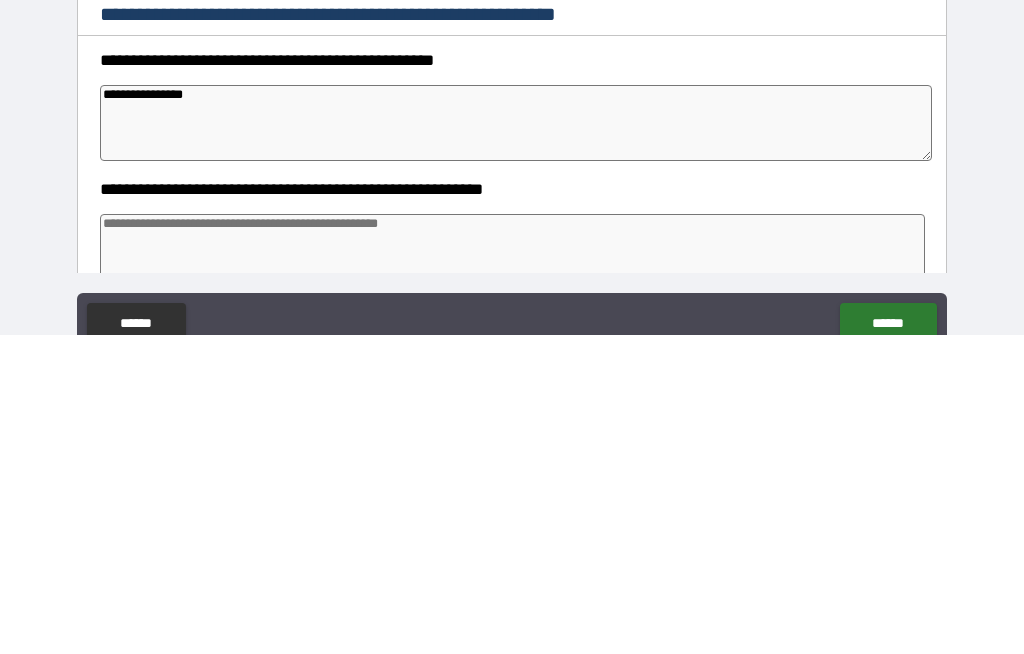type on "**********" 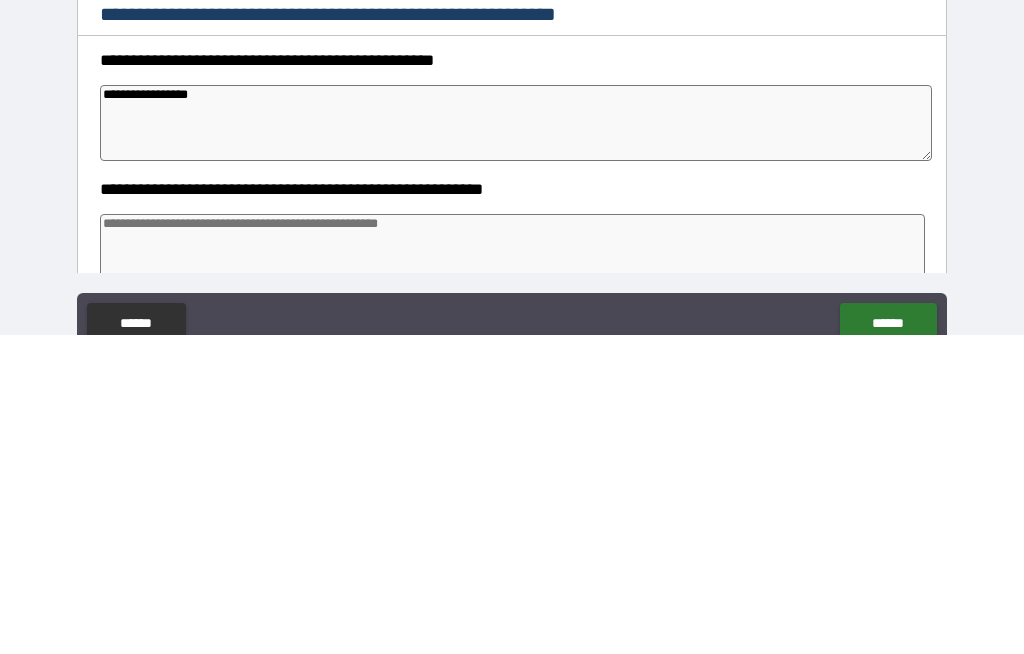 type on "*" 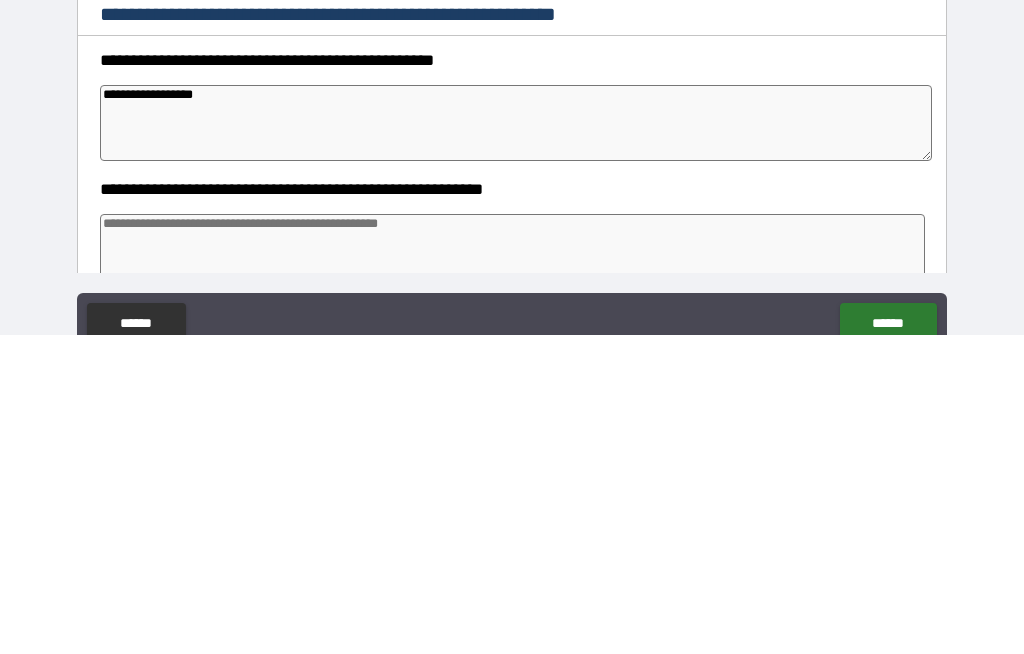 type on "*" 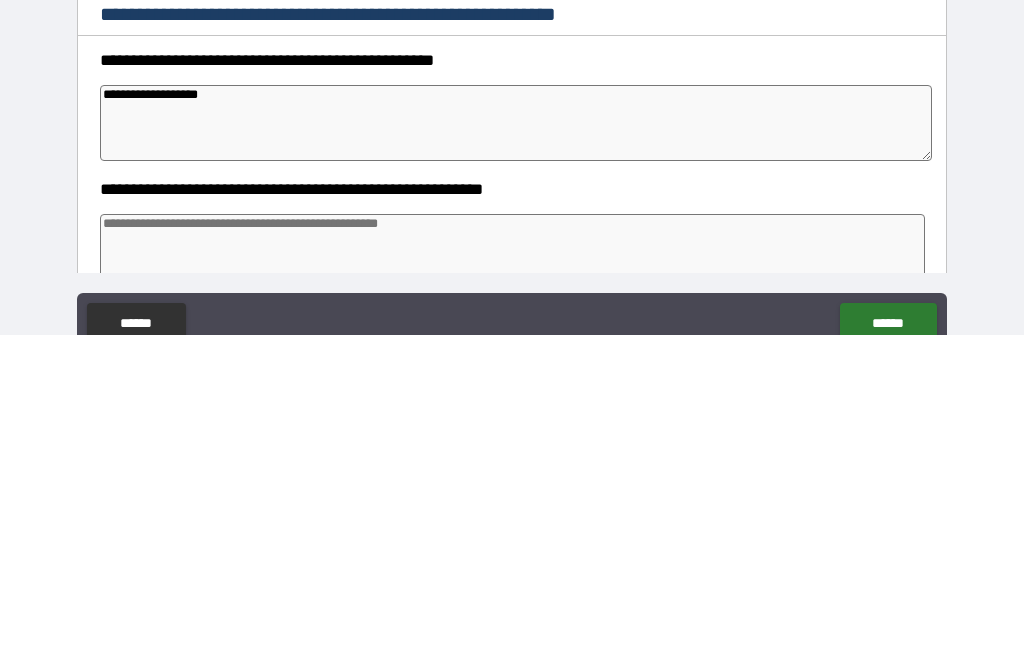 type on "*" 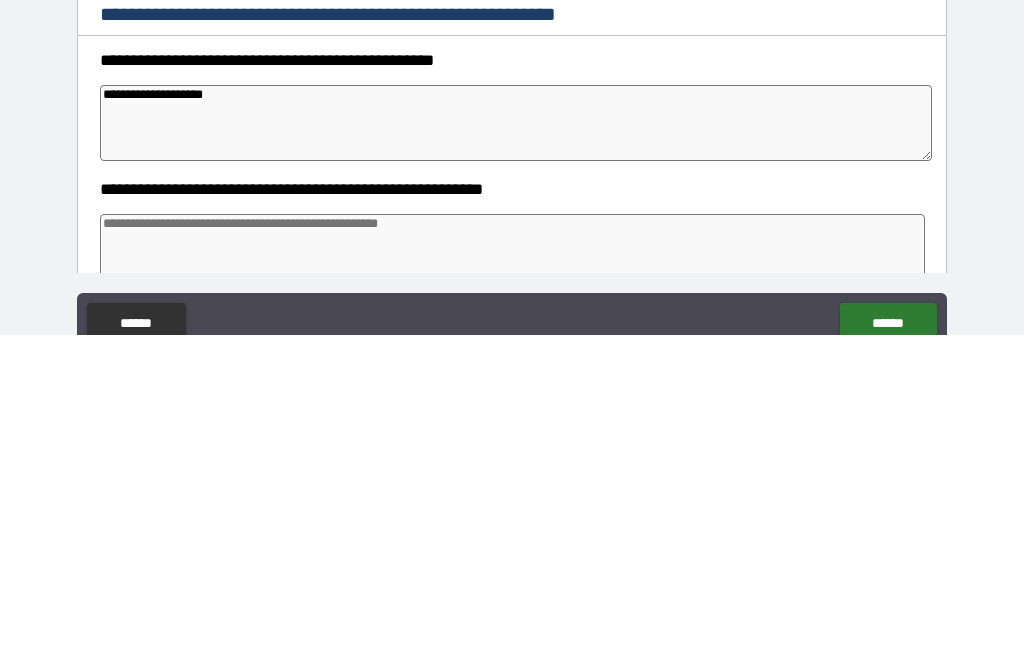 type on "*" 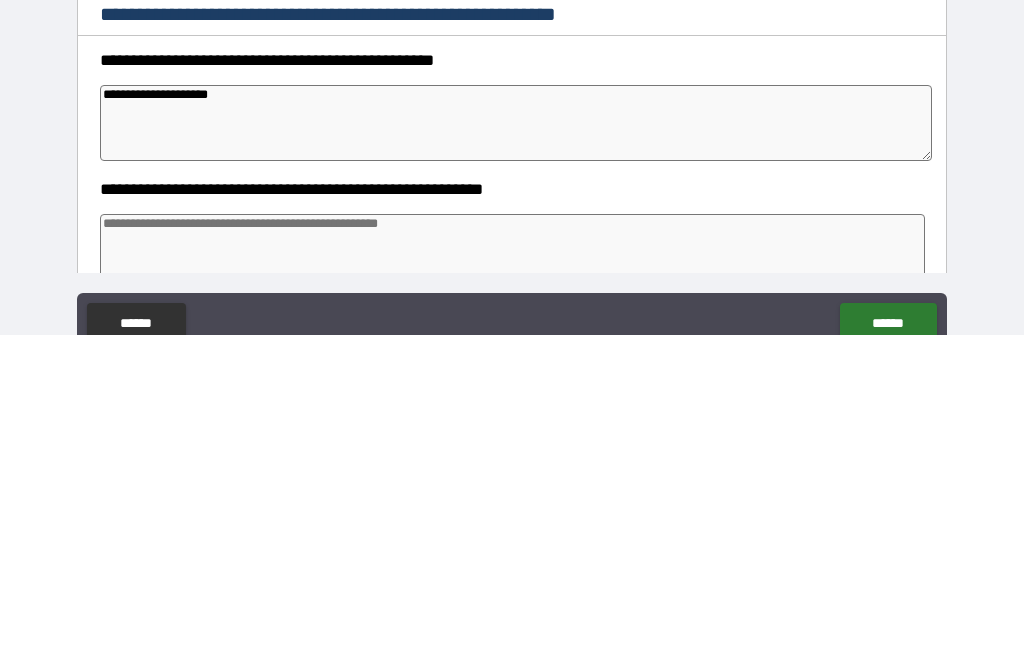 type on "**********" 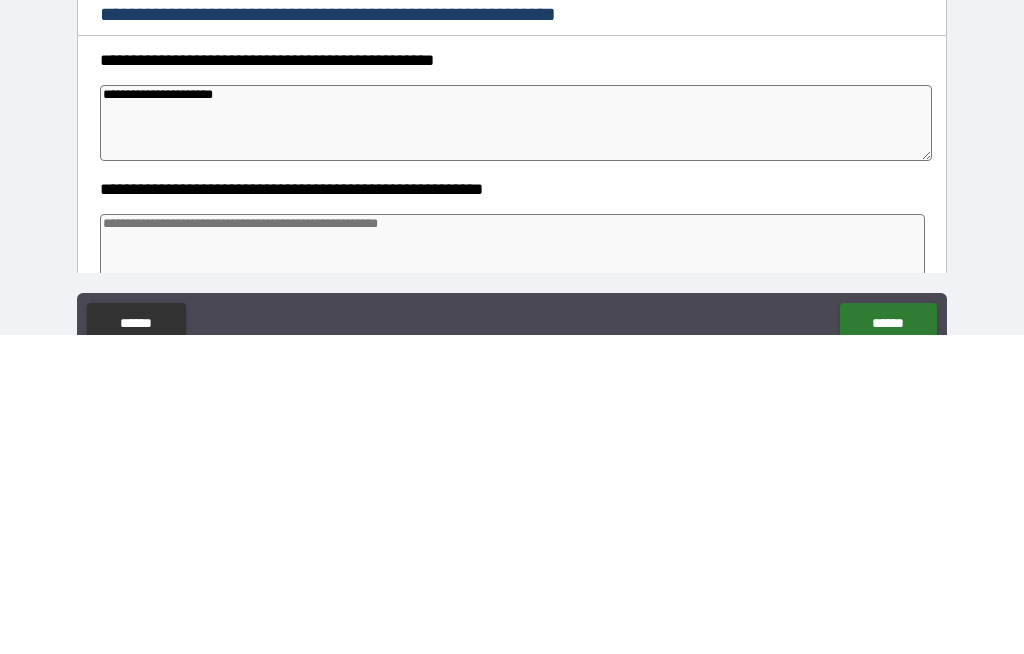 type on "*" 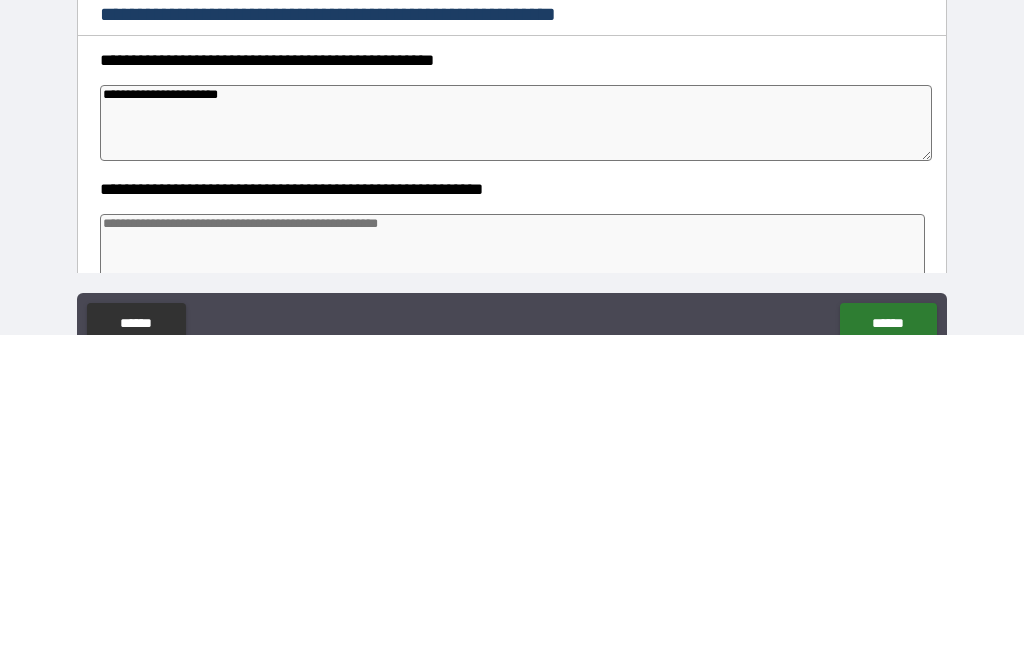 type on "*" 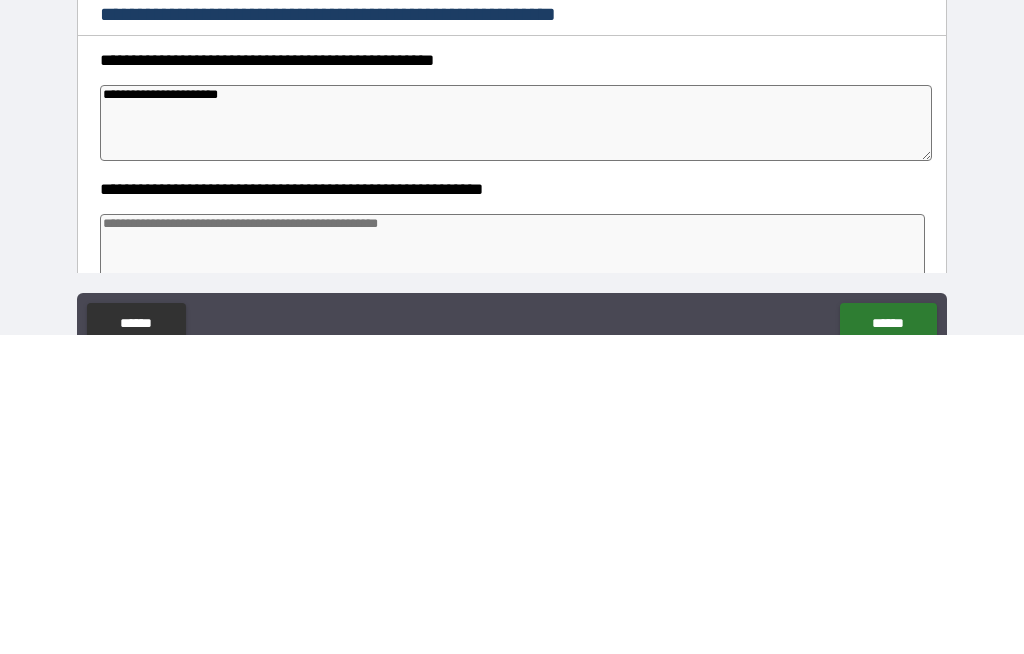 type on "**********" 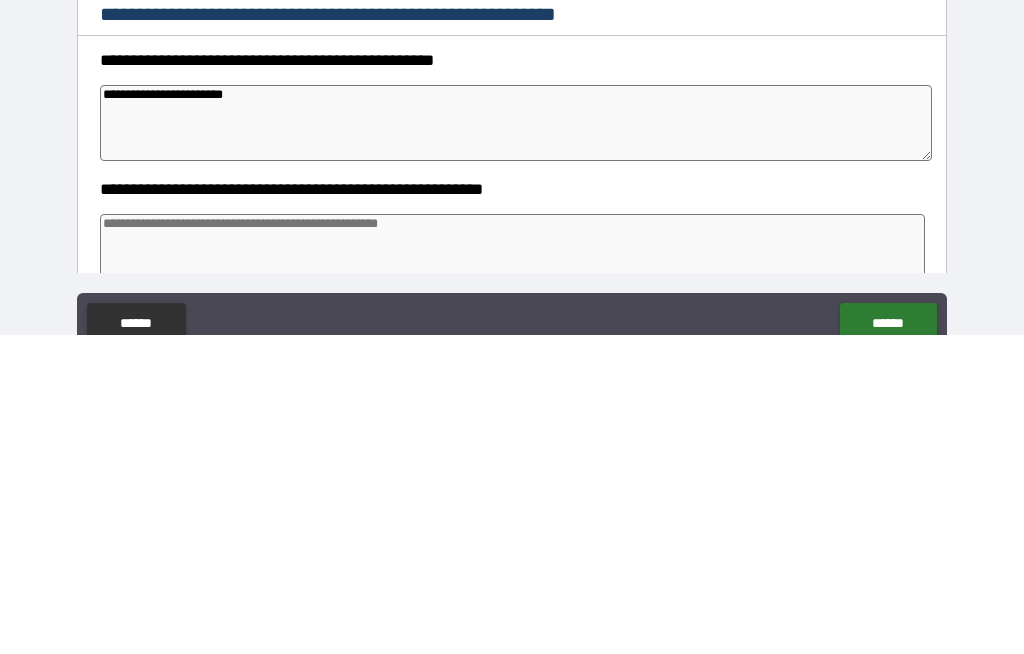 type on "*" 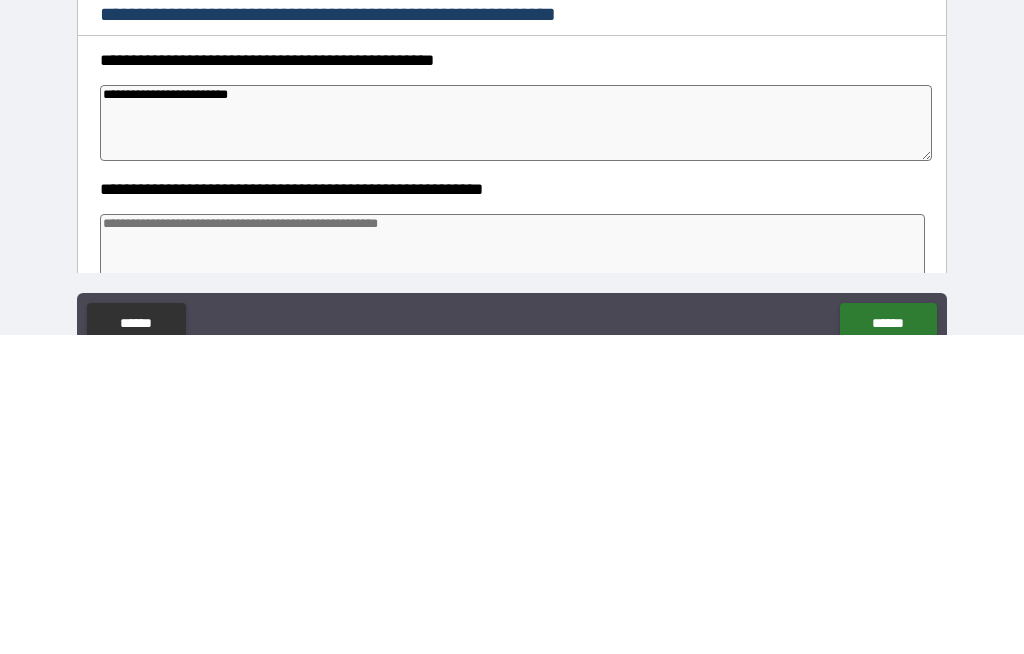 type on "*" 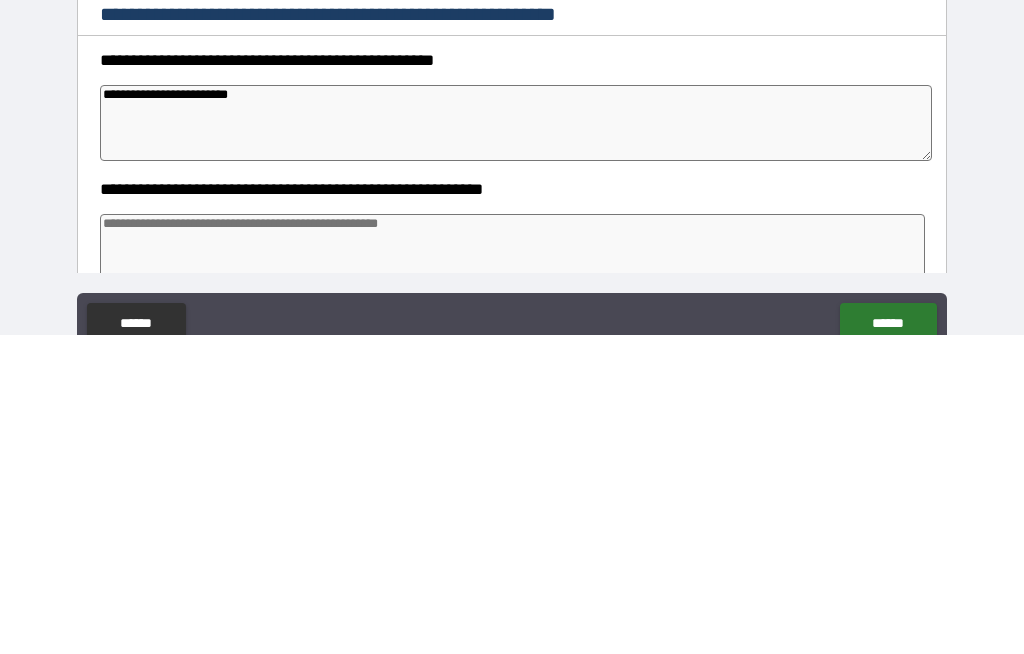 type on "**********" 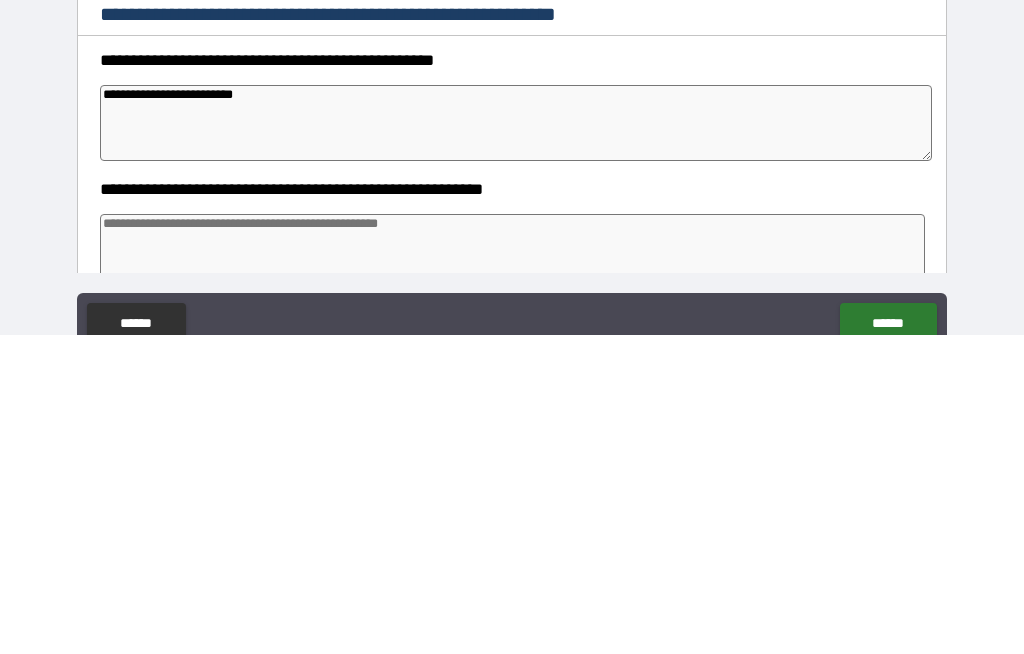 type on "*" 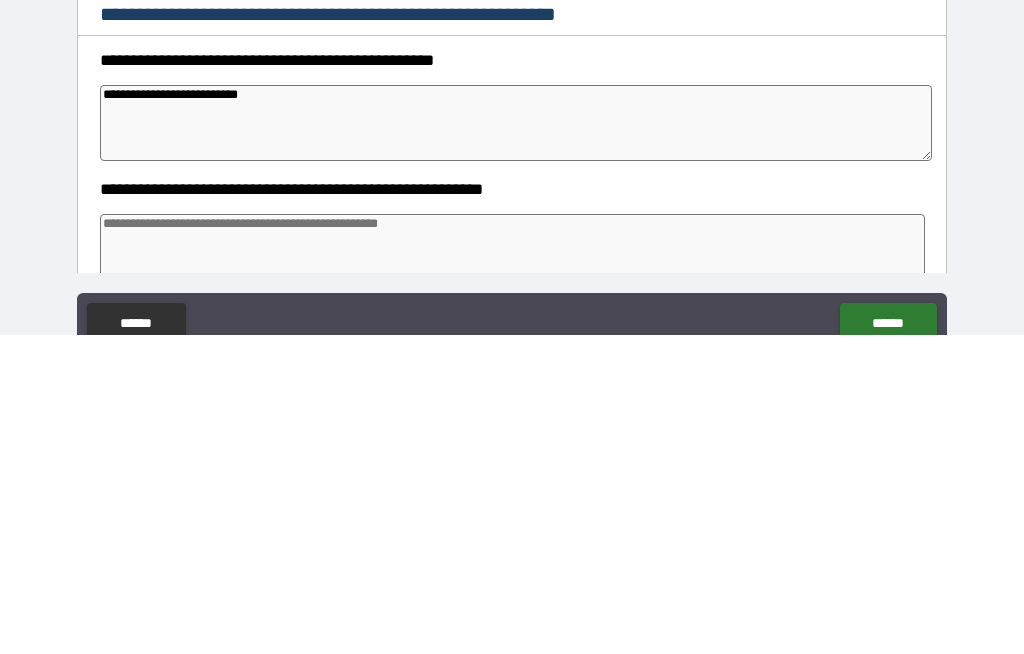 type on "**********" 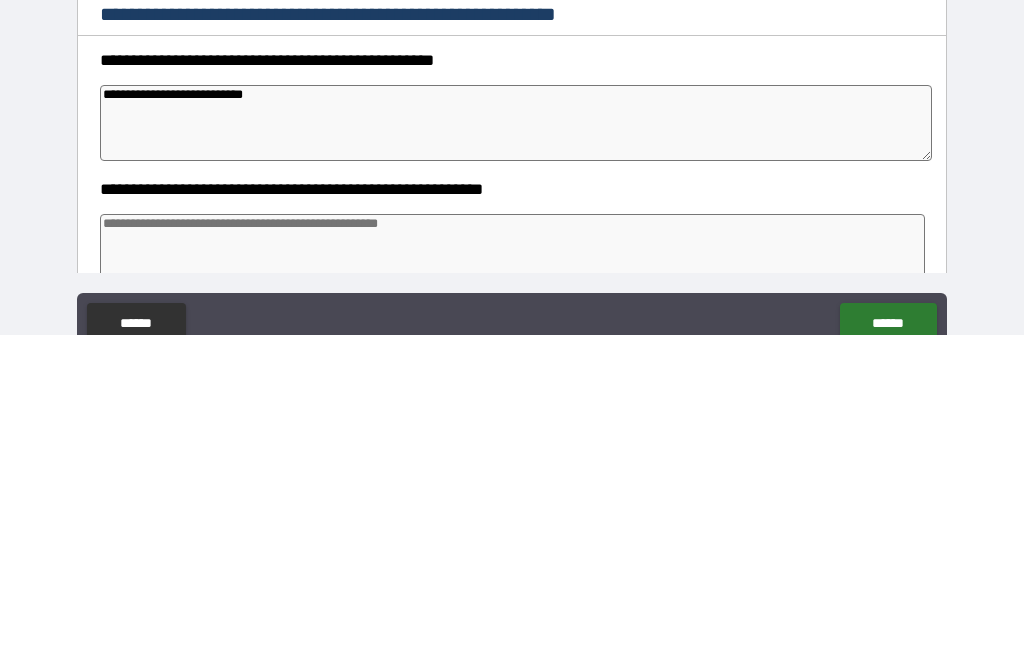 type on "*" 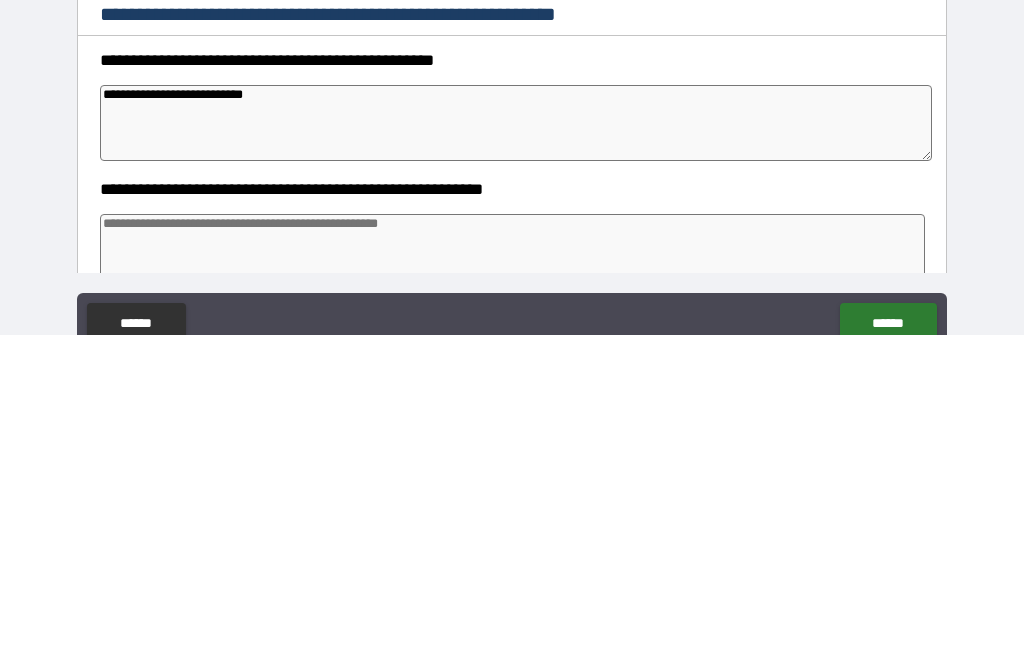 type on "**********" 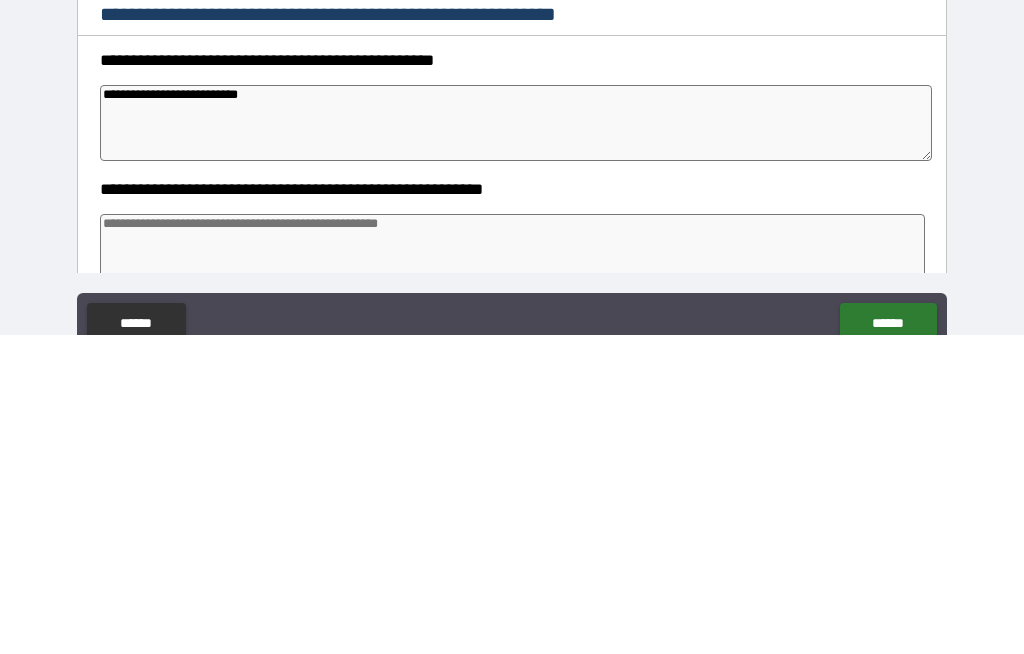 type on "*" 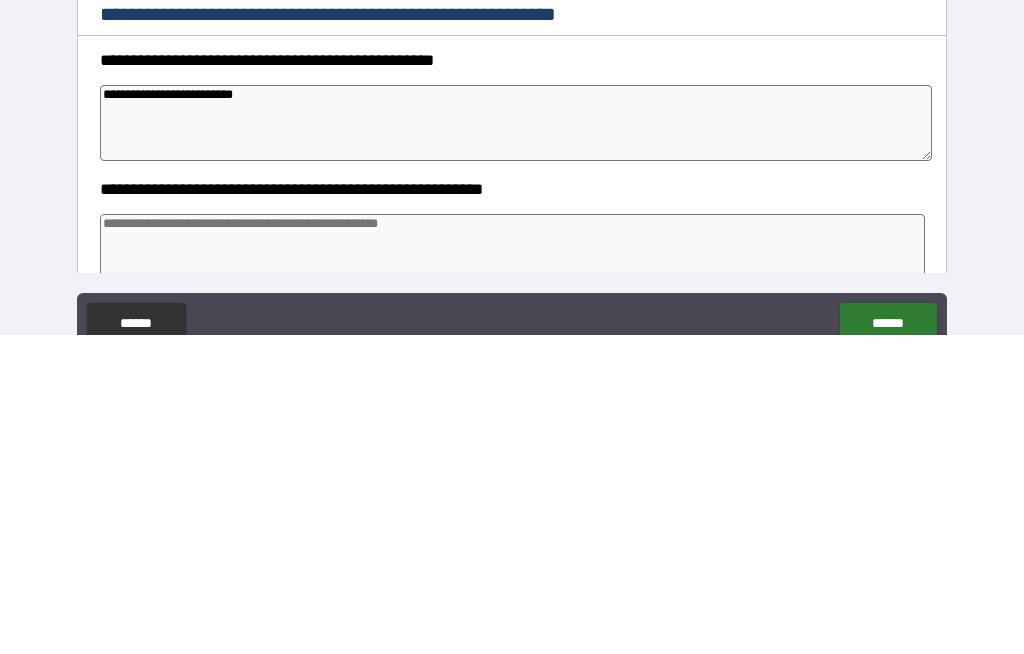 type on "*" 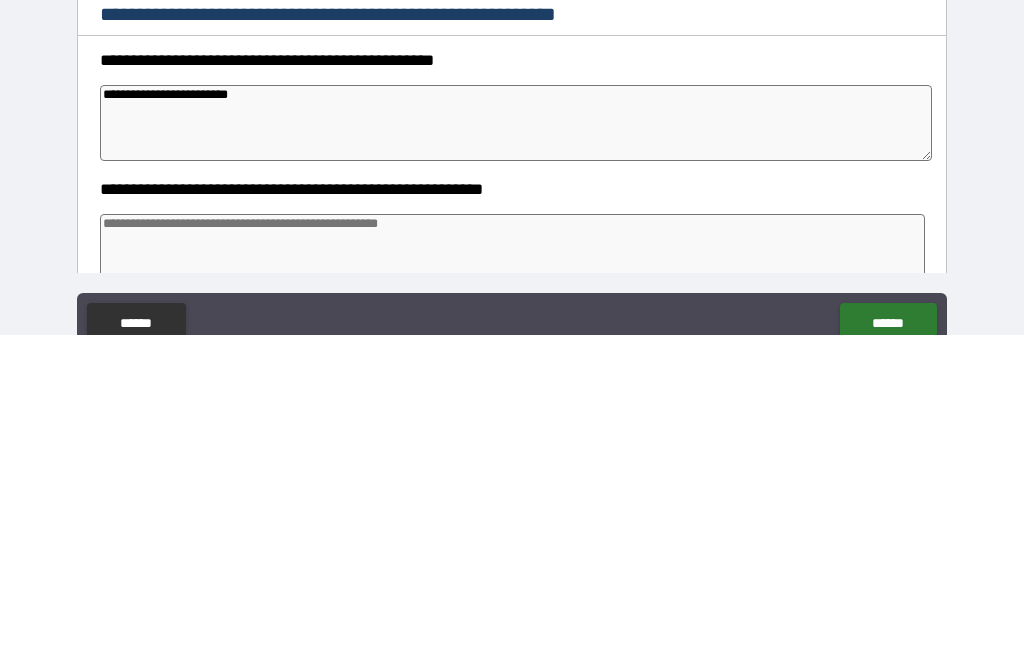 type on "*" 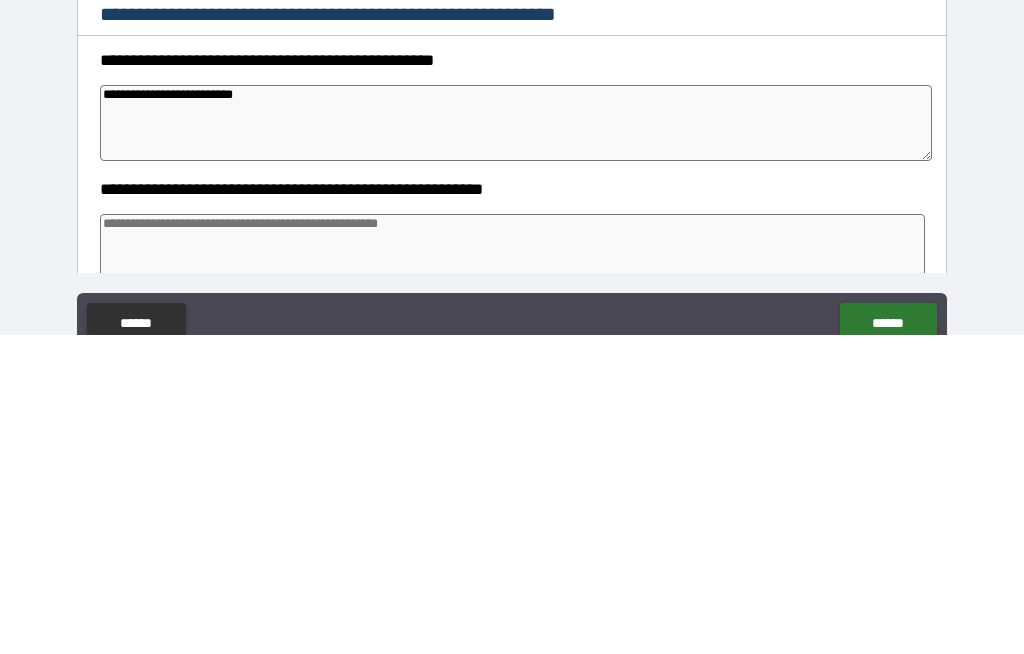 type on "*" 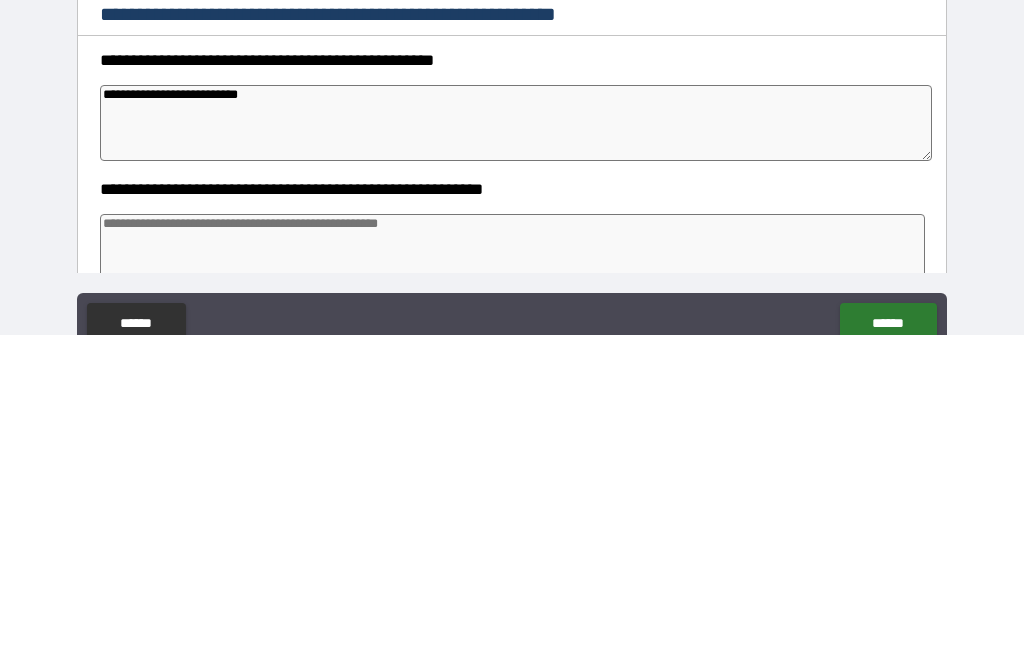 type on "*" 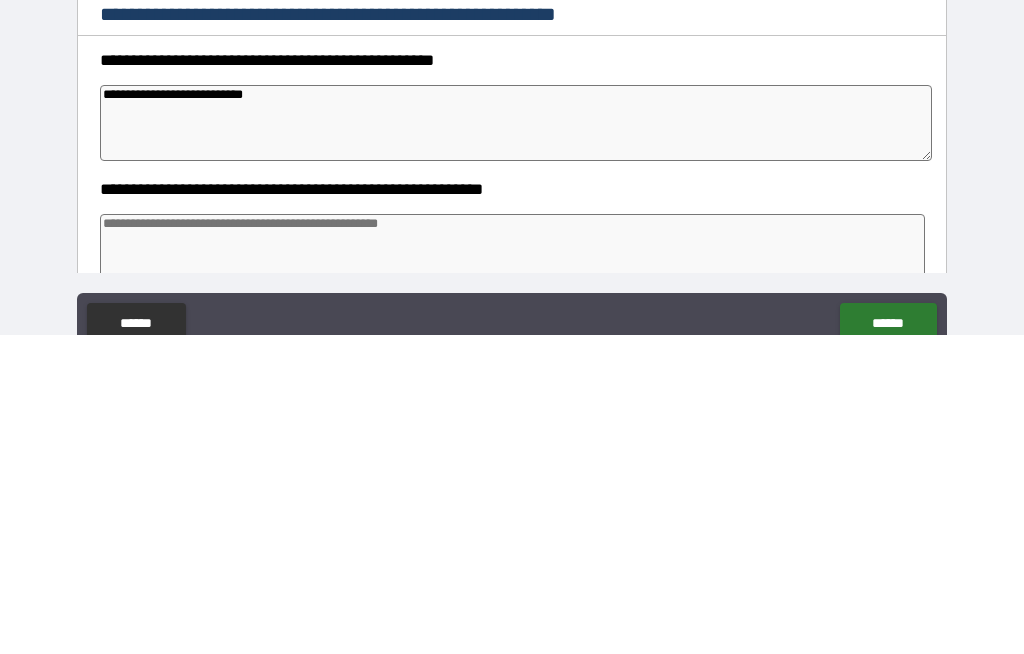 type on "*" 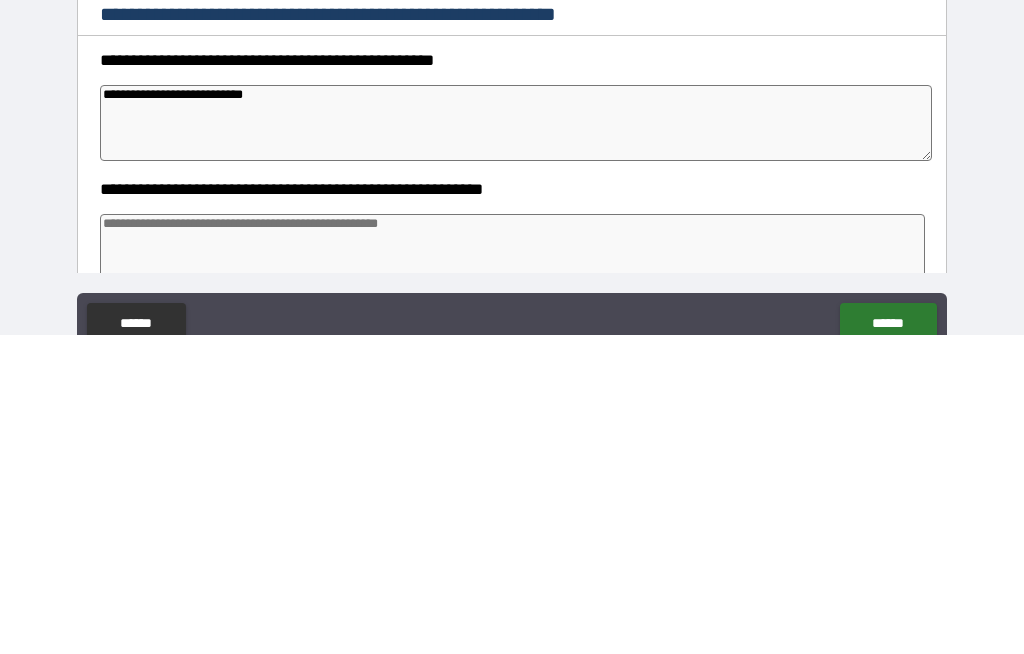 type on "**********" 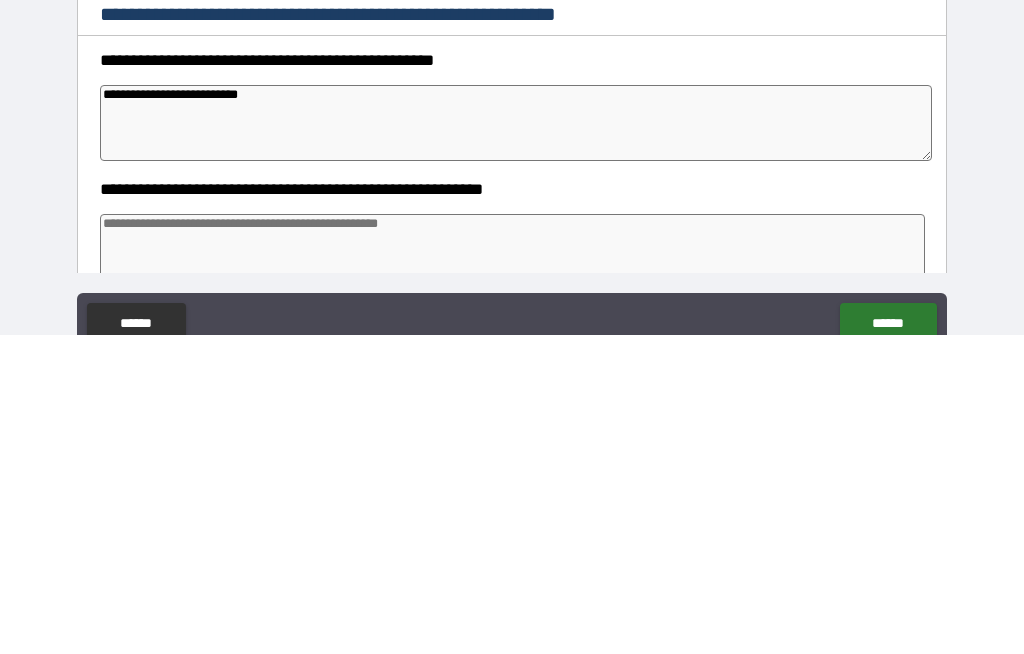 type on "*" 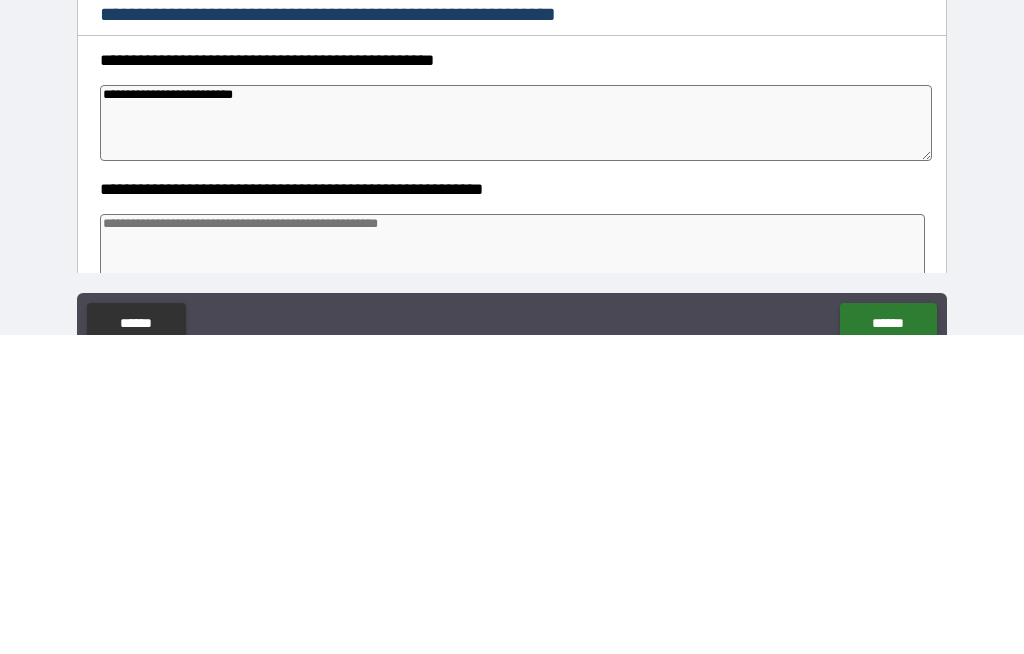 type on "*" 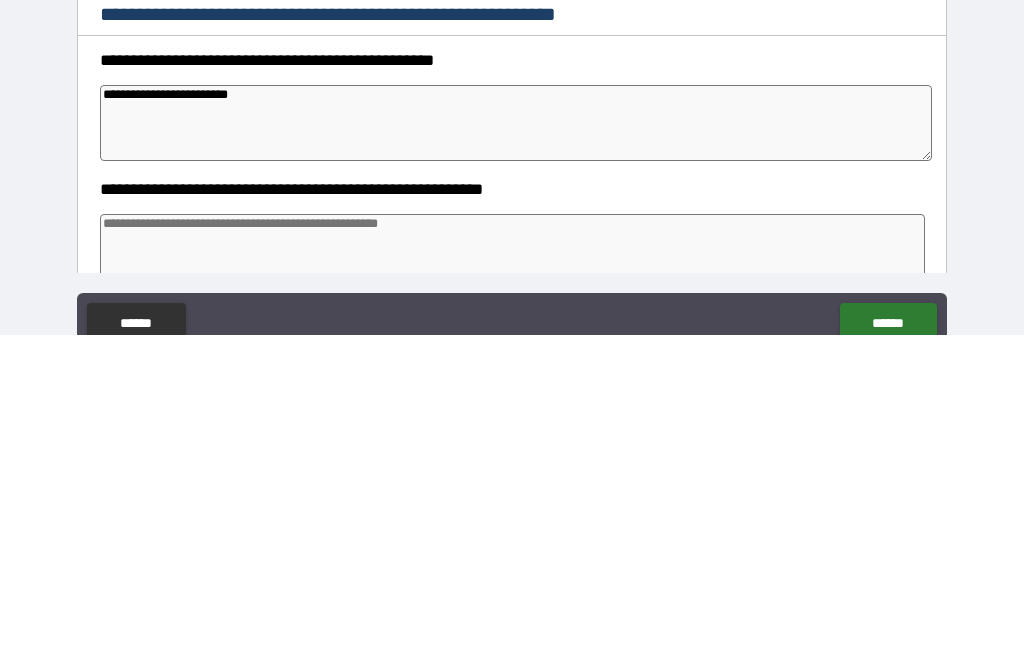 type on "*" 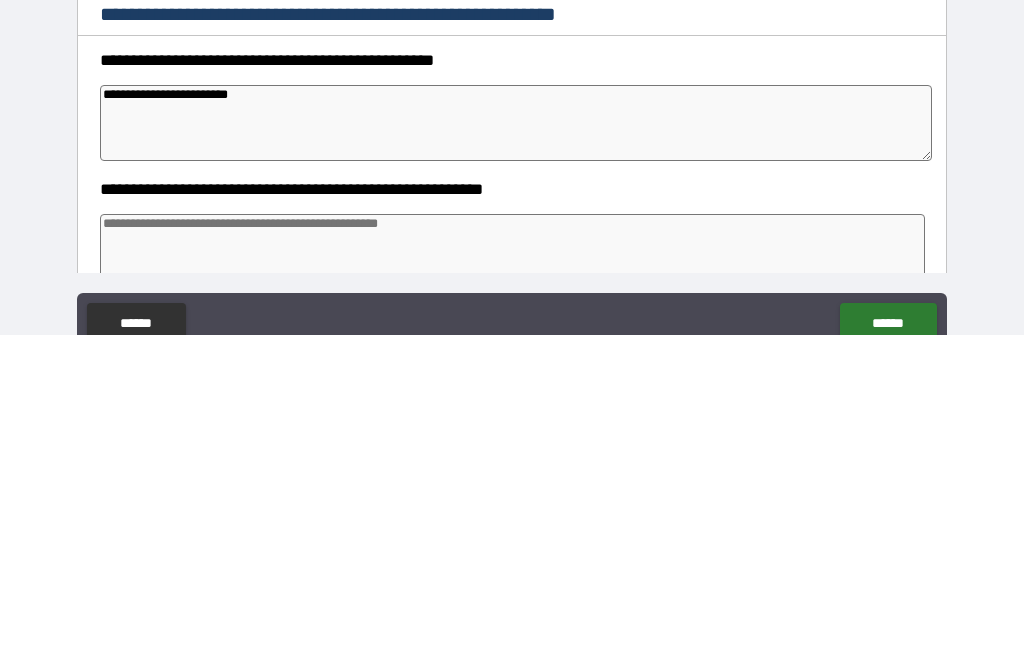 type on "**********" 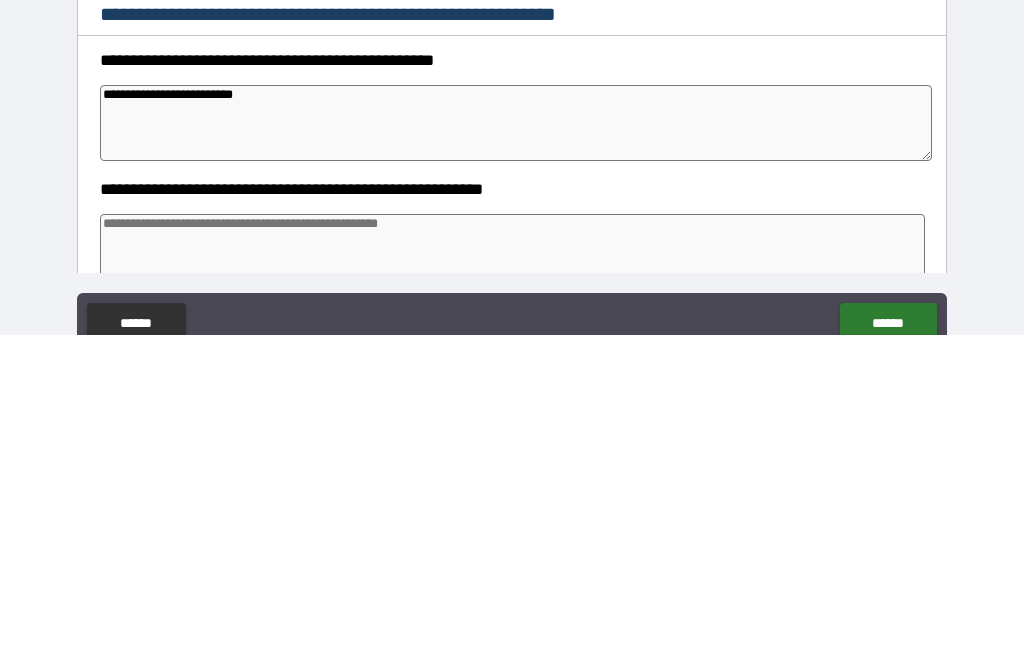 type on "*" 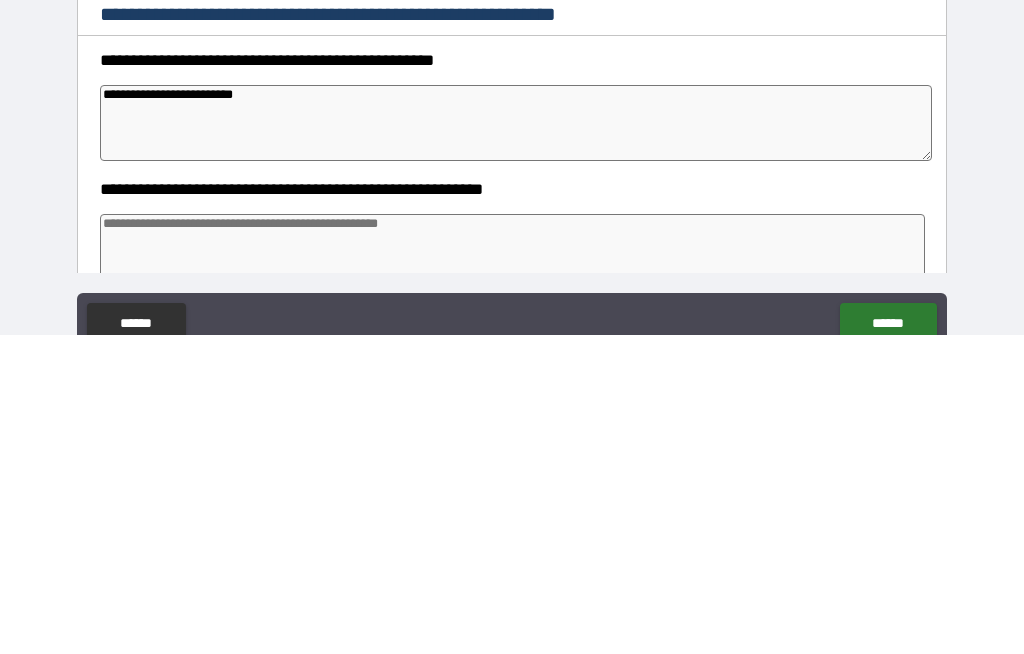 type on "**********" 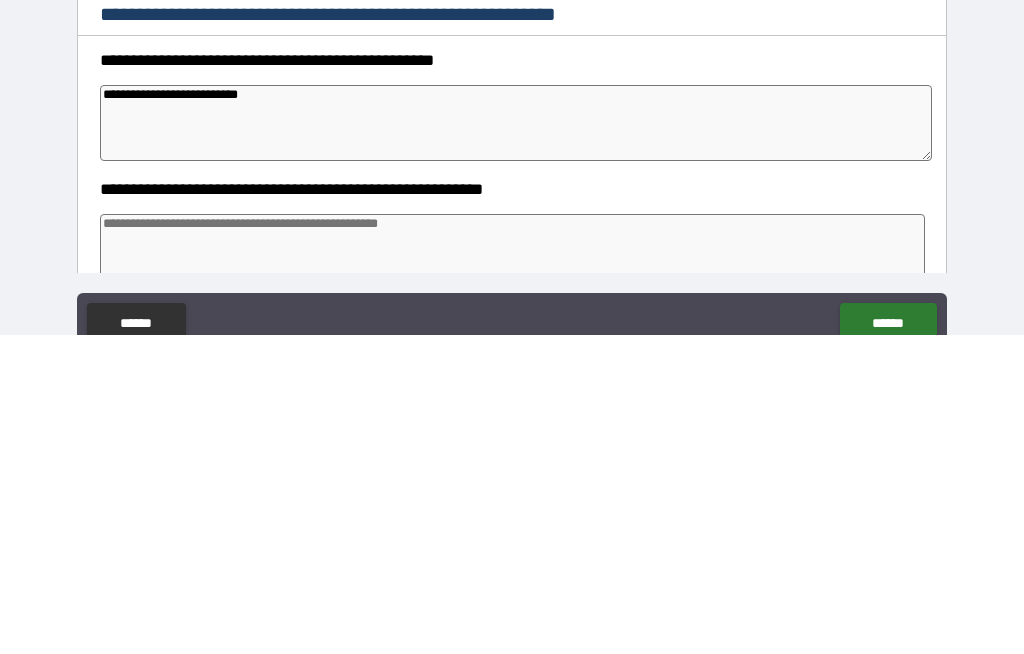 type on "*" 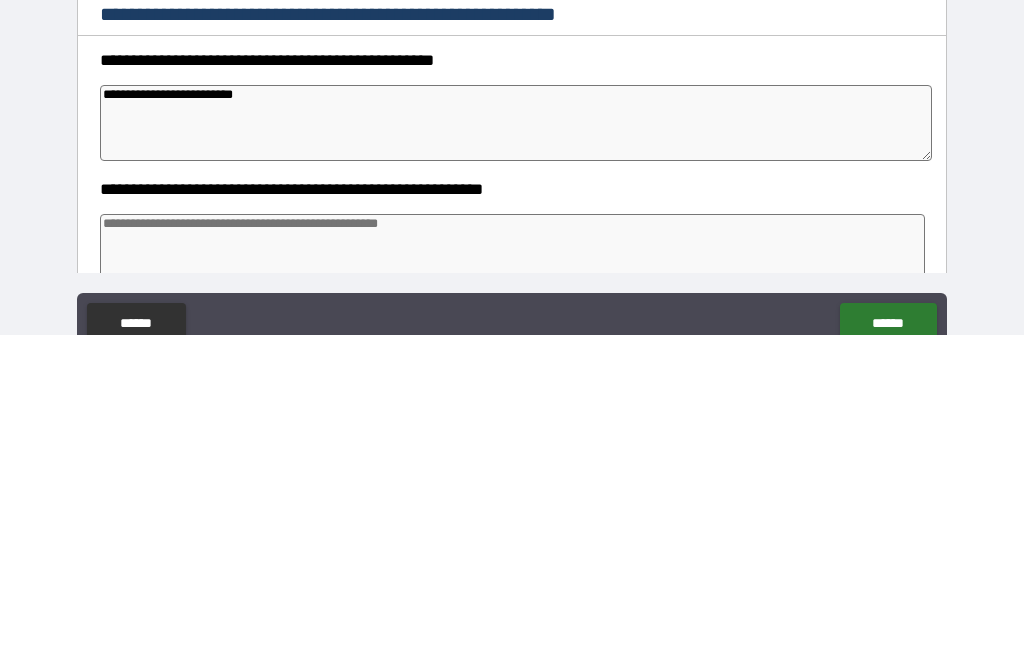 type on "*" 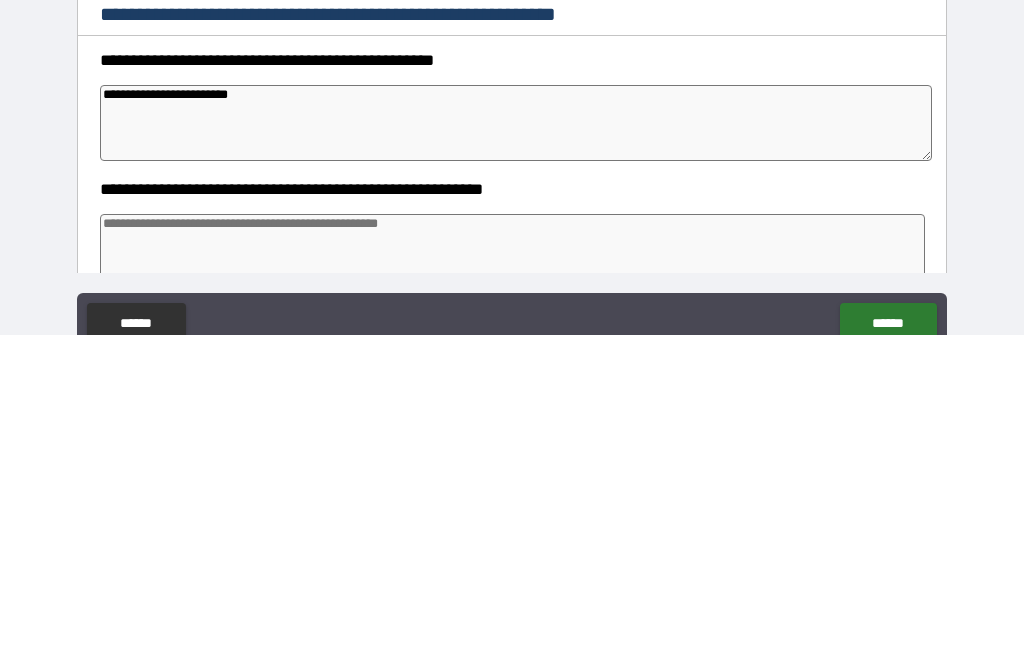 type on "*" 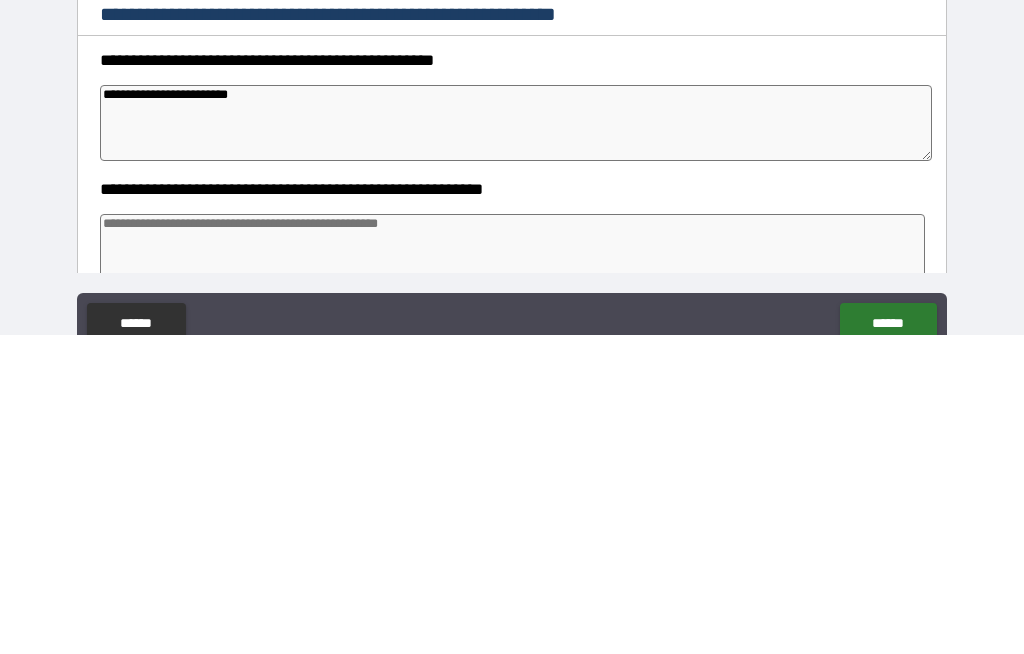 type on "**********" 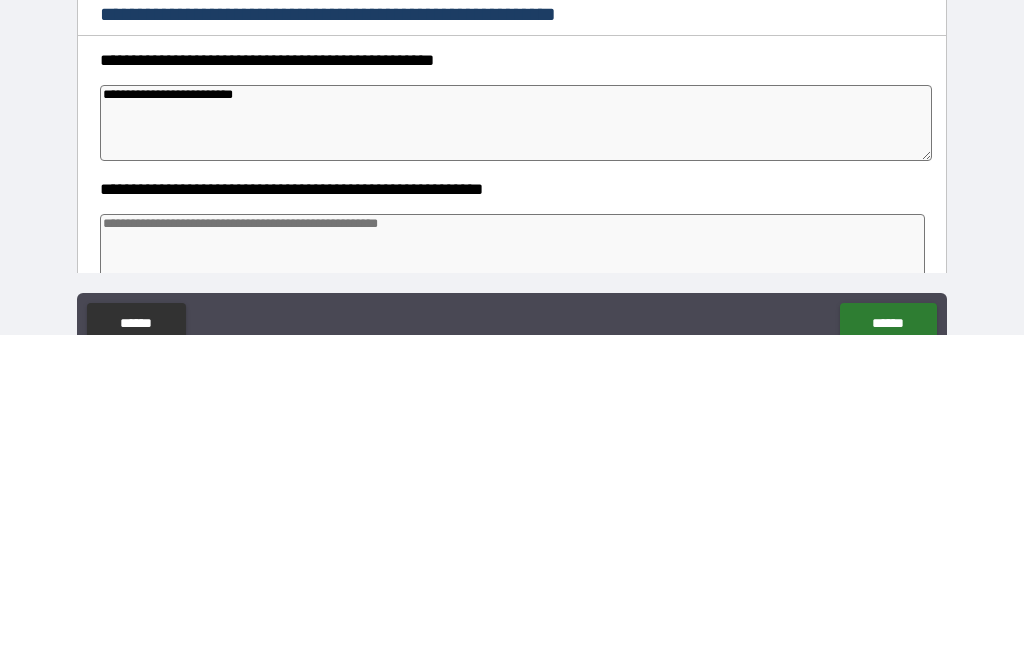 type on "*" 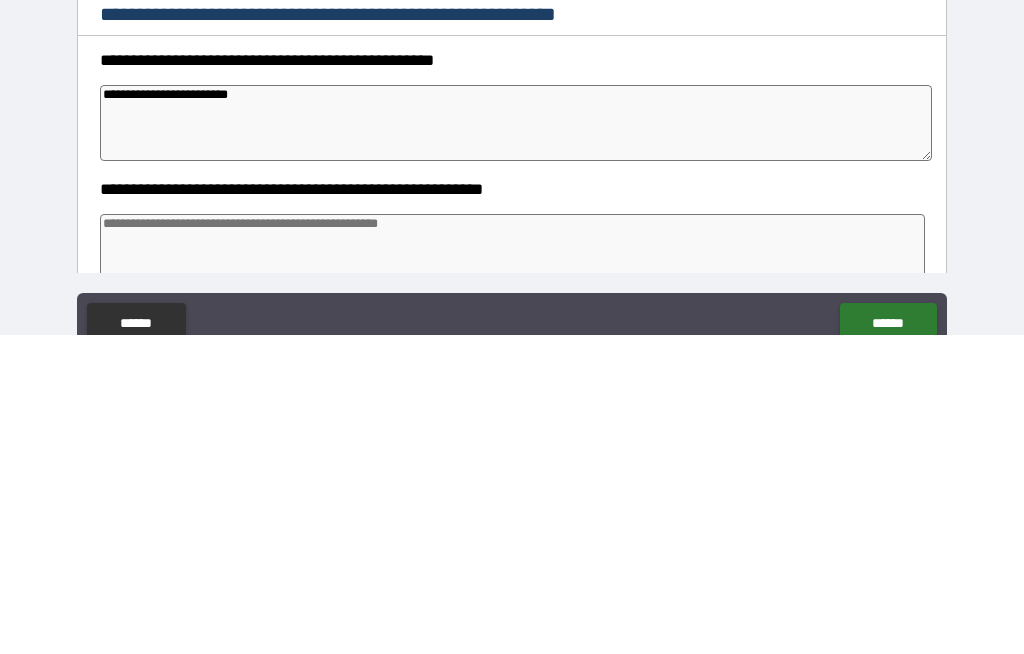 type on "*" 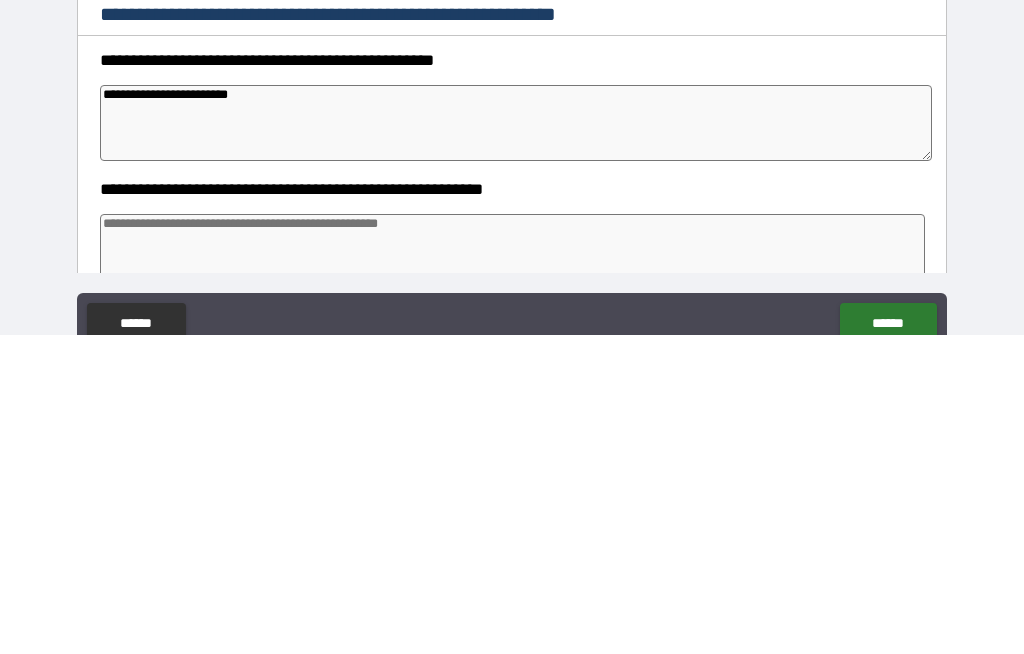 type on "**********" 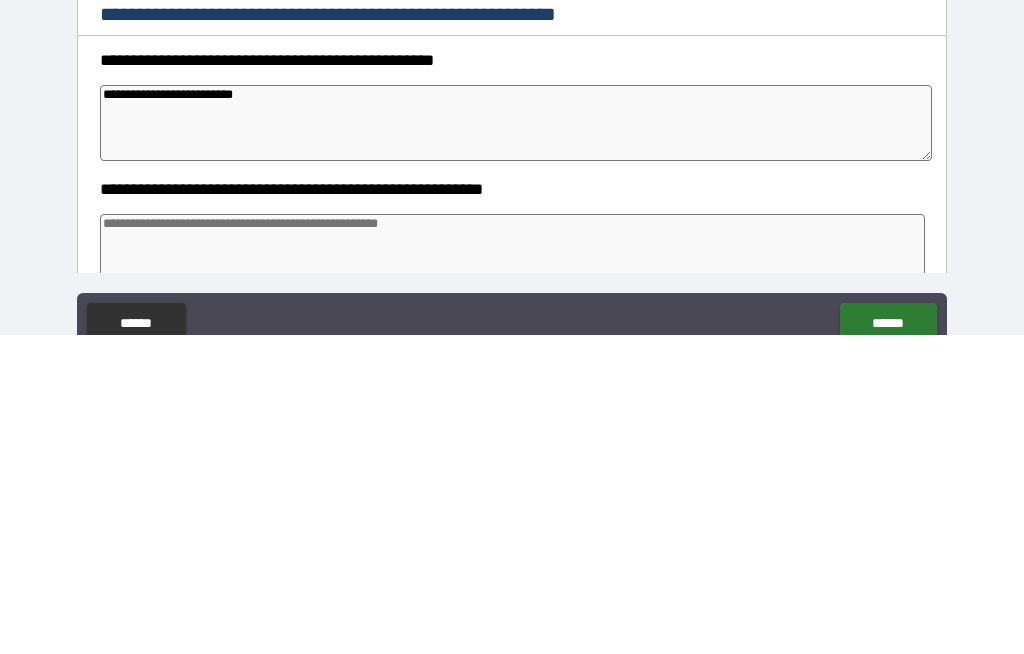 type on "*" 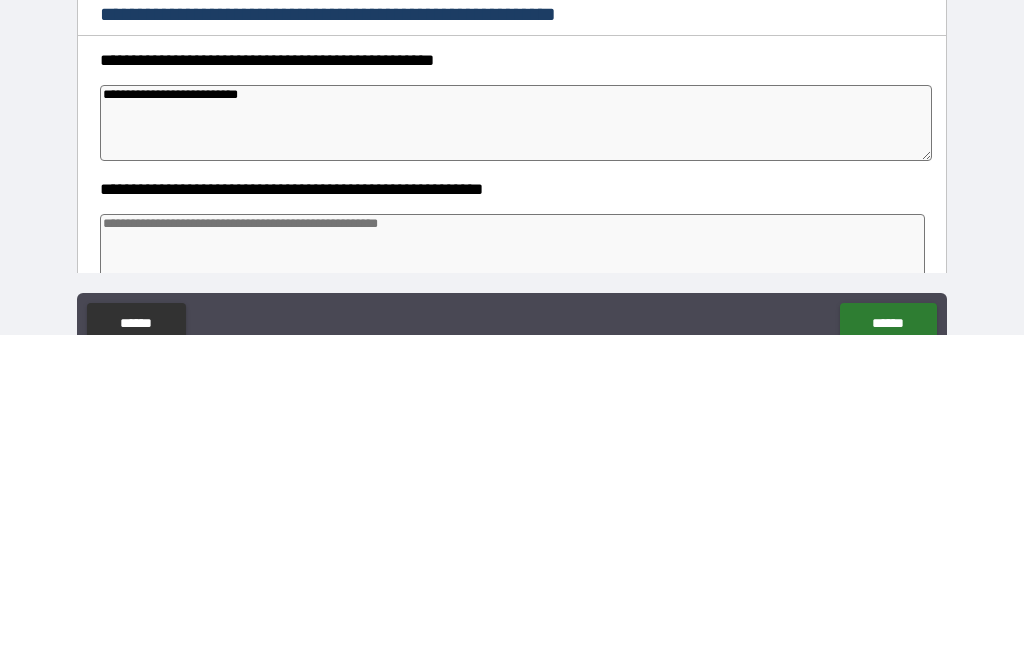 type on "**********" 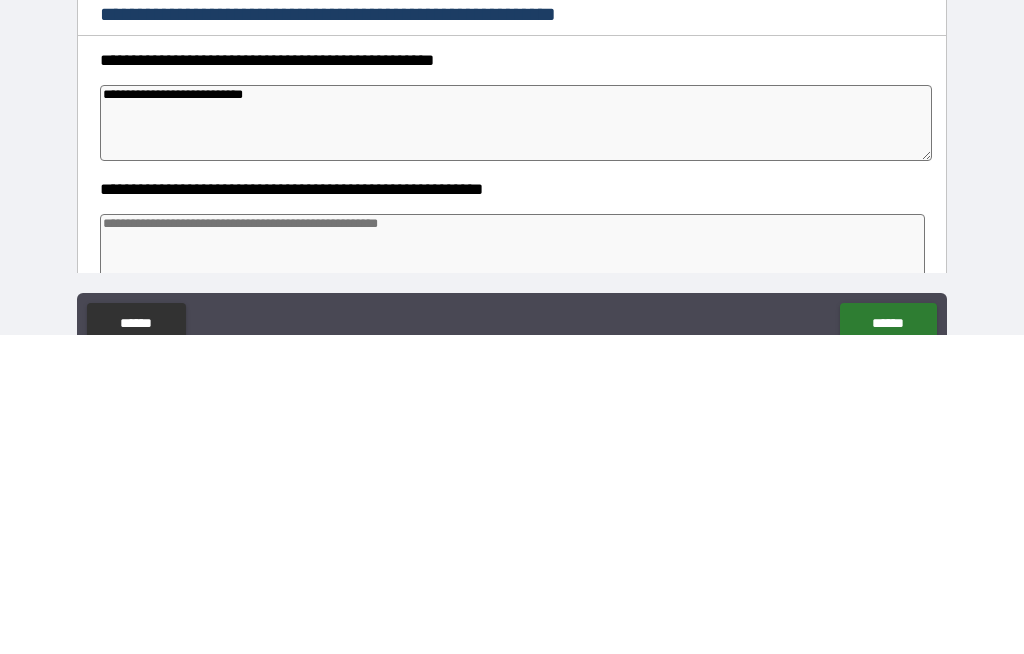 type on "*" 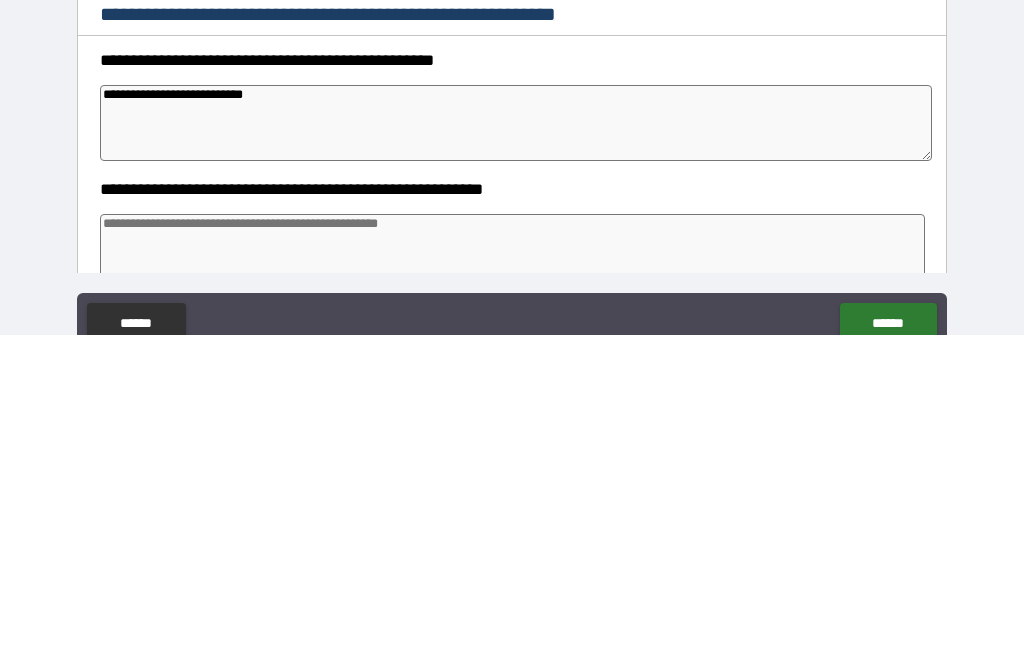 type on "**********" 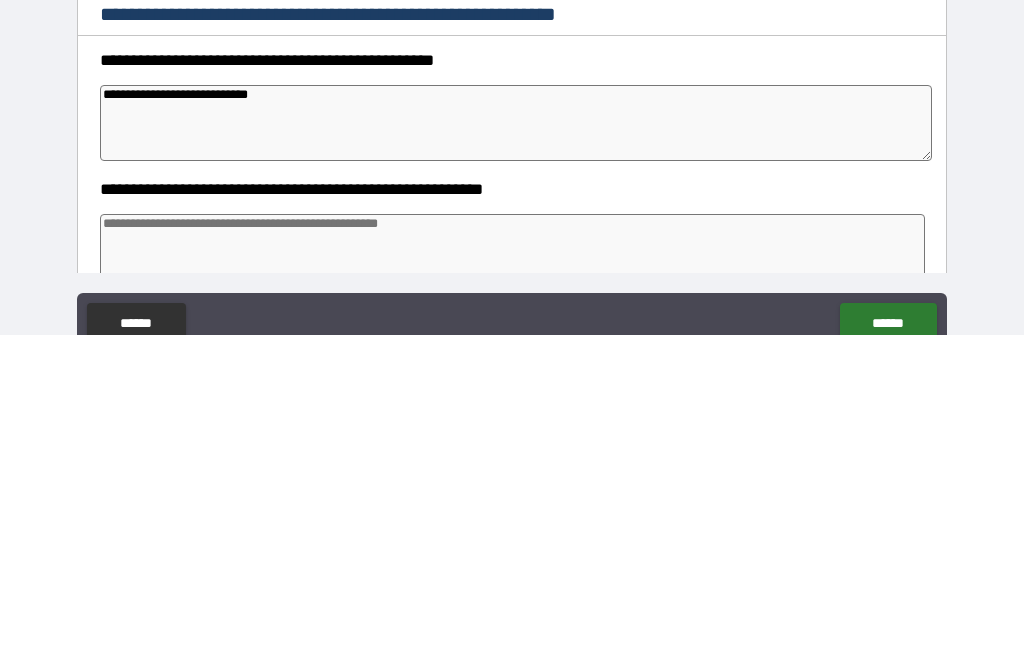 type on "*" 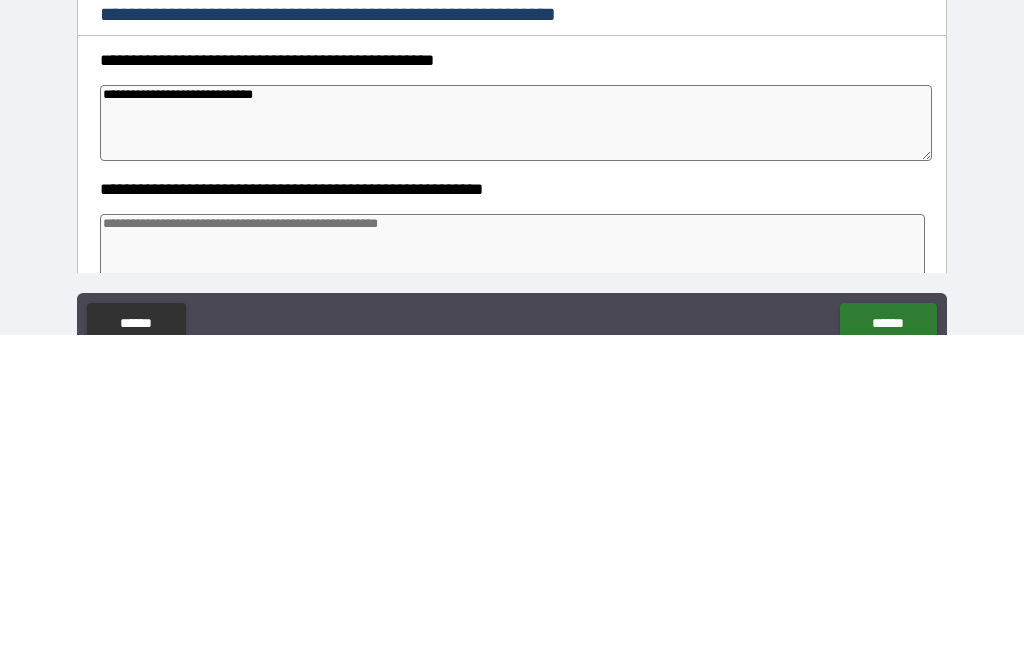 type on "*" 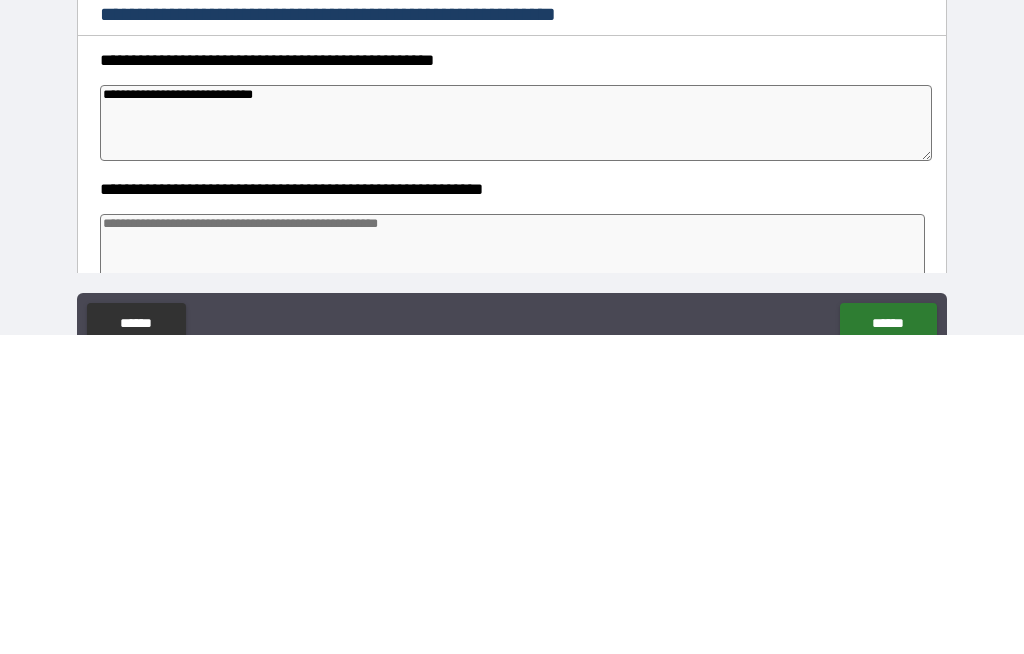 type on "**********" 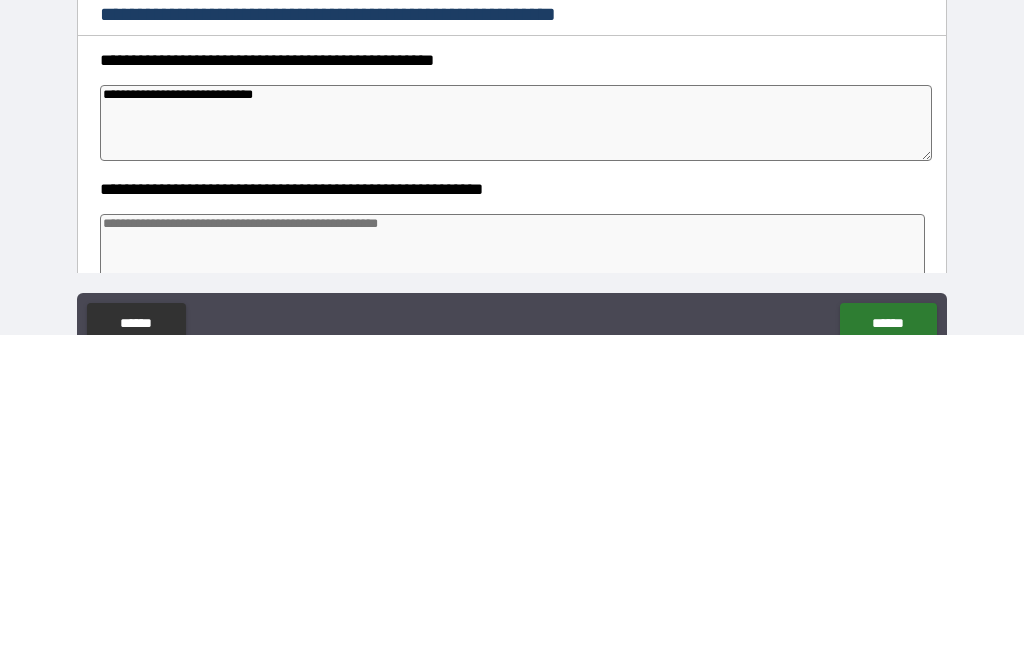 type on "*" 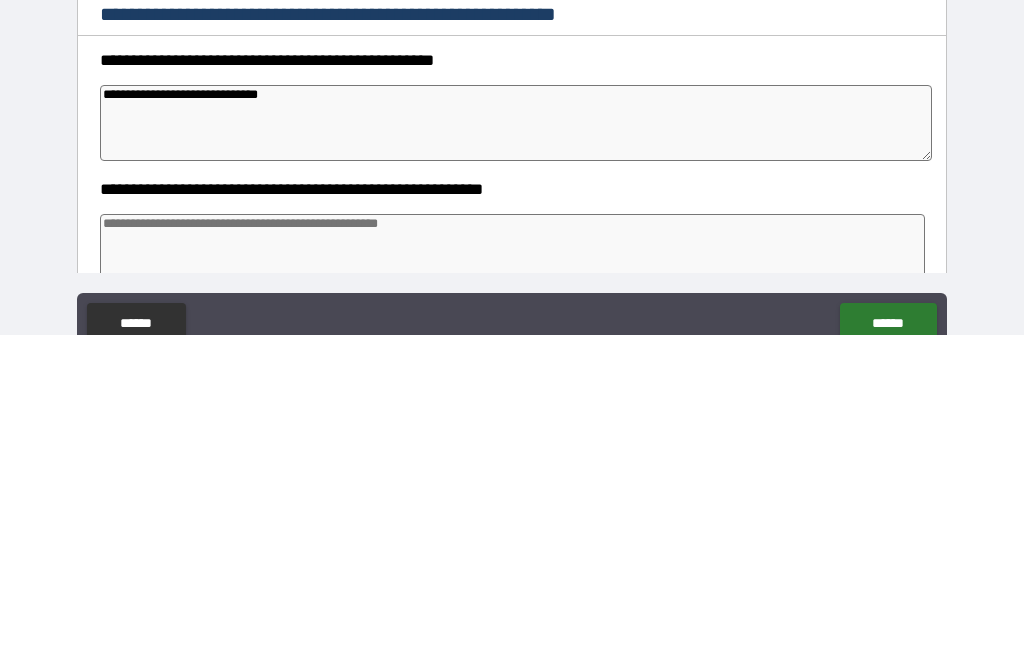type on "*" 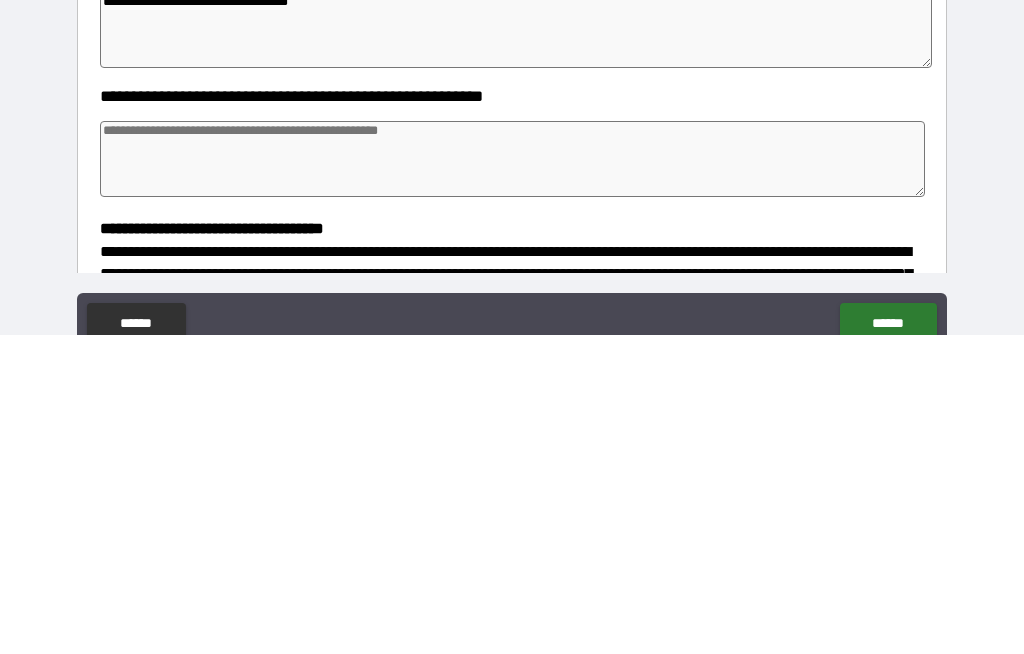 scroll, scrollTop: 96, scrollLeft: 0, axis: vertical 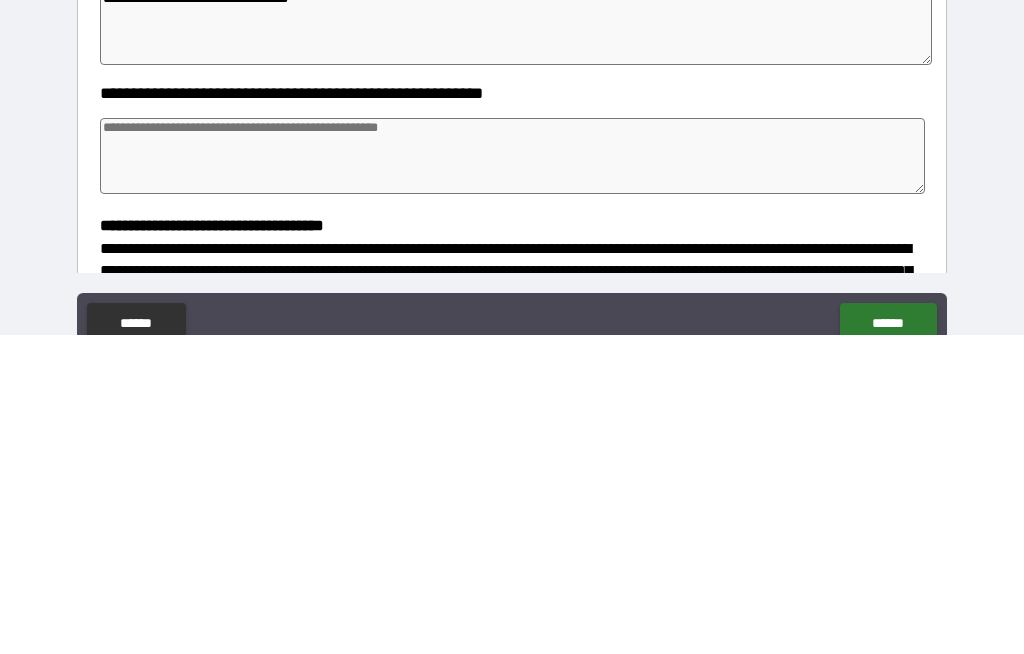 click at bounding box center (513, 475) 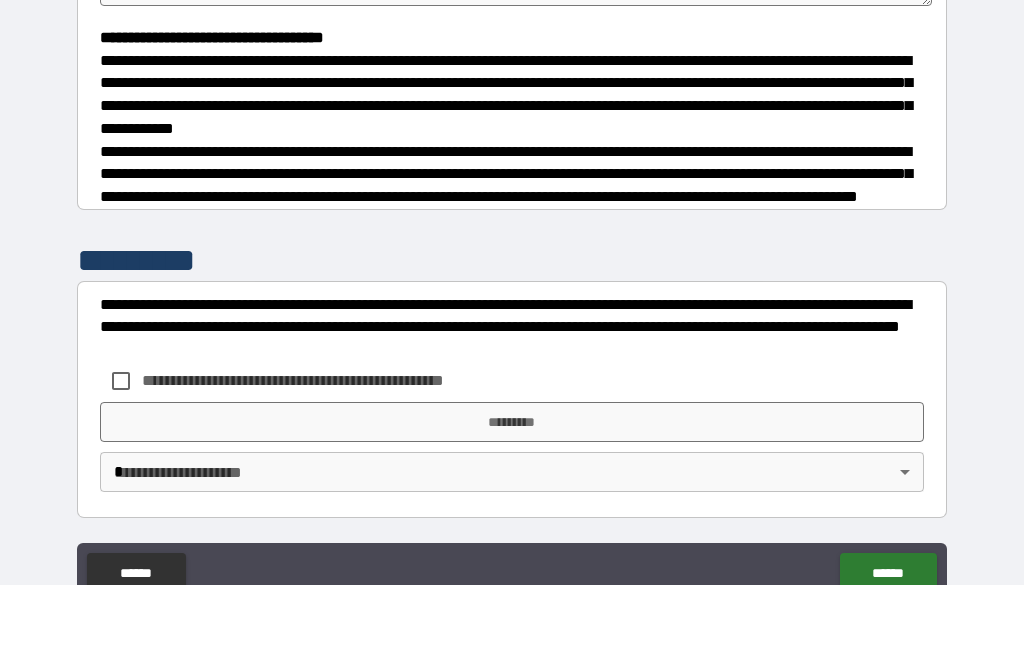 scroll, scrollTop: 550, scrollLeft: 0, axis: vertical 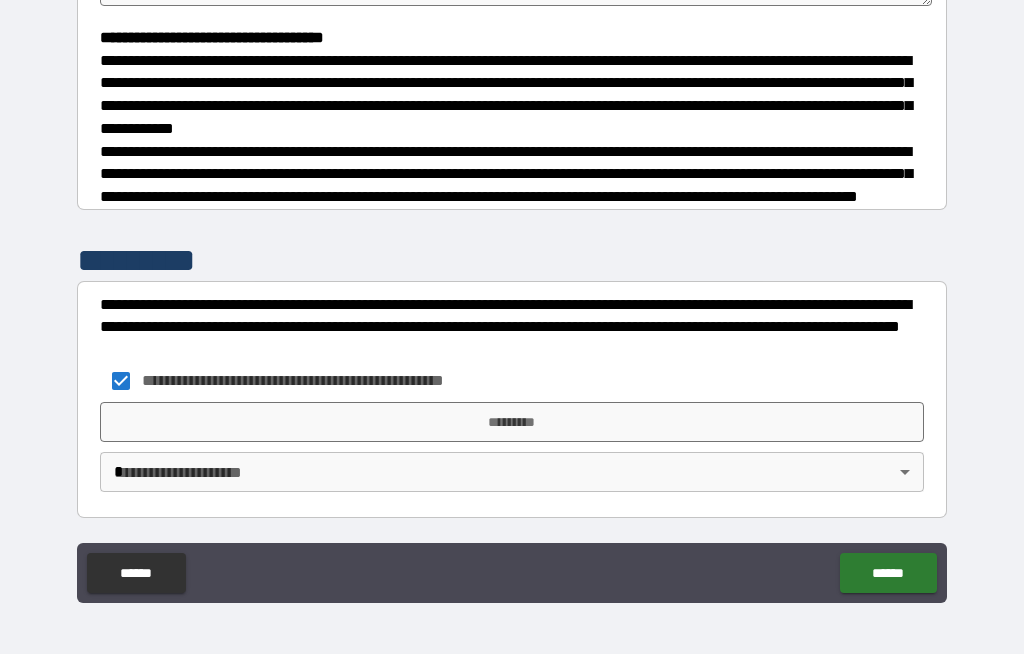 click on "**********" at bounding box center (512, 292) 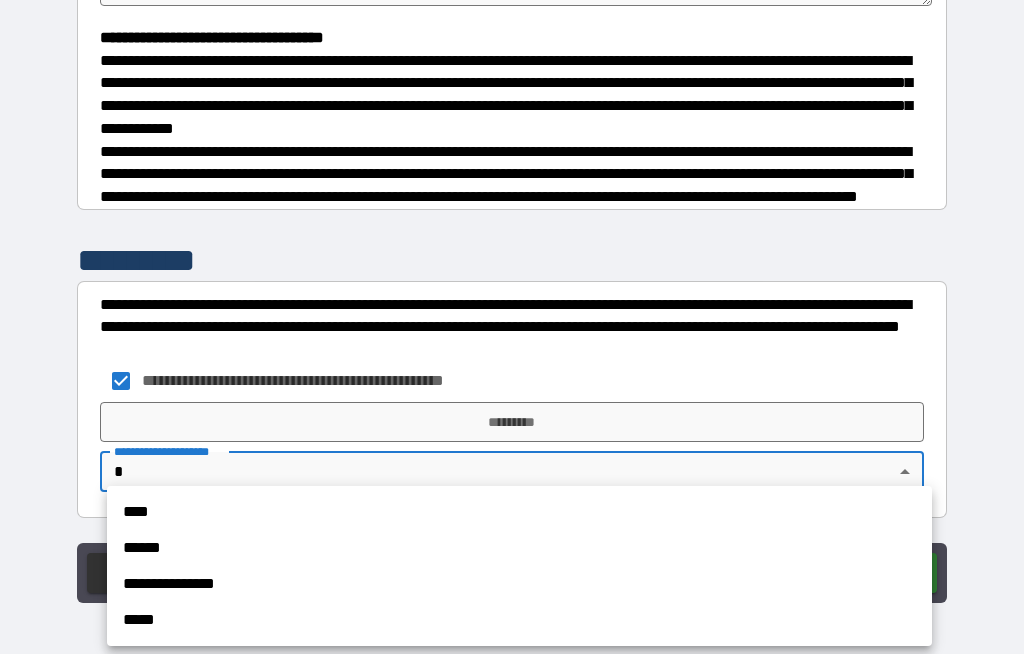 click on "****" at bounding box center (519, 512) 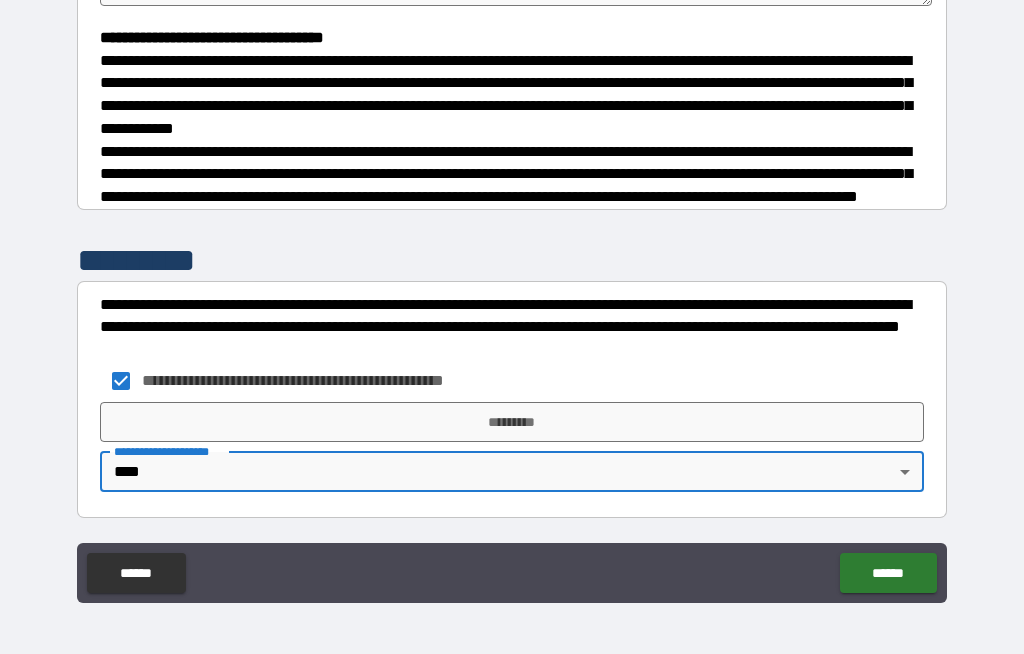 click on "*********" at bounding box center (512, 422) 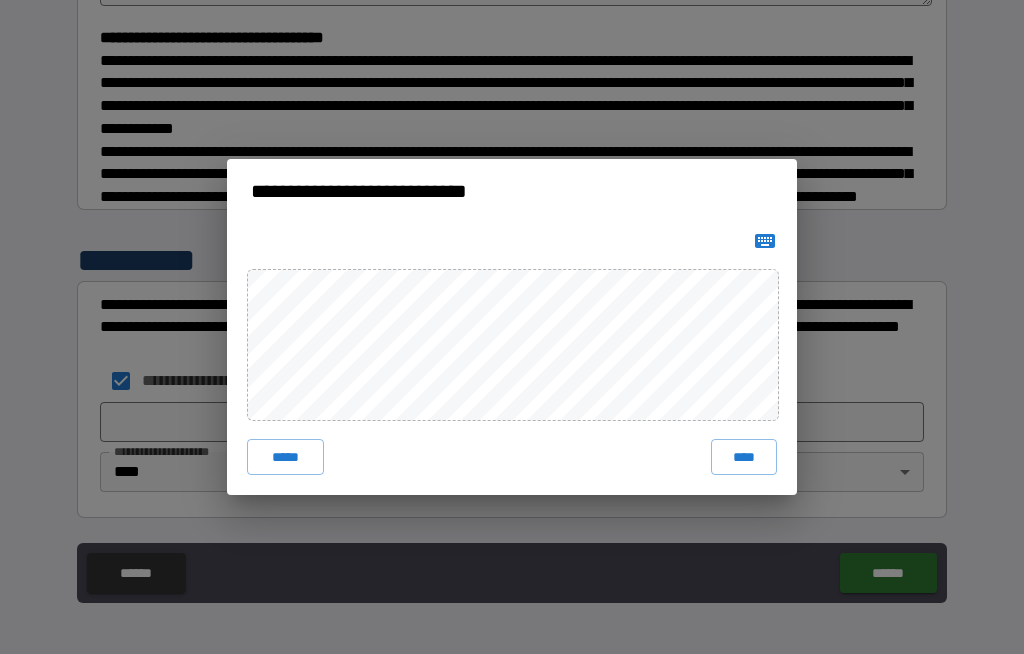 click on "****" at bounding box center (744, 457) 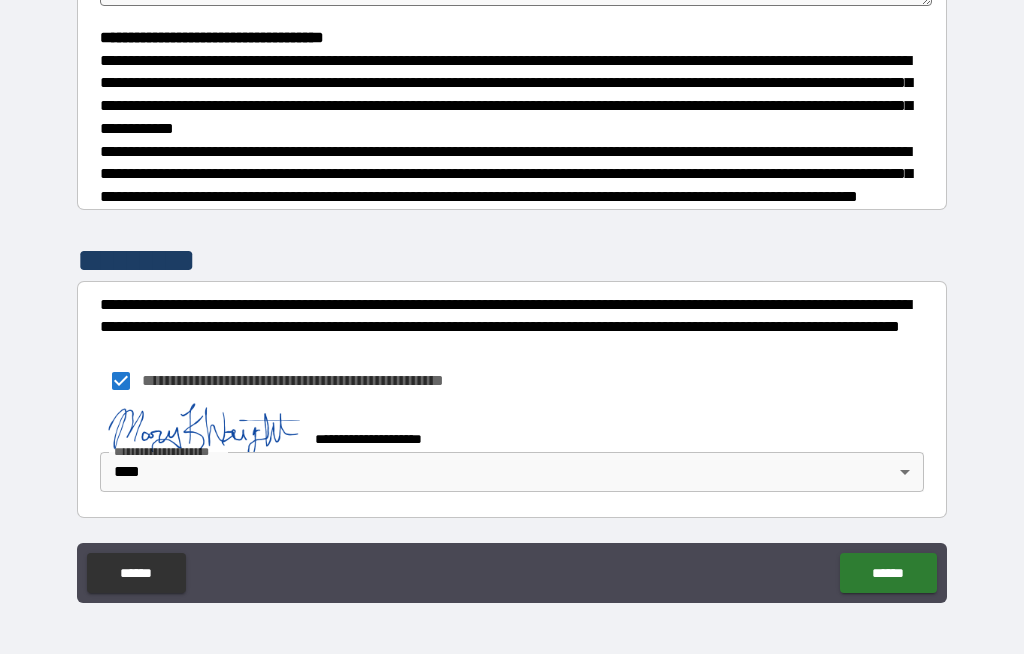 scroll, scrollTop: 540, scrollLeft: 0, axis: vertical 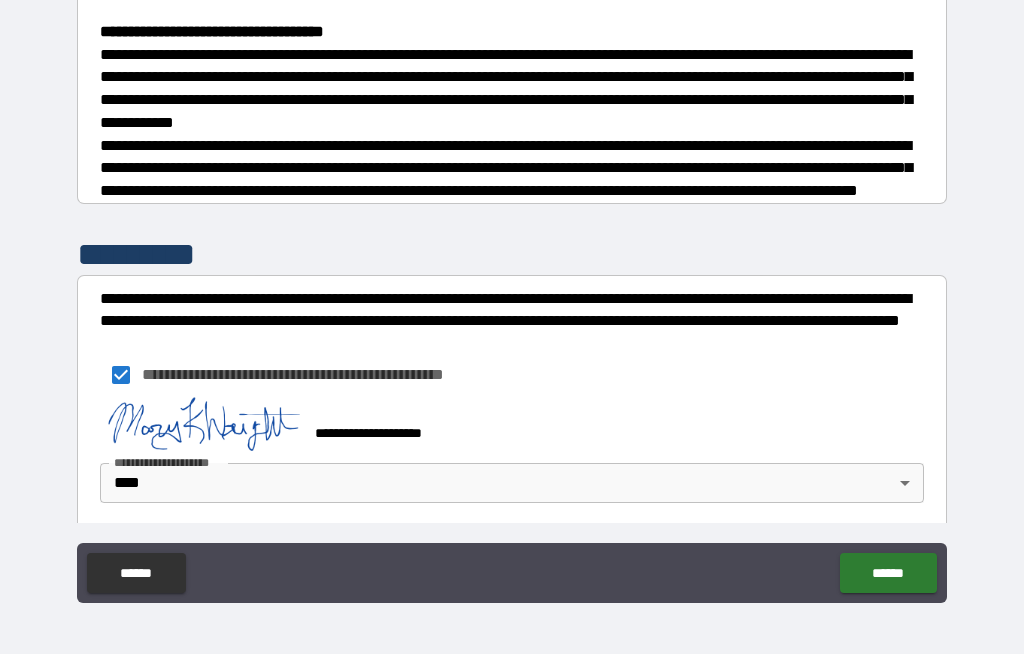 click on "******" at bounding box center (888, 573) 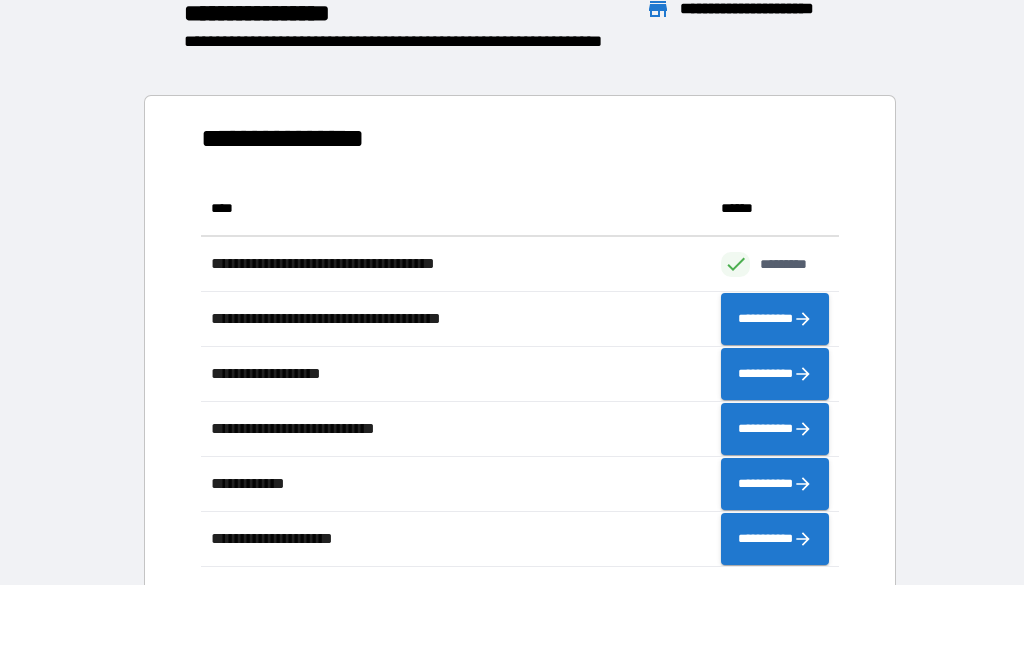 scroll, scrollTop: 1, scrollLeft: 1, axis: both 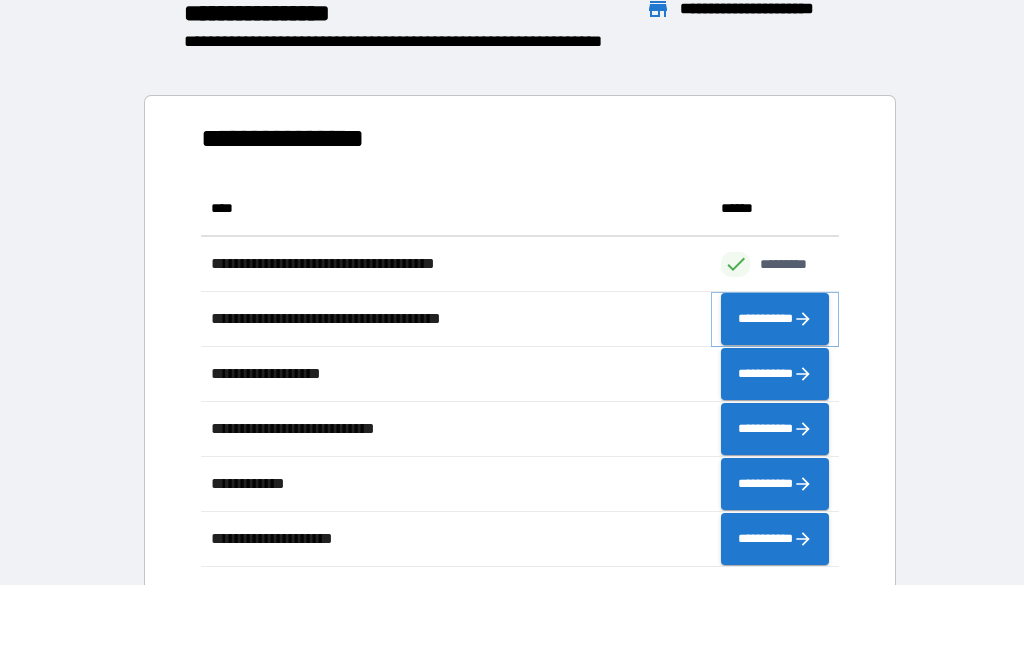 click on "**********" at bounding box center [775, 319] 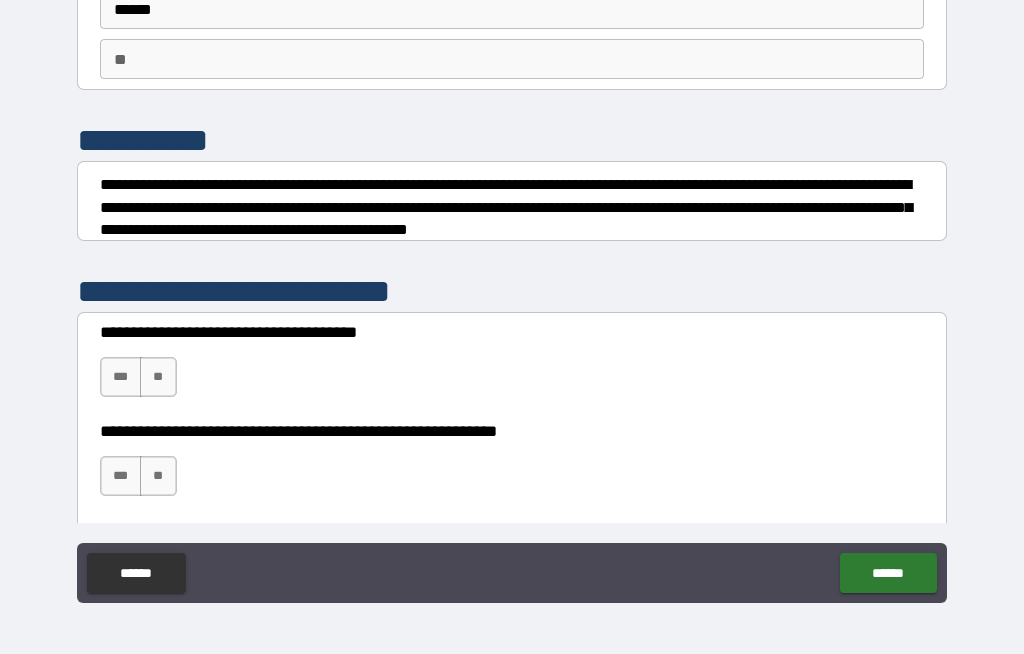scroll, scrollTop: 144, scrollLeft: 0, axis: vertical 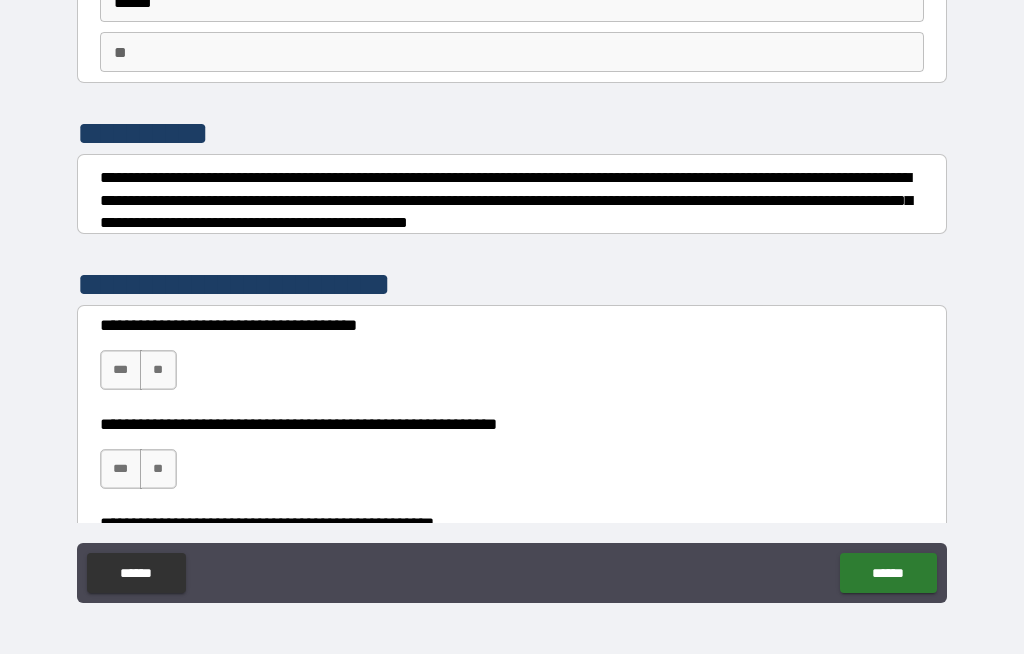 click on "**" at bounding box center (158, 370) 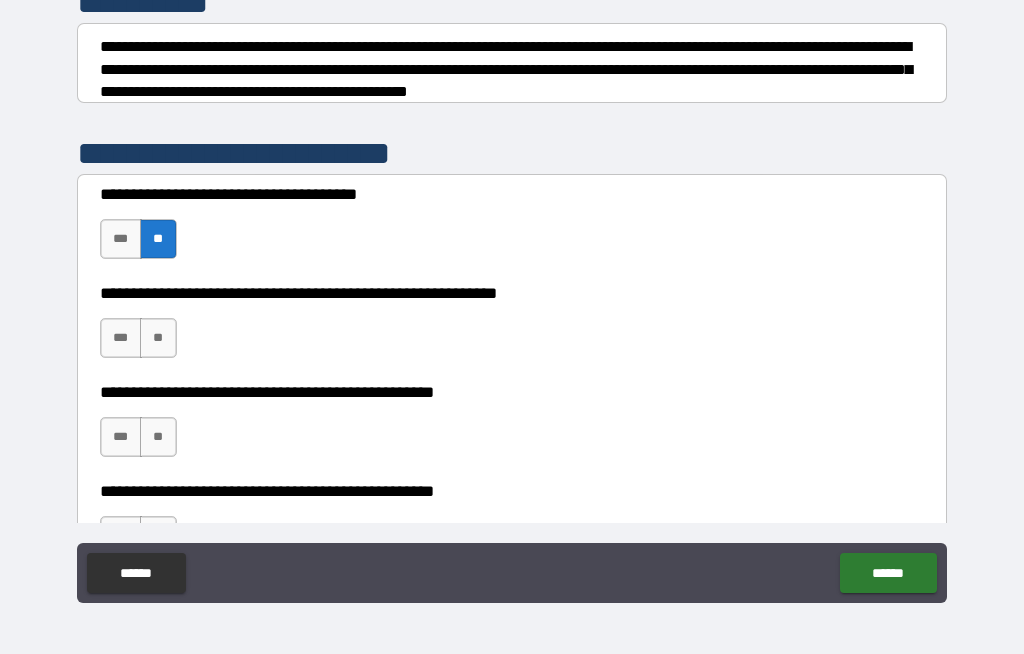scroll, scrollTop: 289, scrollLeft: 0, axis: vertical 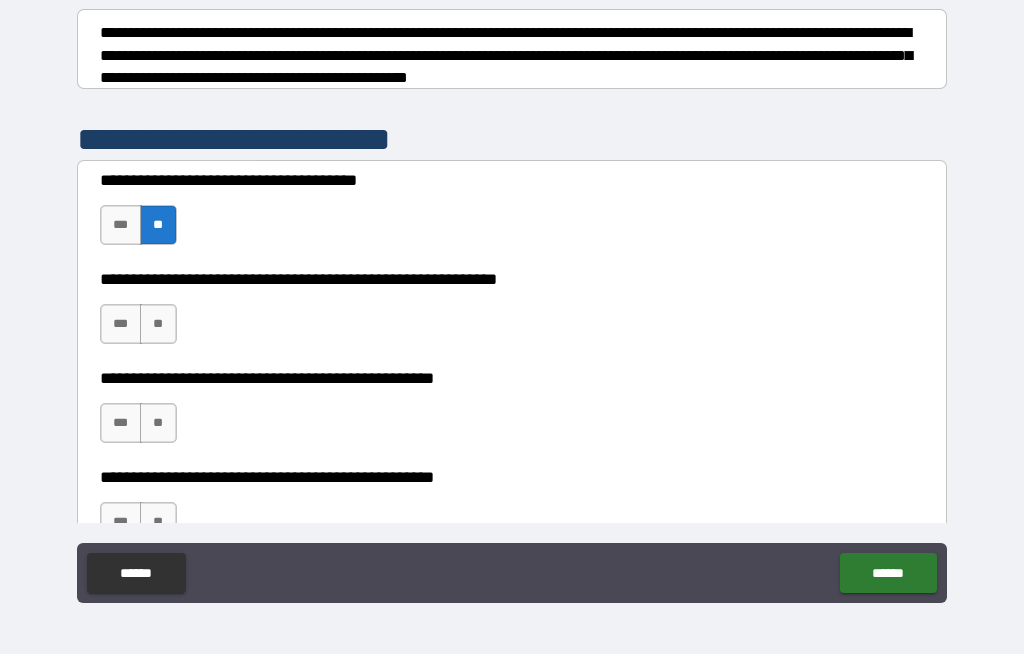 click on "**" at bounding box center (158, 324) 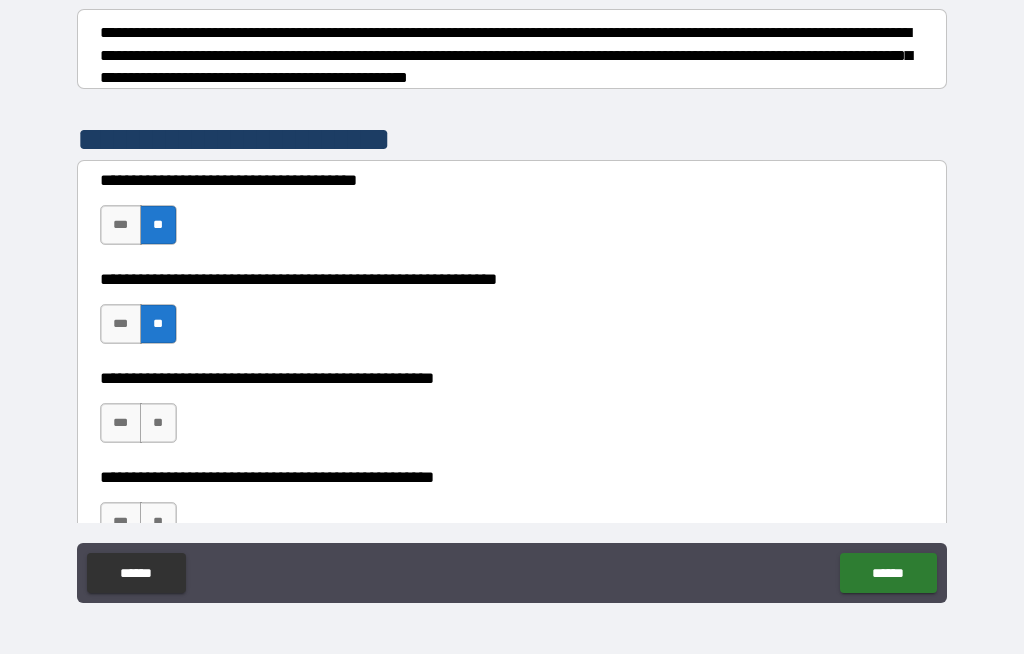 click on "**" at bounding box center [158, 423] 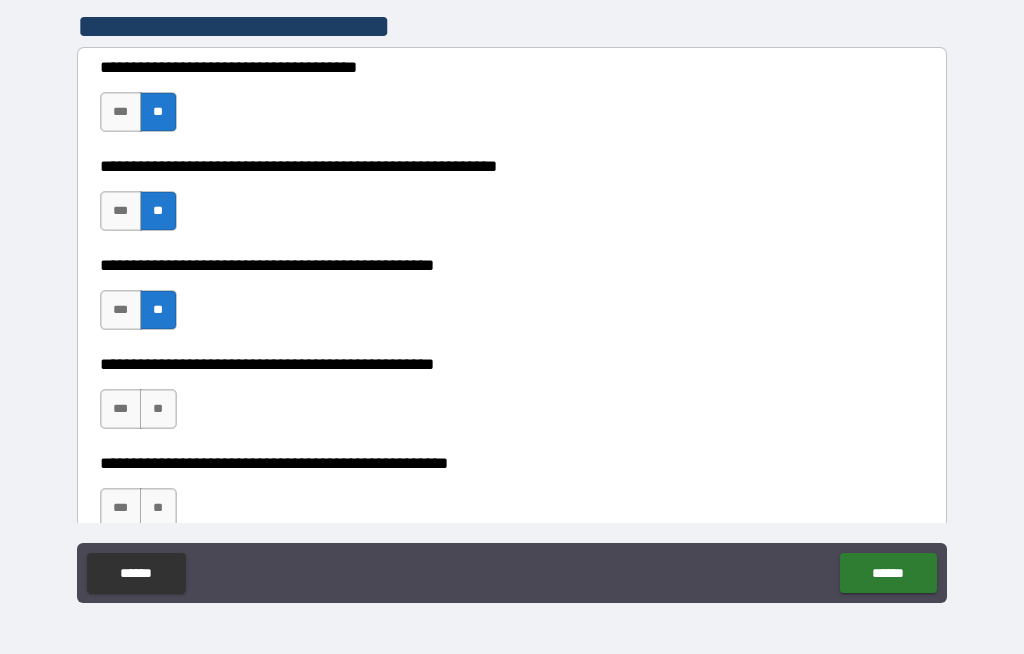 scroll, scrollTop: 403, scrollLeft: 0, axis: vertical 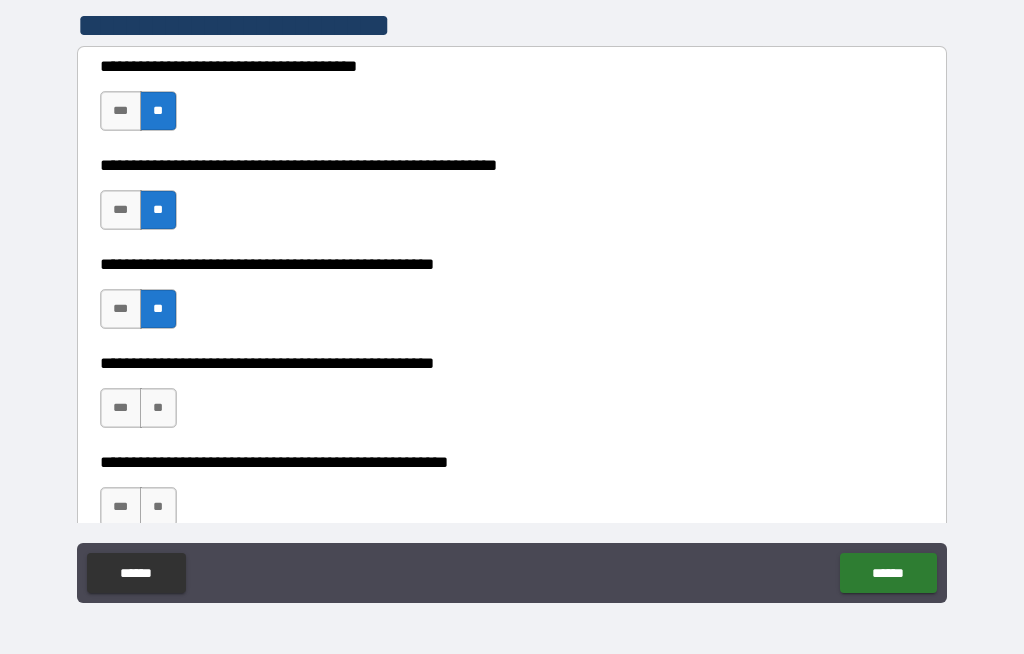 click on "**" at bounding box center [158, 408] 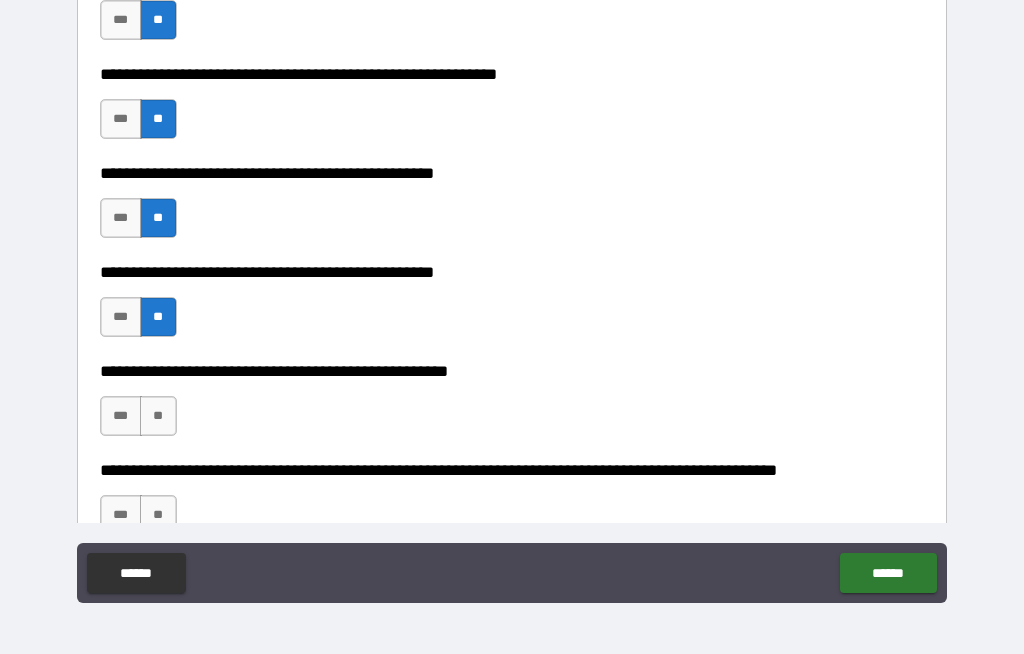 scroll, scrollTop: 493, scrollLeft: 0, axis: vertical 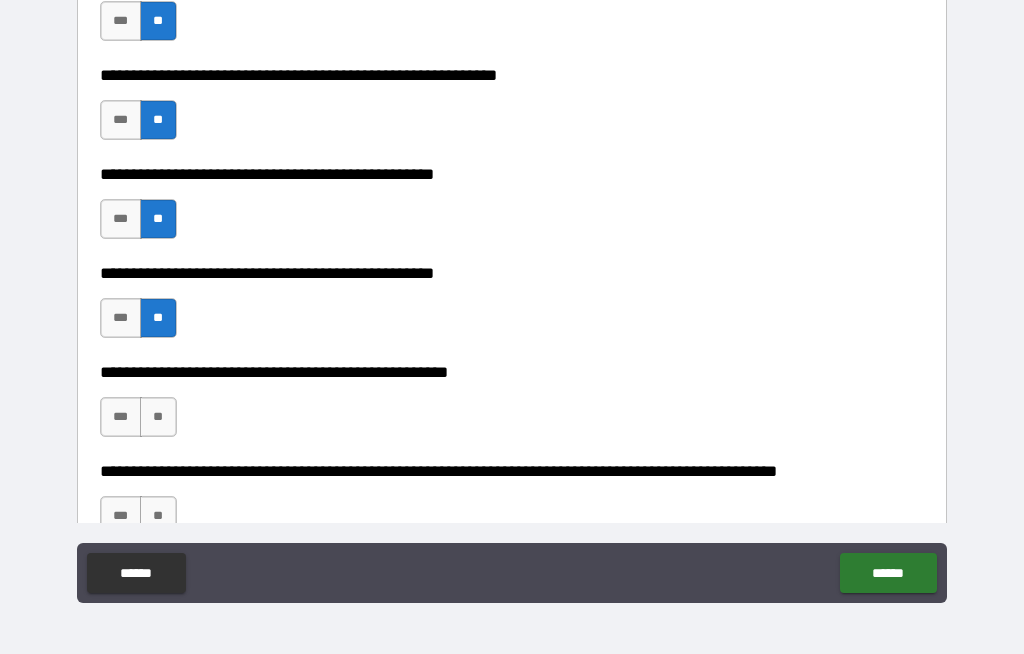 click on "**" at bounding box center [158, 417] 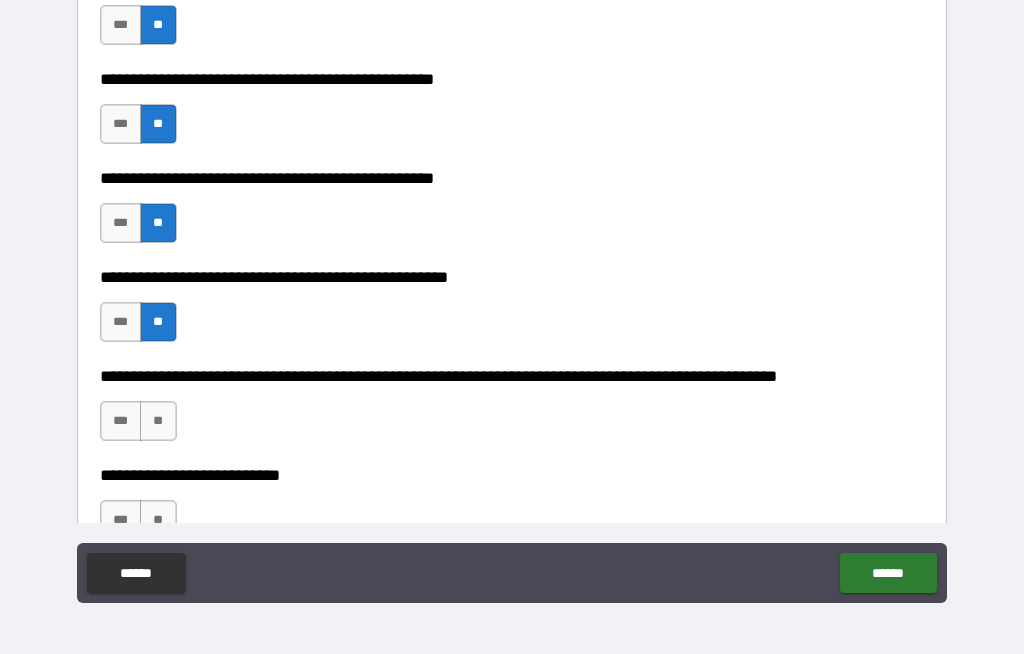 scroll, scrollTop: 593, scrollLeft: 0, axis: vertical 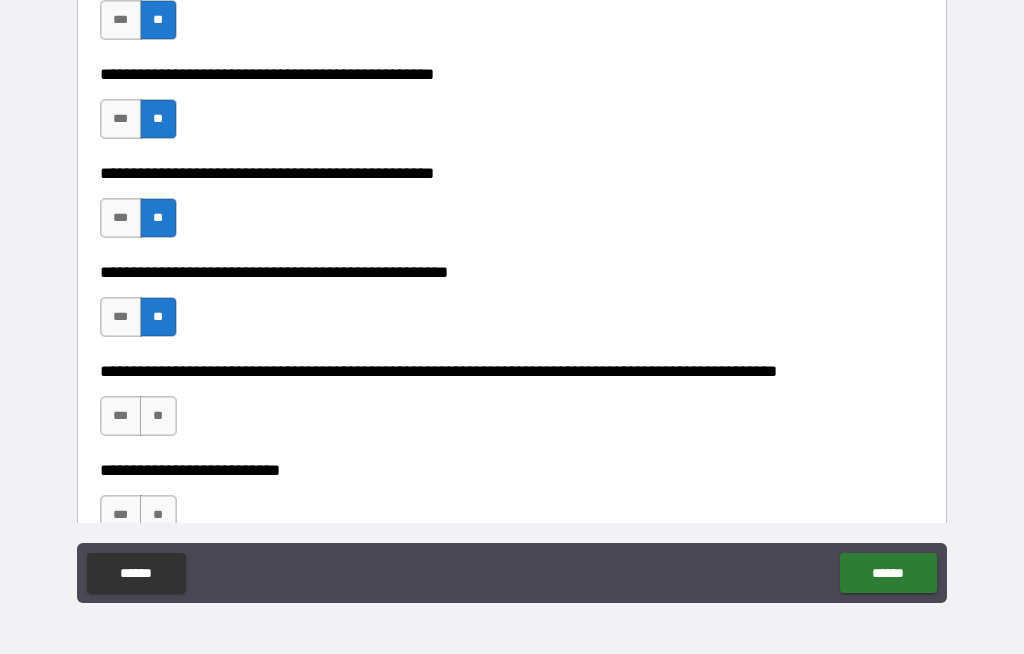 click on "**" at bounding box center [158, 416] 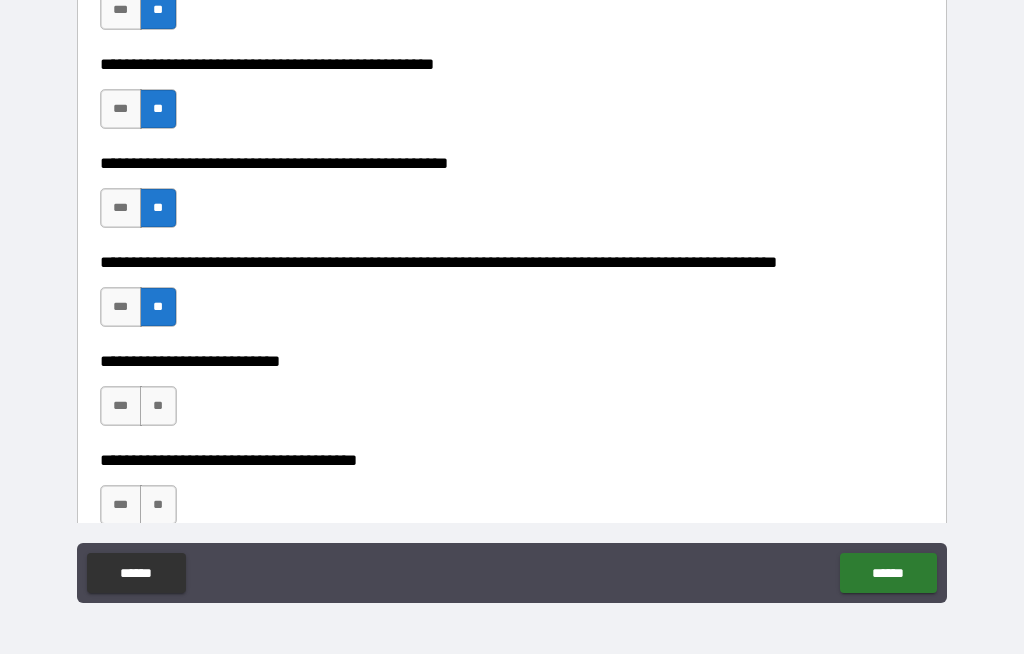 click on "**" at bounding box center (158, 406) 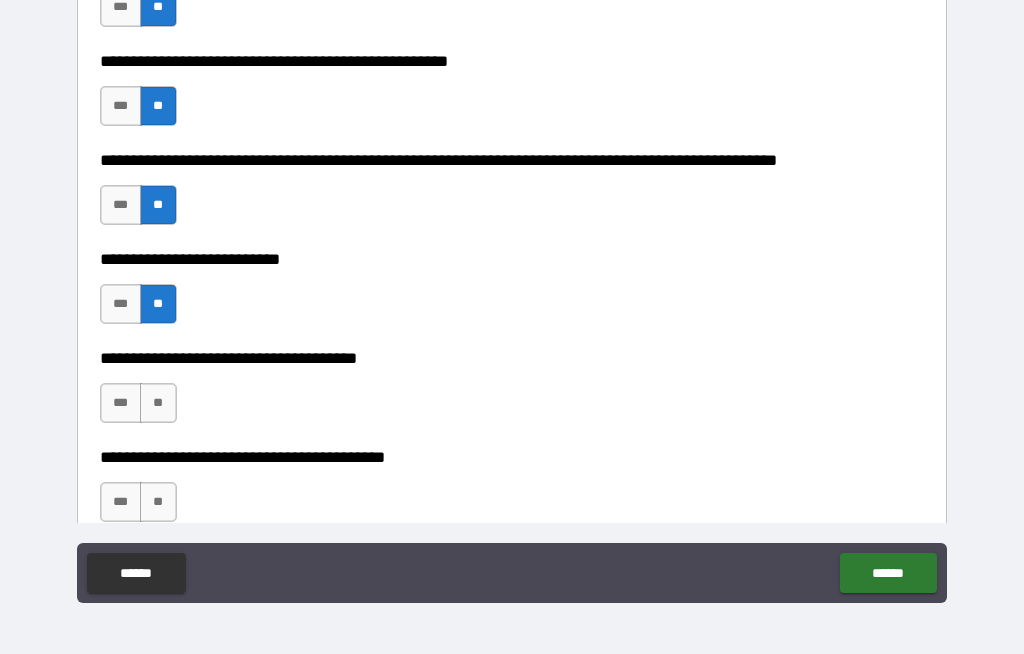 scroll, scrollTop: 803, scrollLeft: 0, axis: vertical 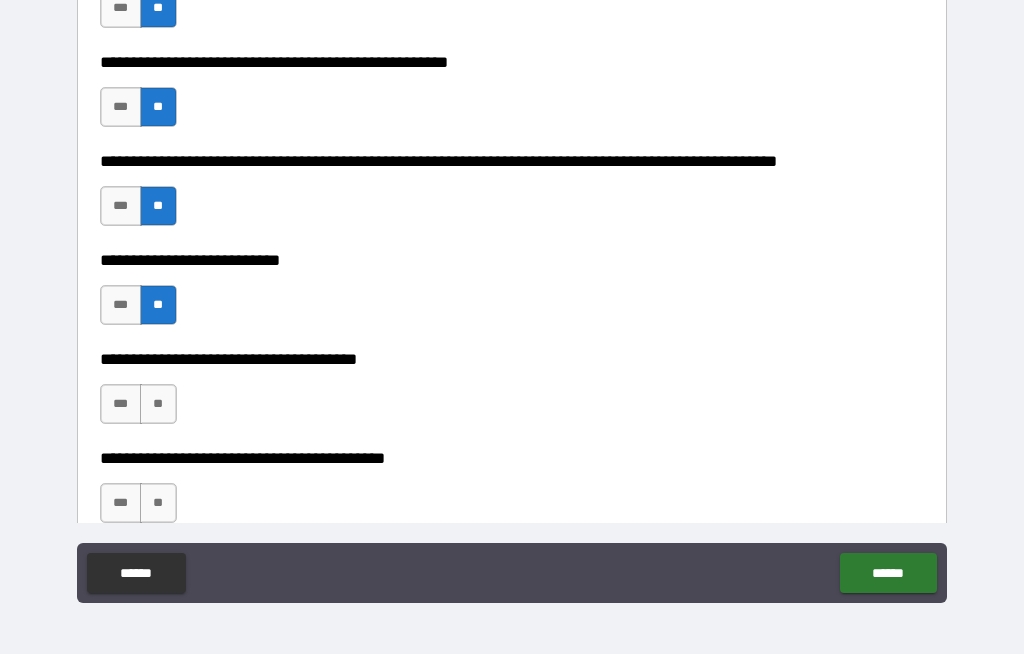 click on "**" at bounding box center [158, 404] 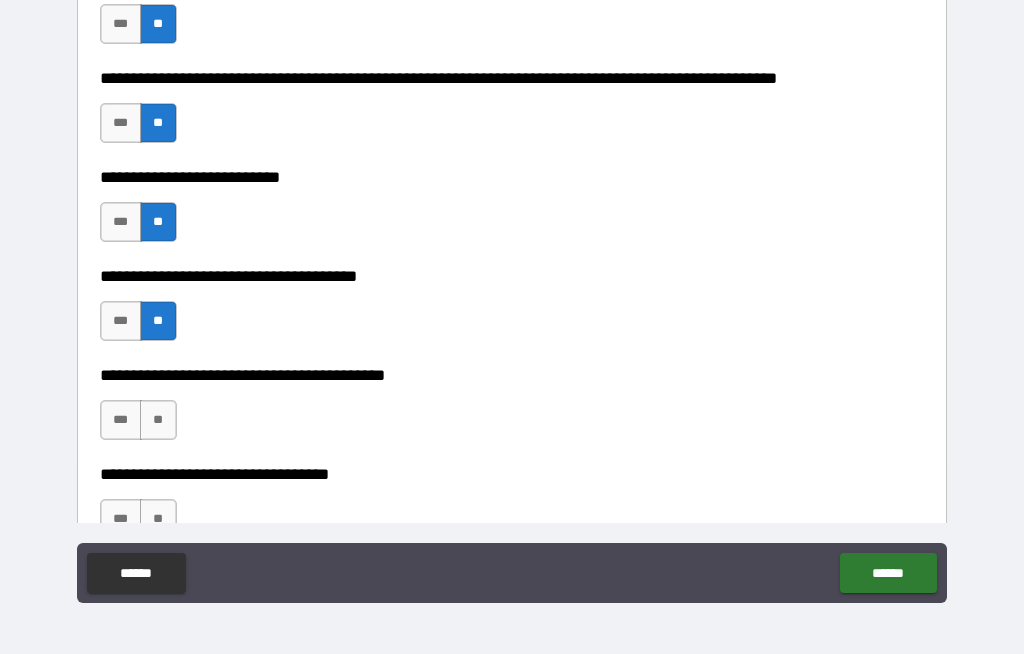 scroll, scrollTop: 885, scrollLeft: 0, axis: vertical 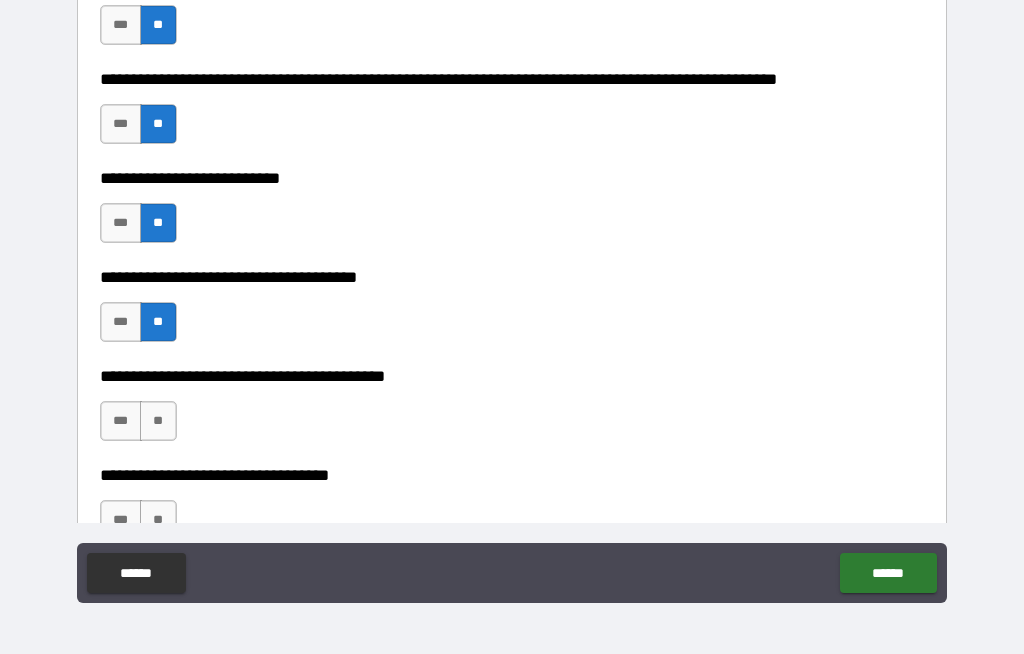 click on "**" at bounding box center [158, 421] 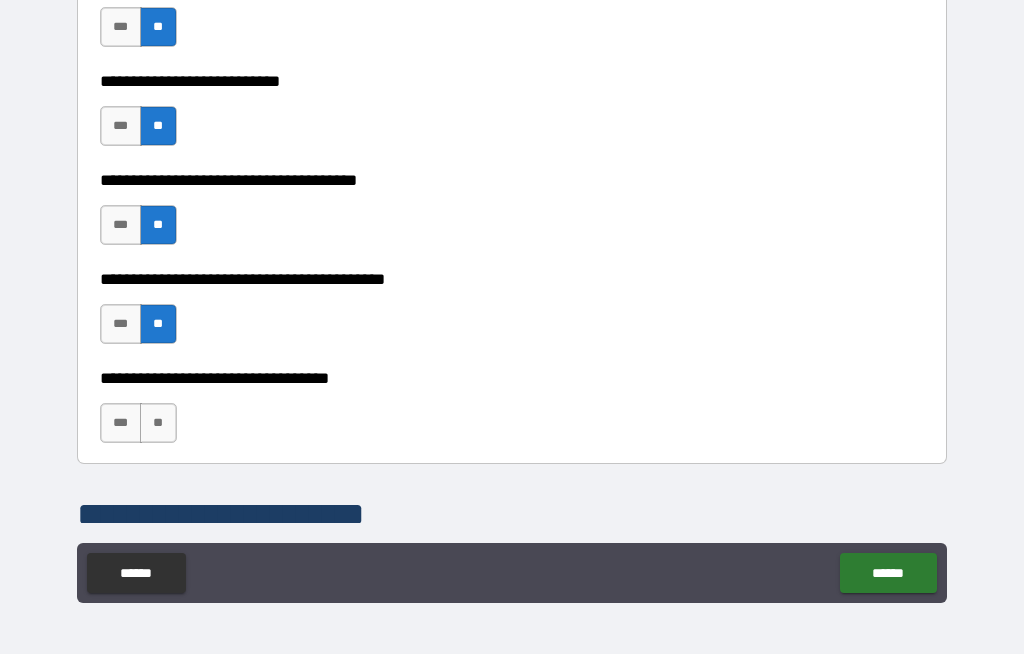 scroll, scrollTop: 981, scrollLeft: 0, axis: vertical 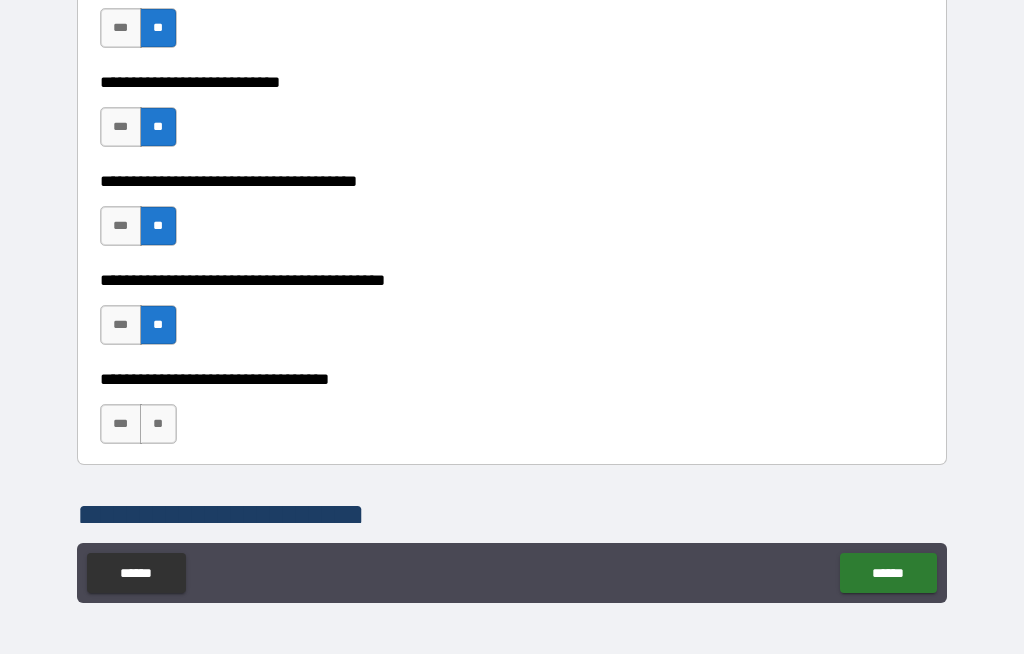 click on "**" at bounding box center [158, 424] 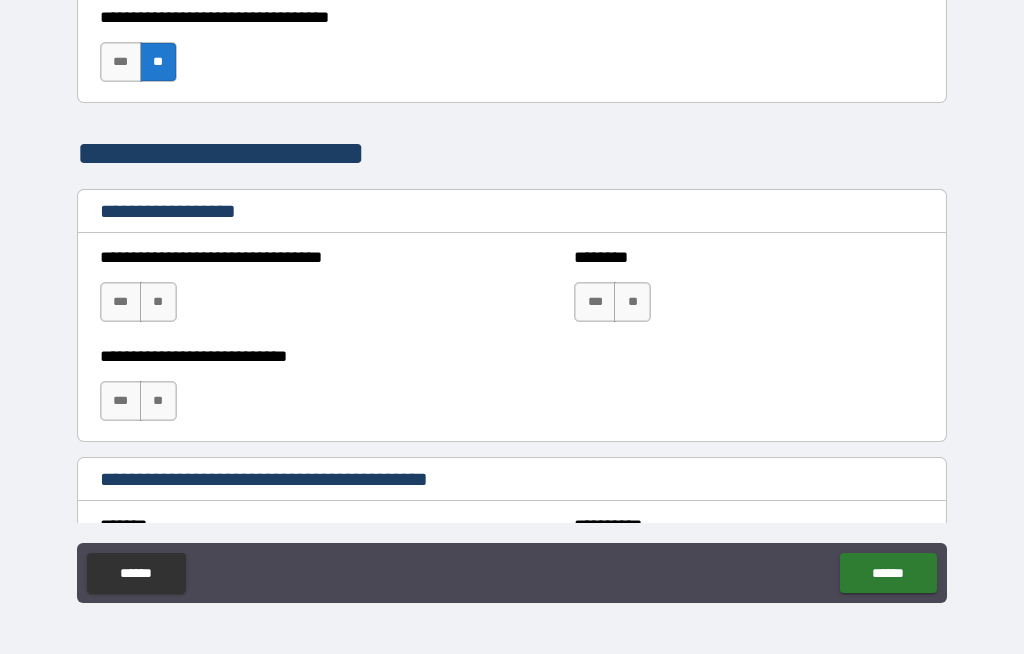 scroll, scrollTop: 1345, scrollLeft: 0, axis: vertical 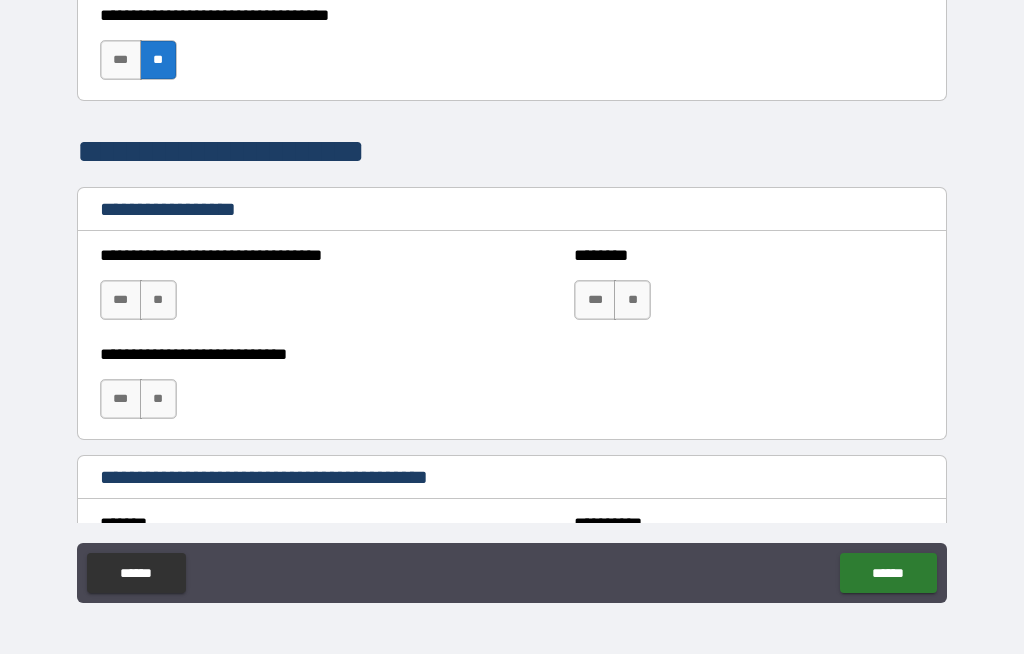 click on "**" at bounding box center (158, 300) 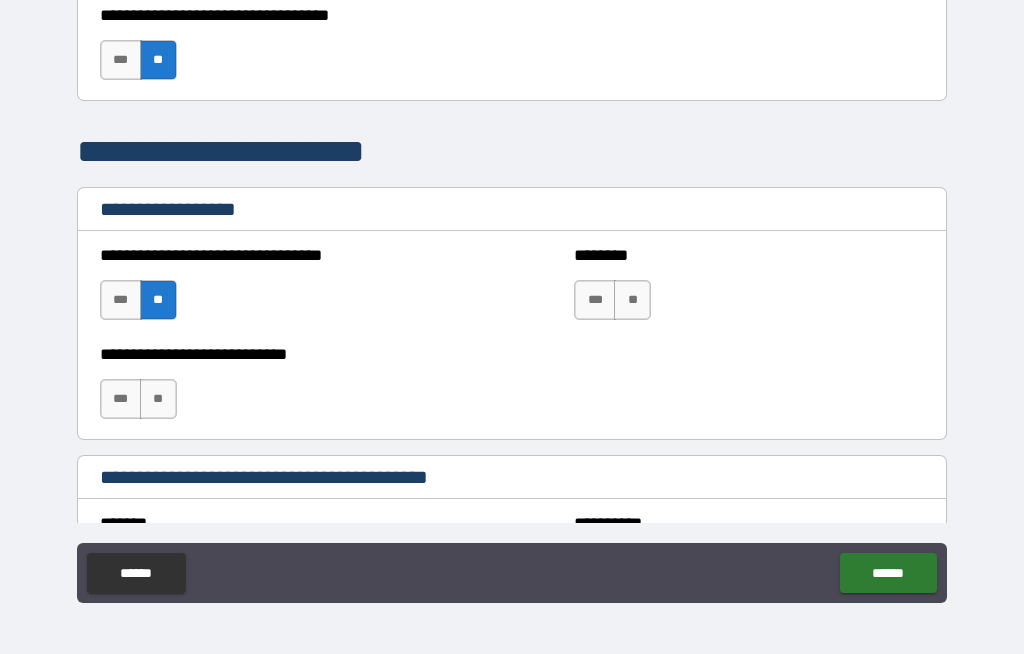 click on "**" at bounding box center (632, 300) 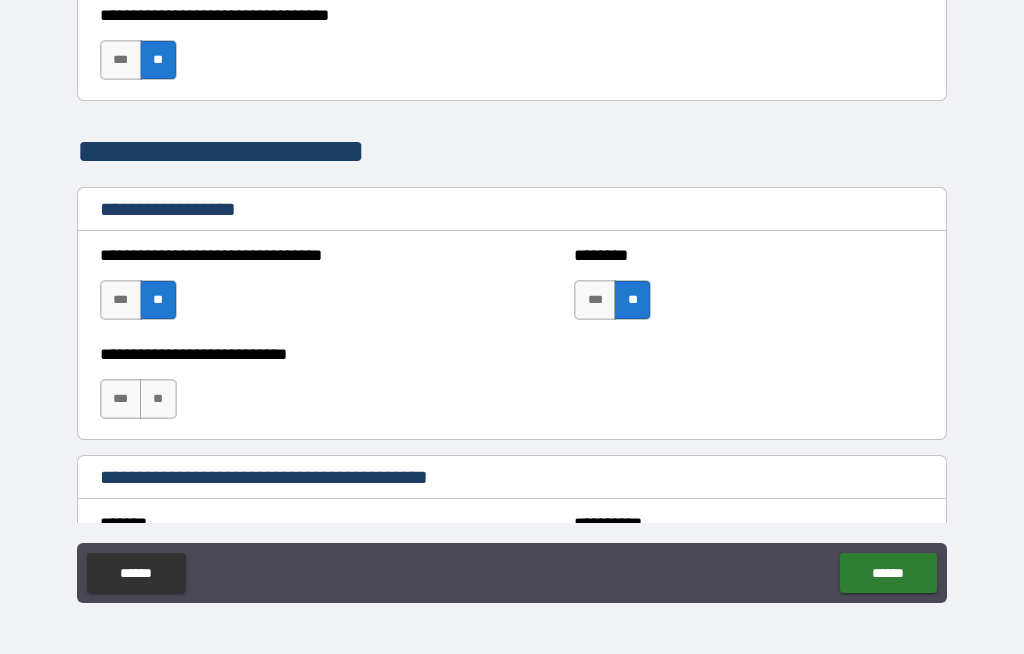 click on "**" at bounding box center (158, 399) 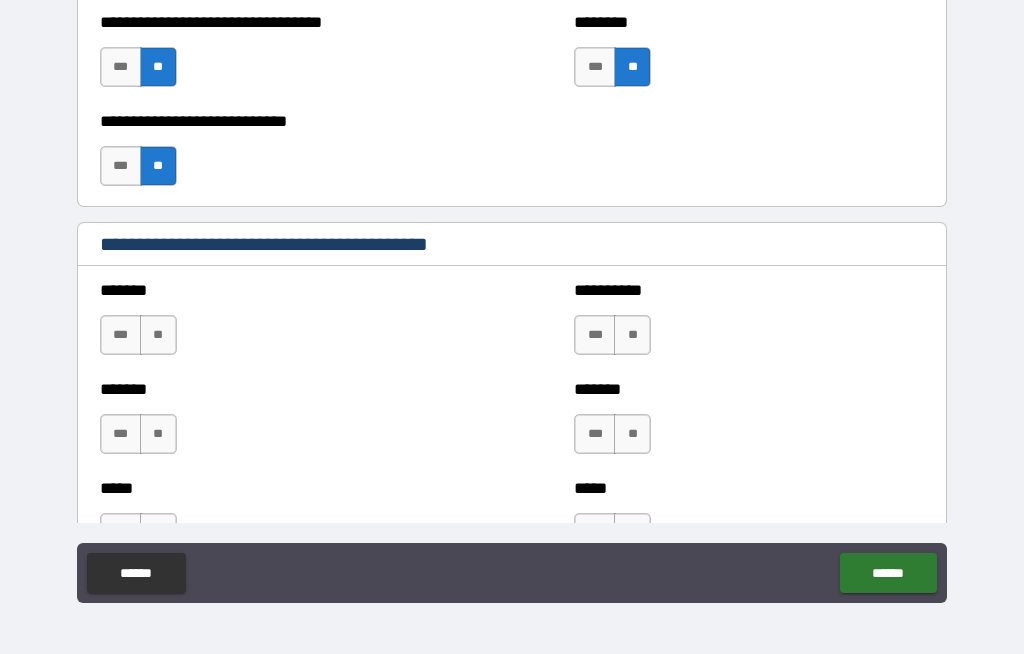 scroll, scrollTop: 1590, scrollLeft: 0, axis: vertical 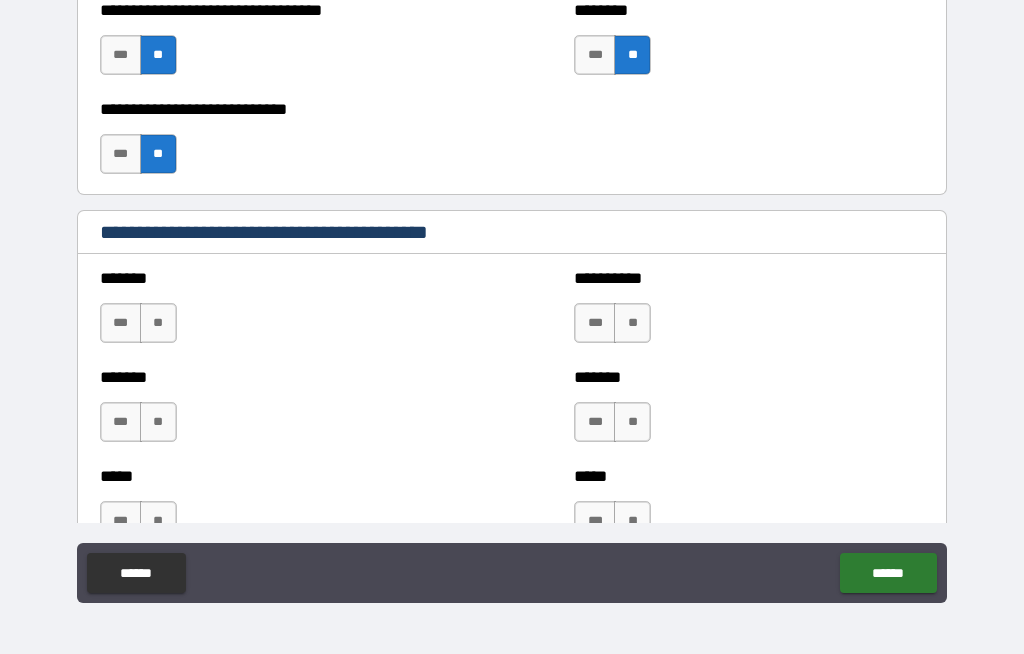 click on "**" at bounding box center [158, 323] 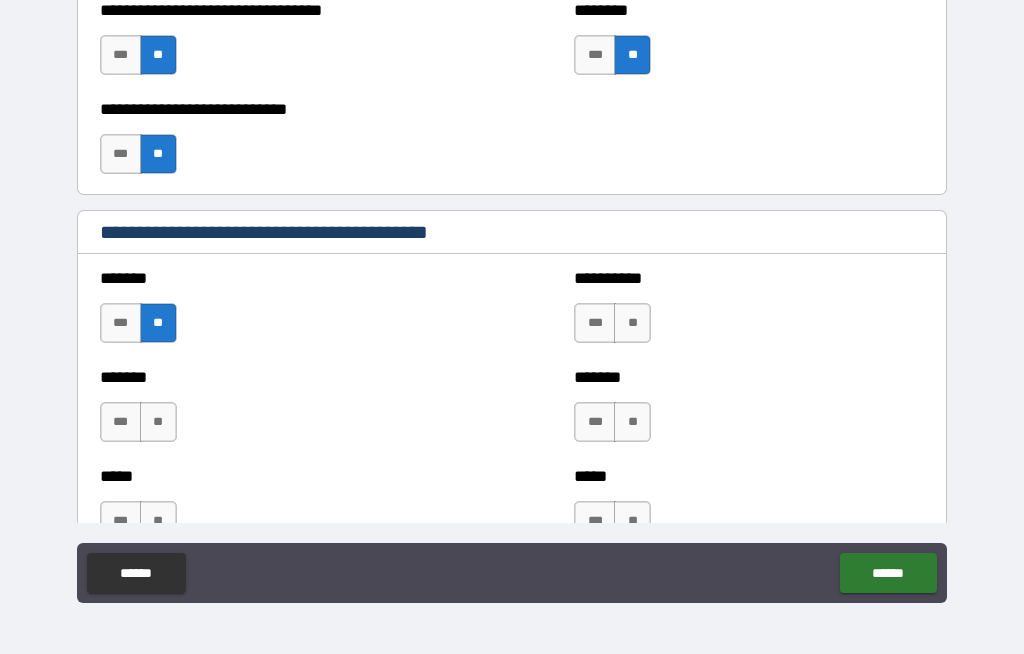 click on "**" at bounding box center [632, 323] 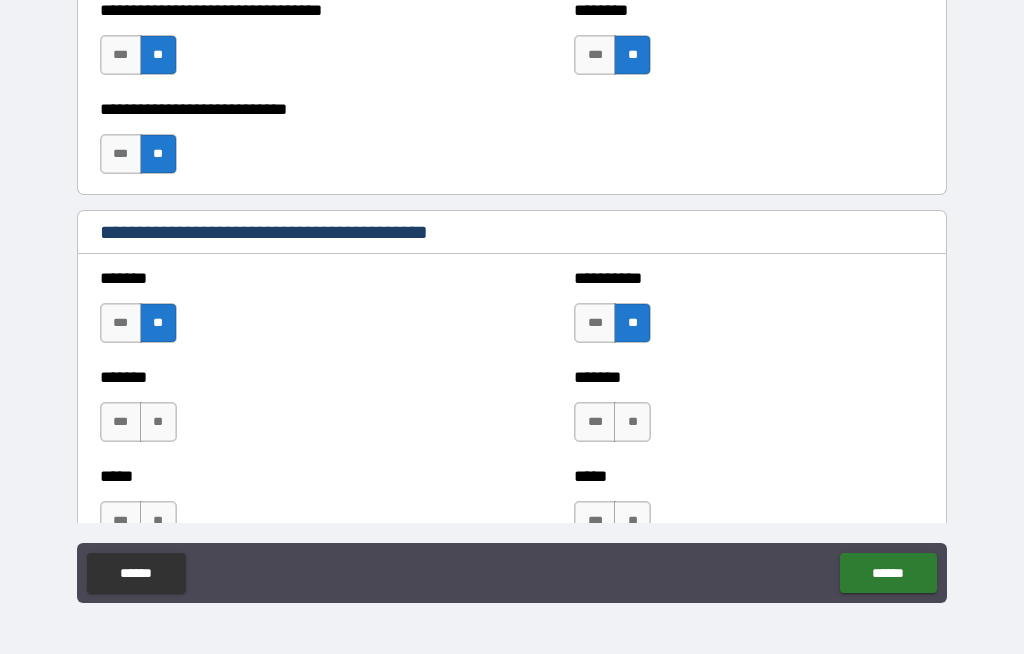click on "**" at bounding box center (158, 422) 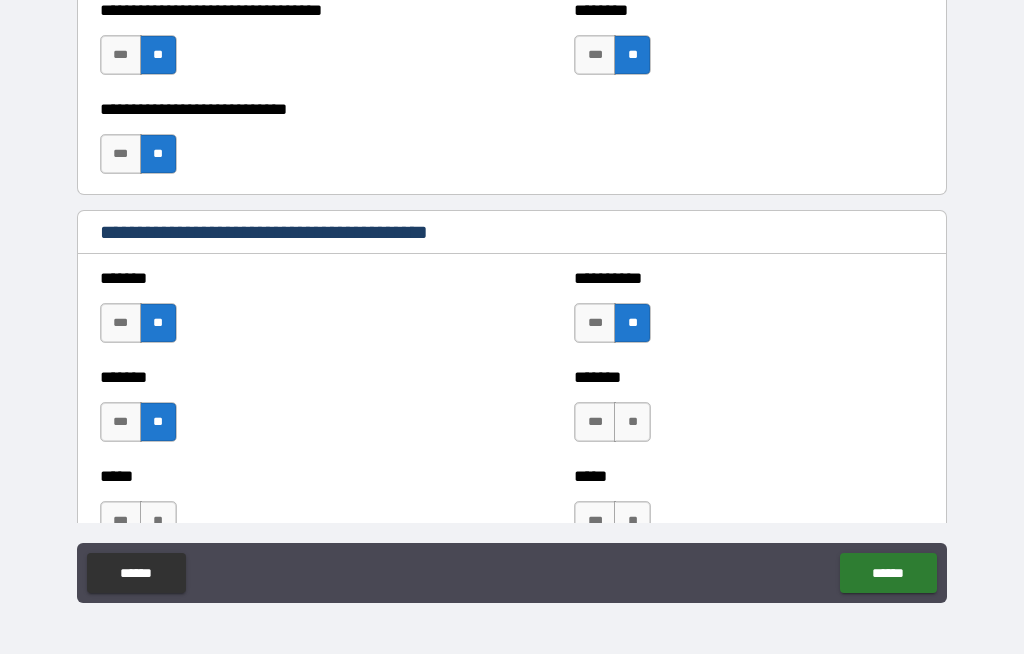 click on "**" at bounding box center (632, 422) 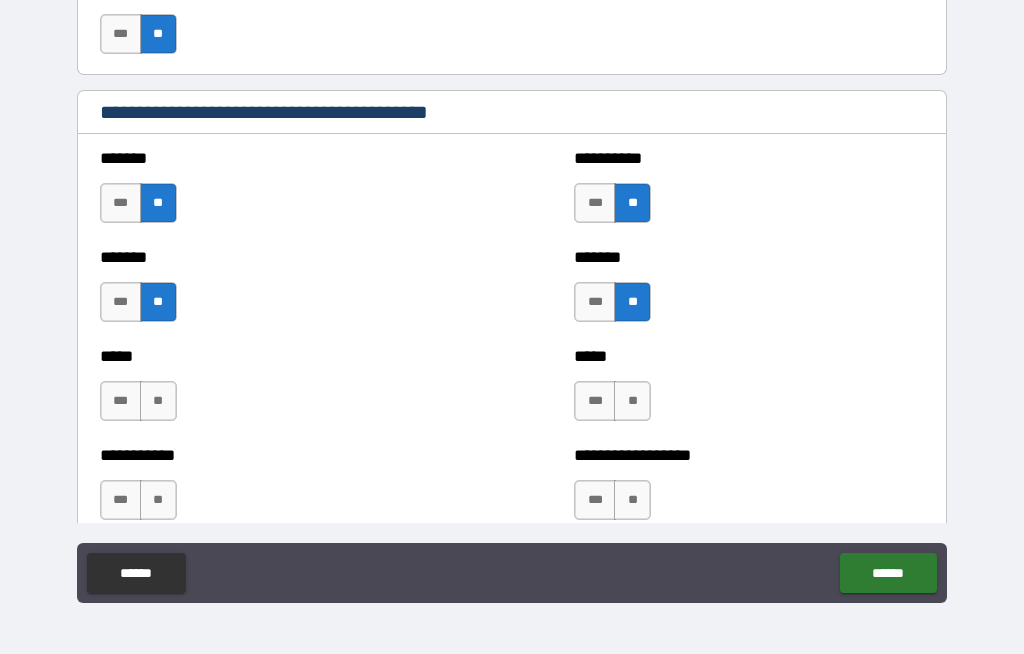scroll, scrollTop: 1711, scrollLeft: 0, axis: vertical 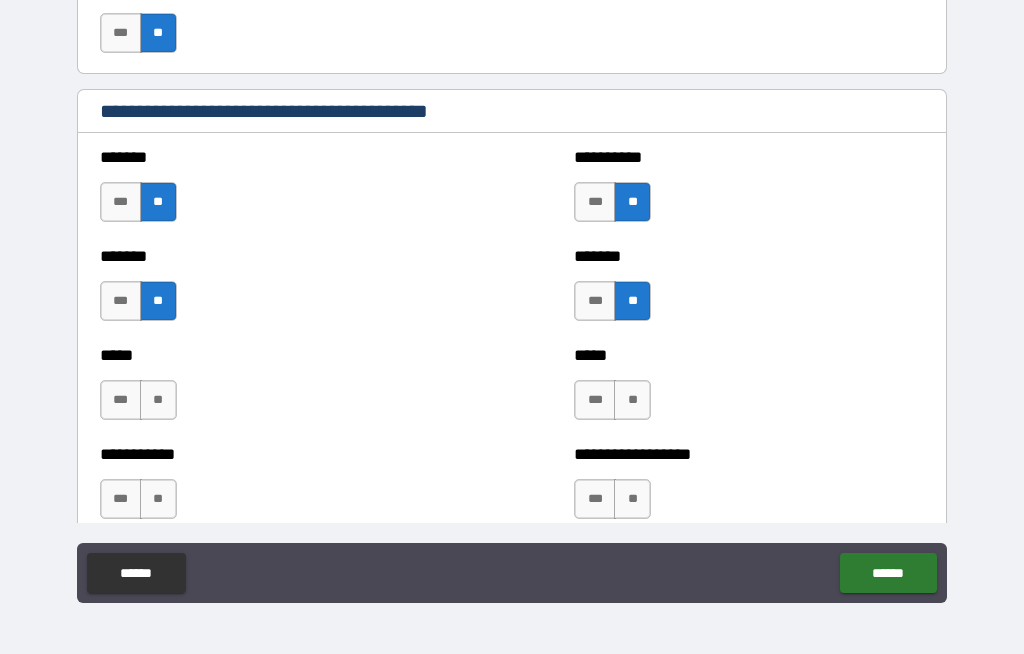 click on "**" at bounding box center [158, 400] 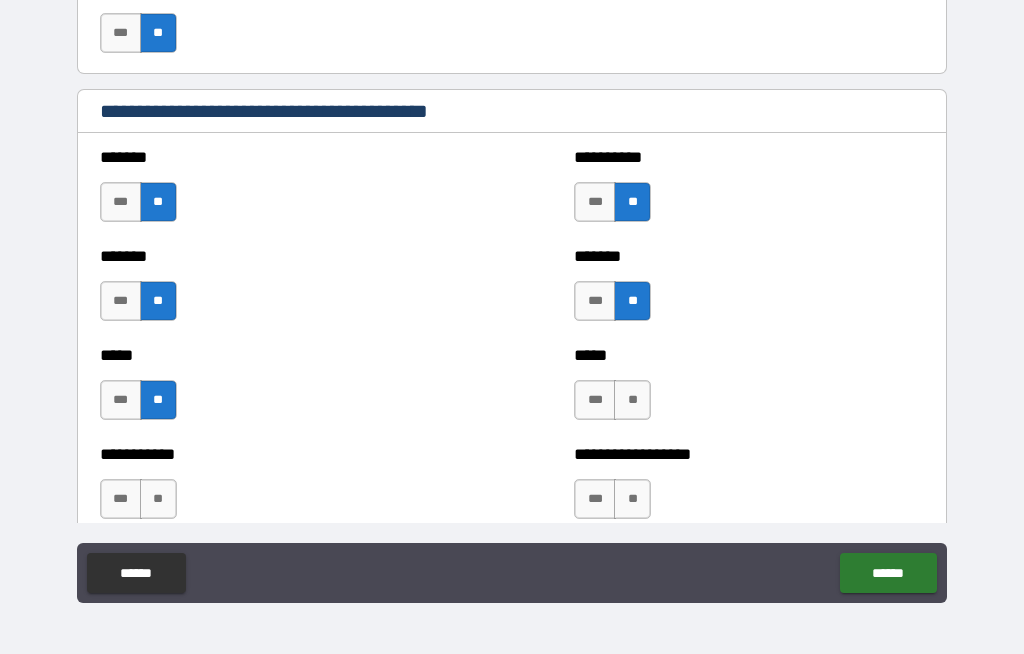 click on "**" at bounding box center (632, 400) 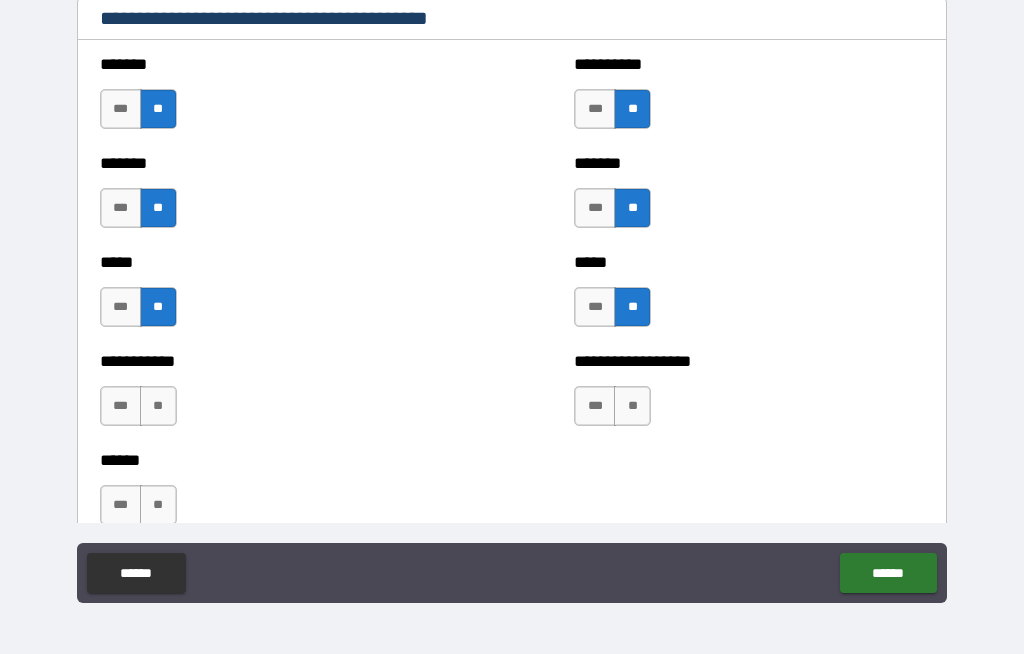 scroll, scrollTop: 1829, scrollLeft: 0, axis: vertical 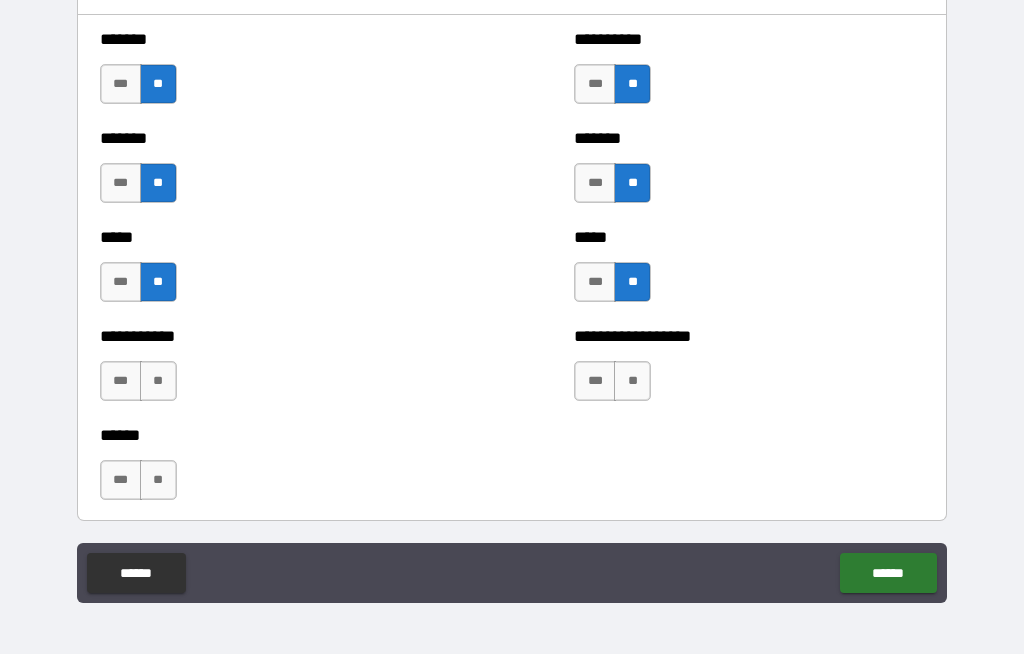 click on "**" at bounding box center [158, 381] 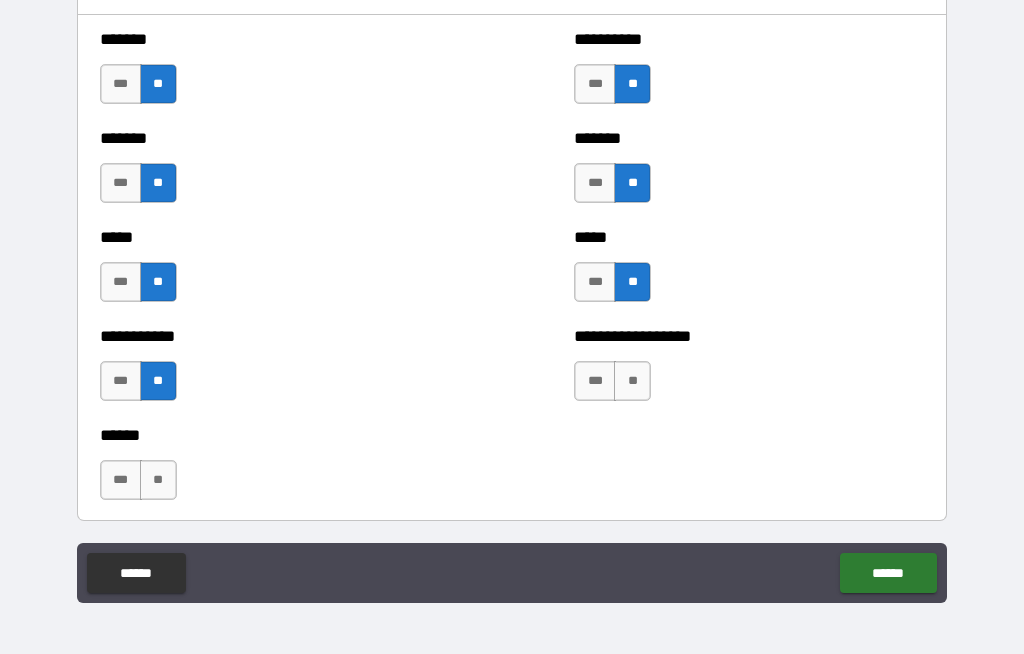 click on "**" at bounding box center (632, 381) 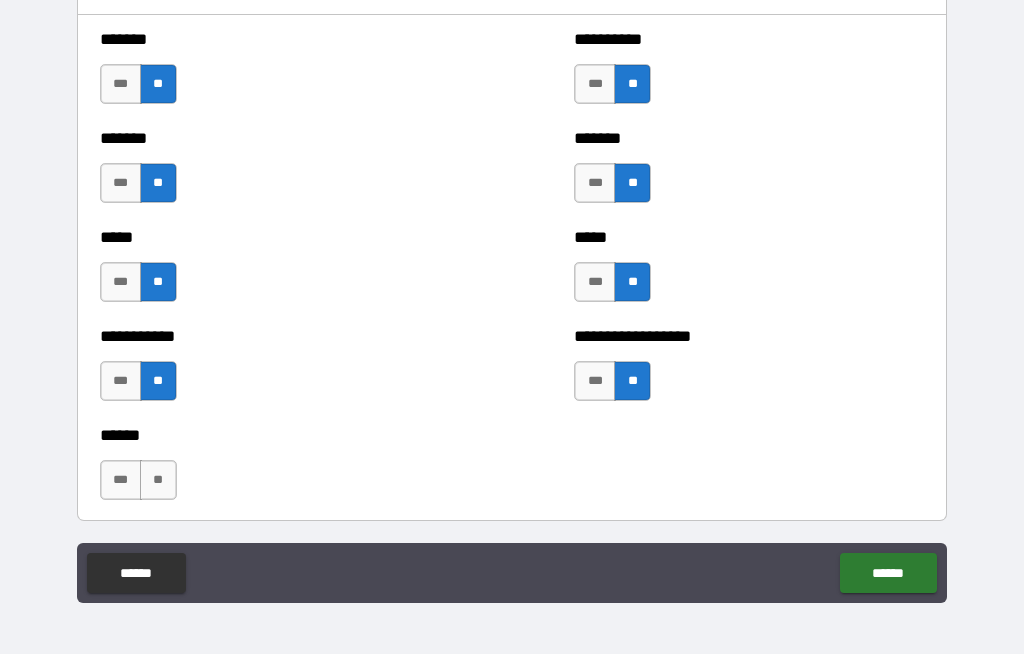 click on "**" at bounding box center [158, 480] 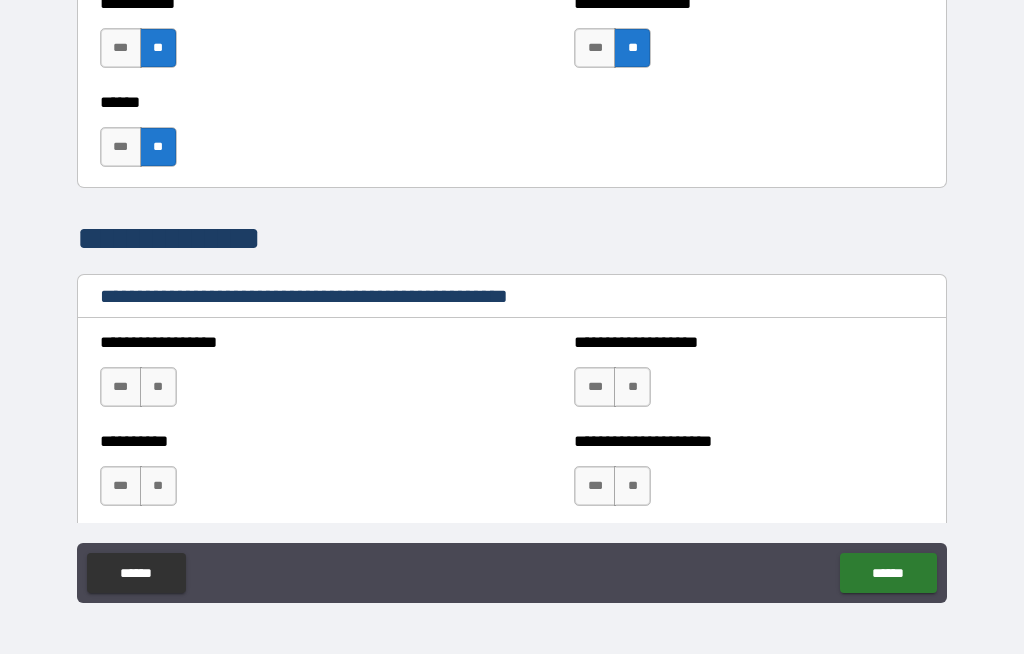 scroll, scrollTop: 2174, scrollLeft: 0, axis: vertical 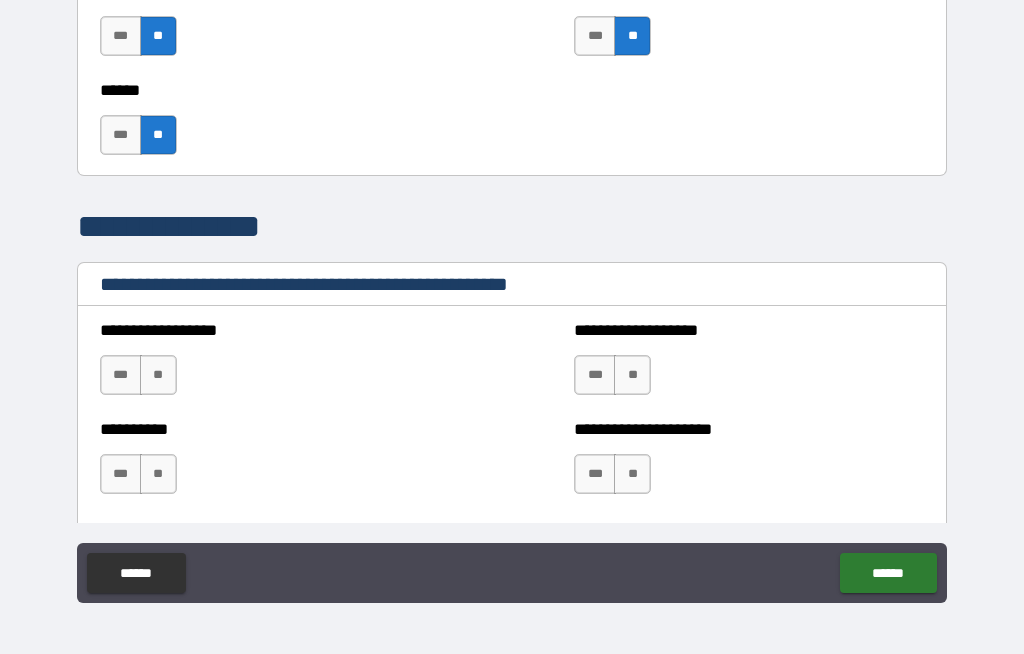 click on "**" at bounding box center [158, 375] 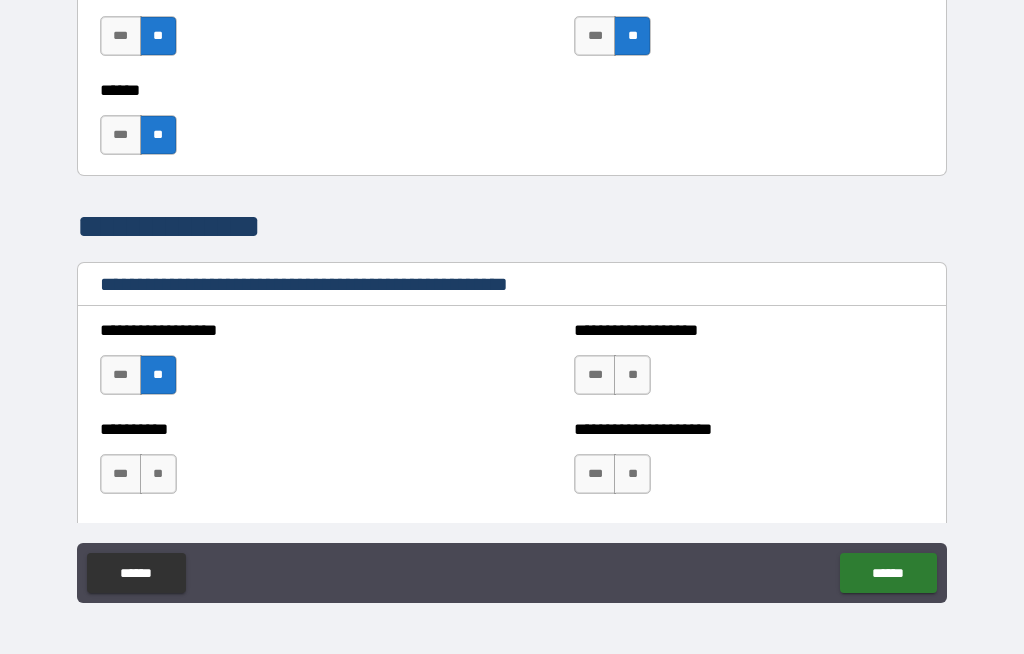 click on "**" at bounding box center [632, 375] 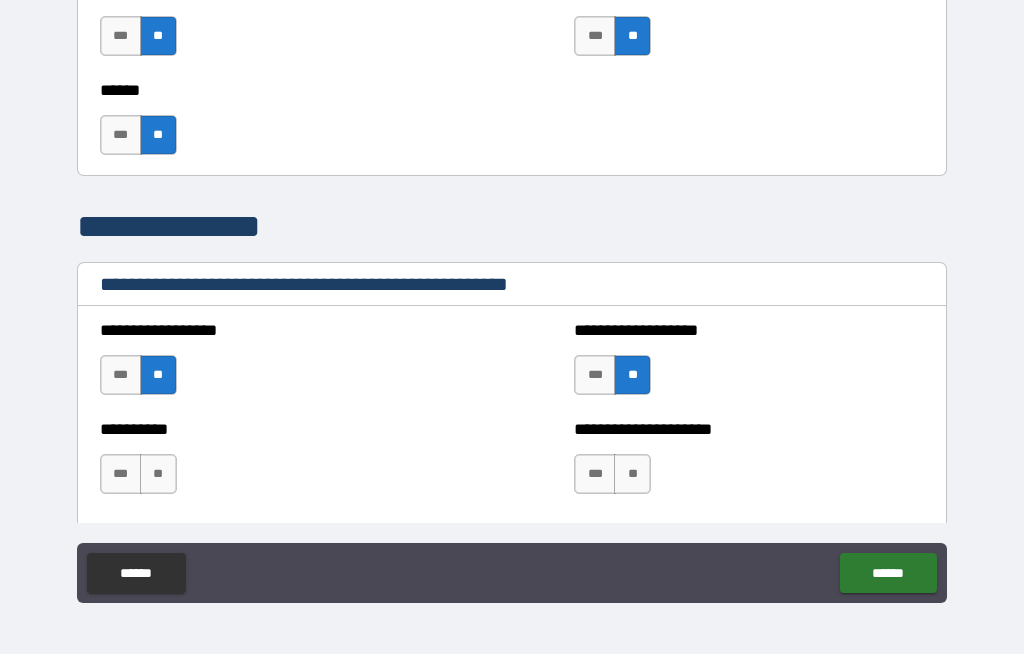 click on "**" at bounding box center (158, 474) 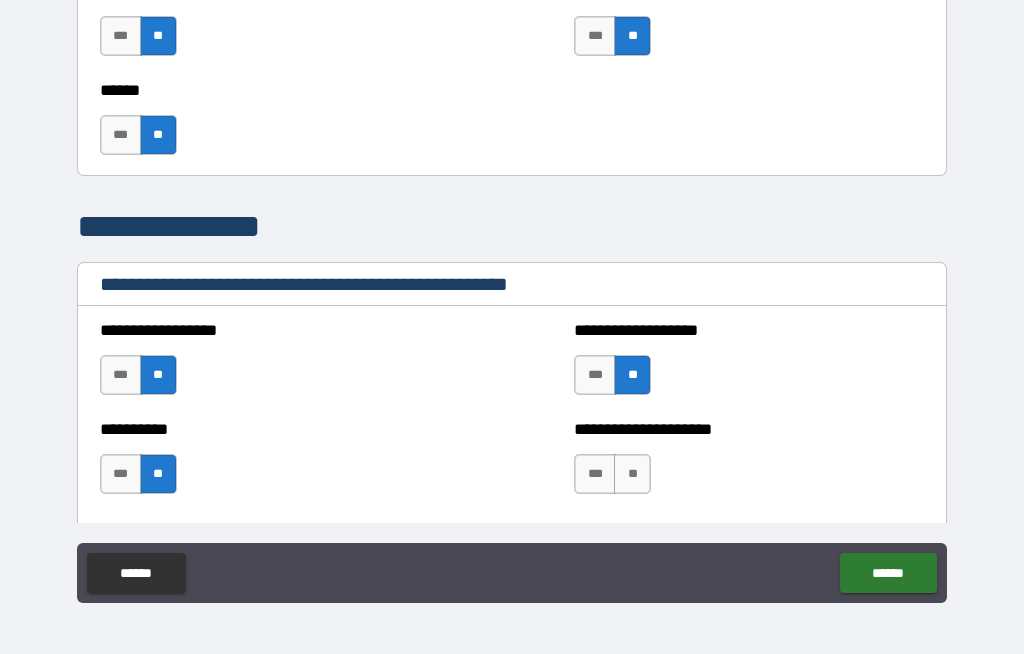 click on "**" at bounding box center (632, 474) 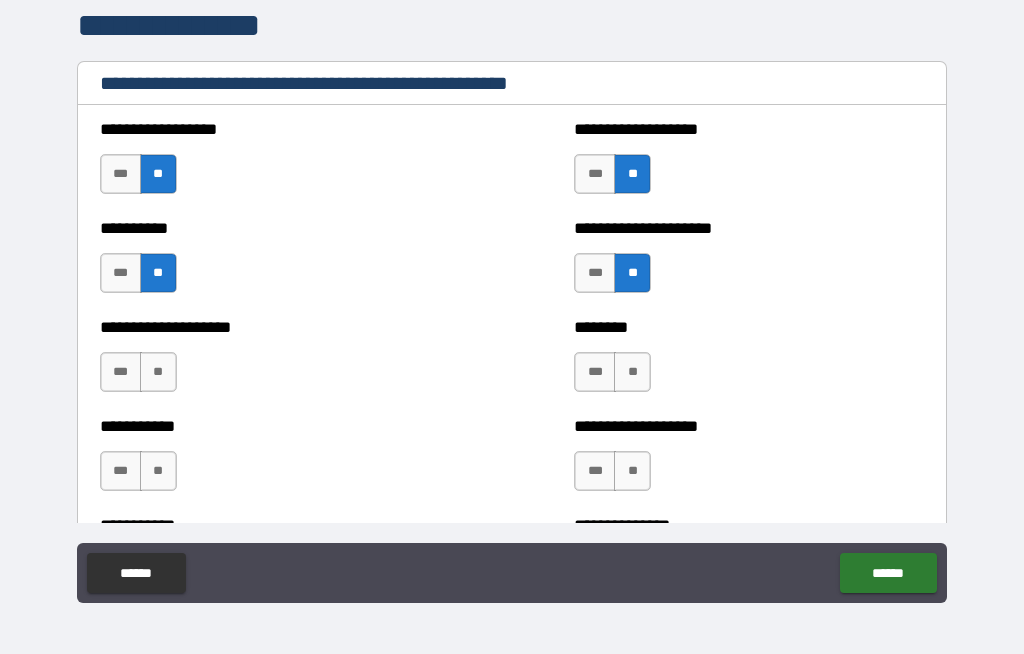 scroll, scrollTop: 2382, scrollLeft: 0, axis: vertical 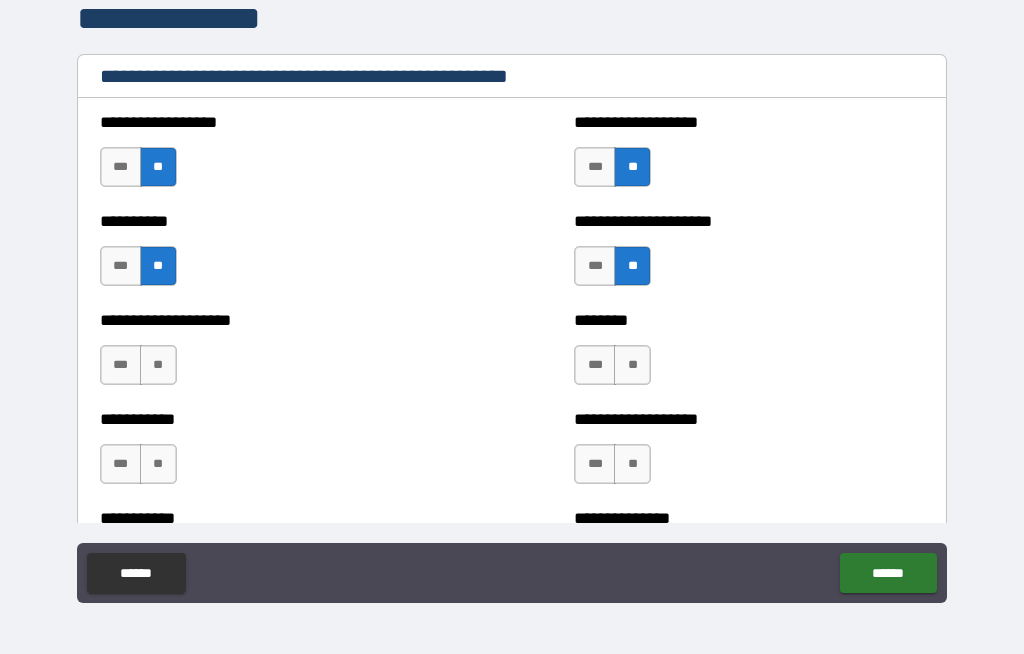 click on "**" at bounding box center [158, 365] 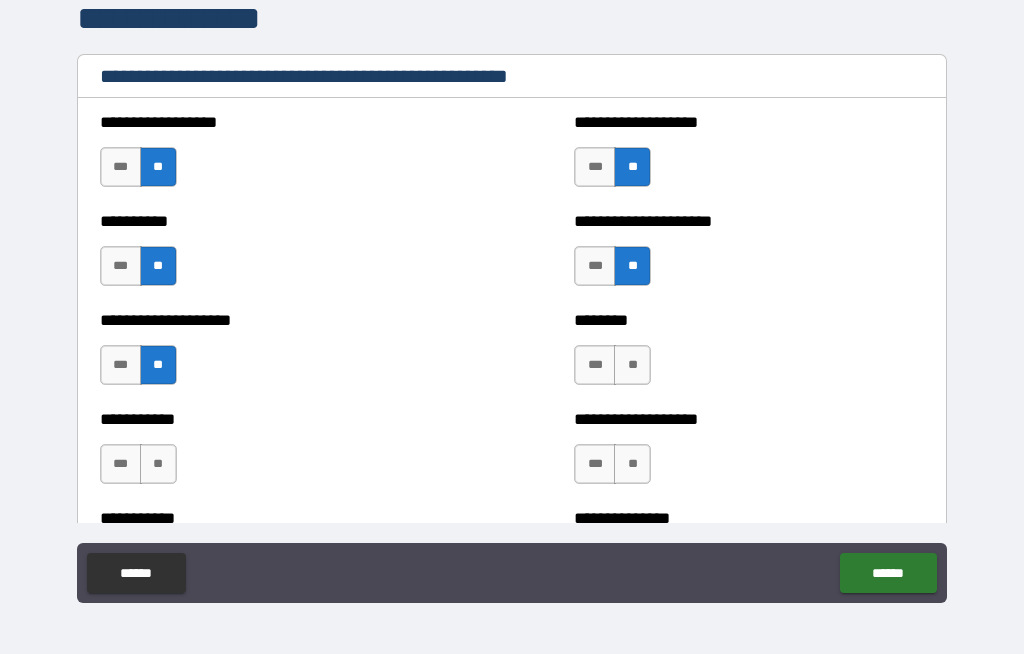 click on "**" at bounding box center [632, 365] 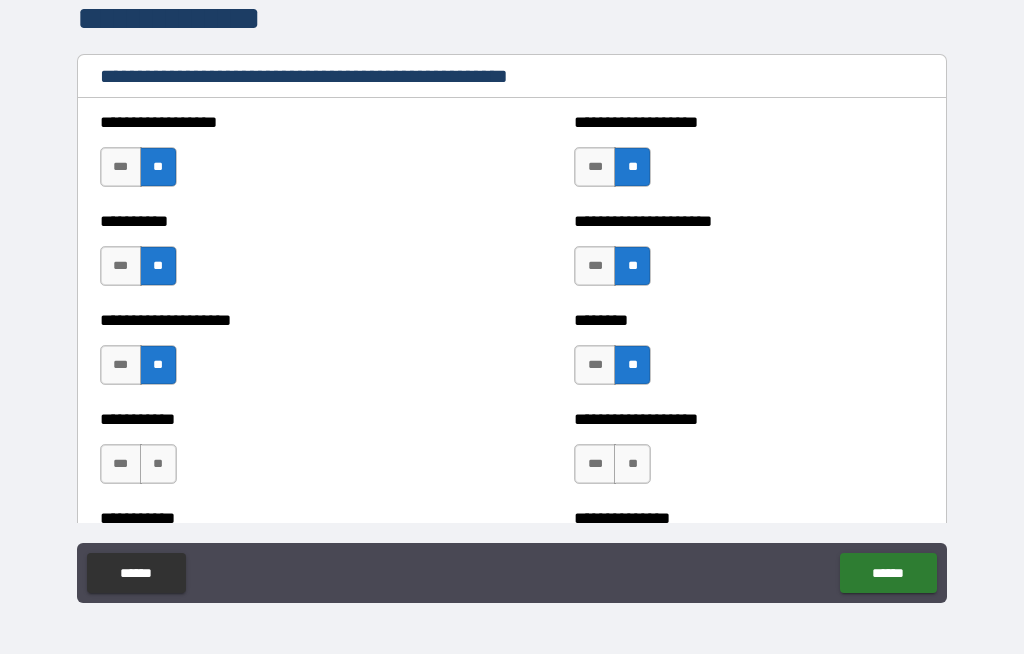 click on "**" at bounding box center (158, 464) 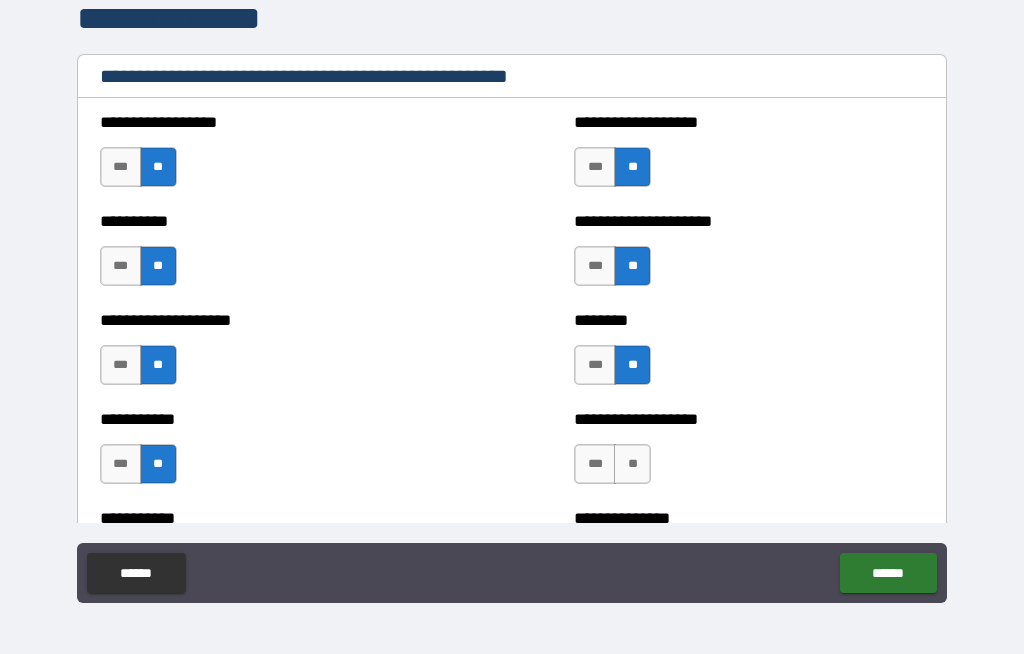 click on "**" at bounding box center (632, 464) 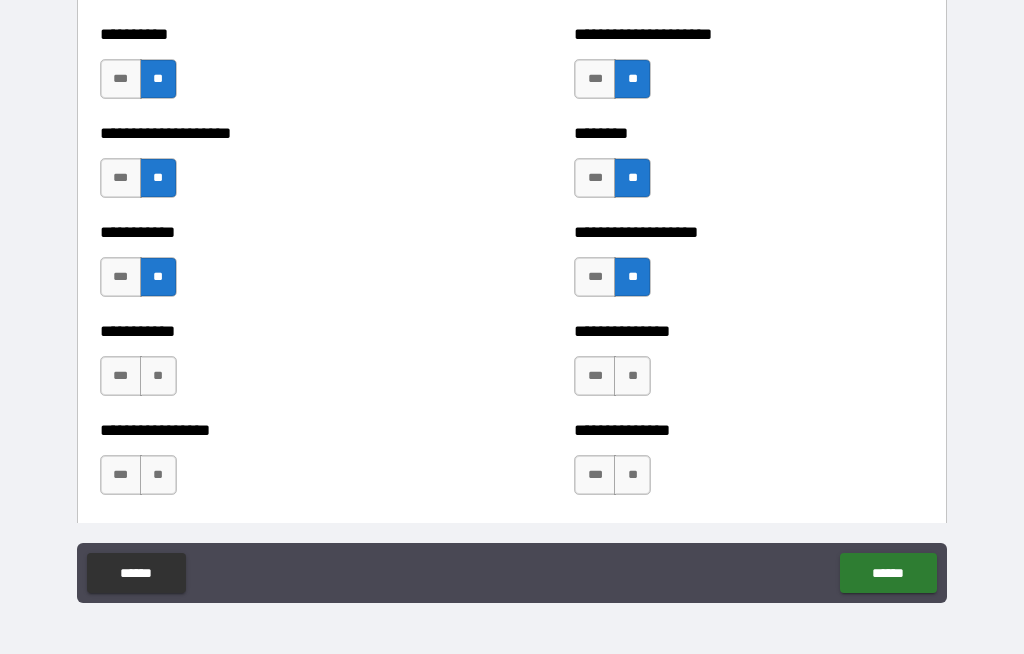 scroll, scrollTop: 2569, scrollLeft: 0, axis: vertical 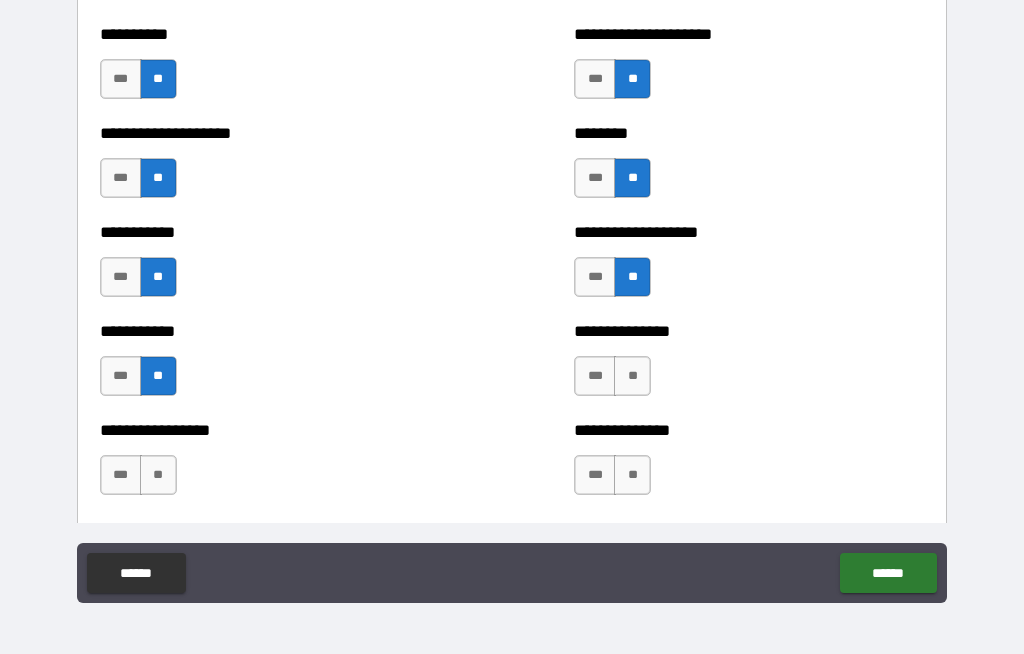 click on "**" at bounding box center (632, 376) 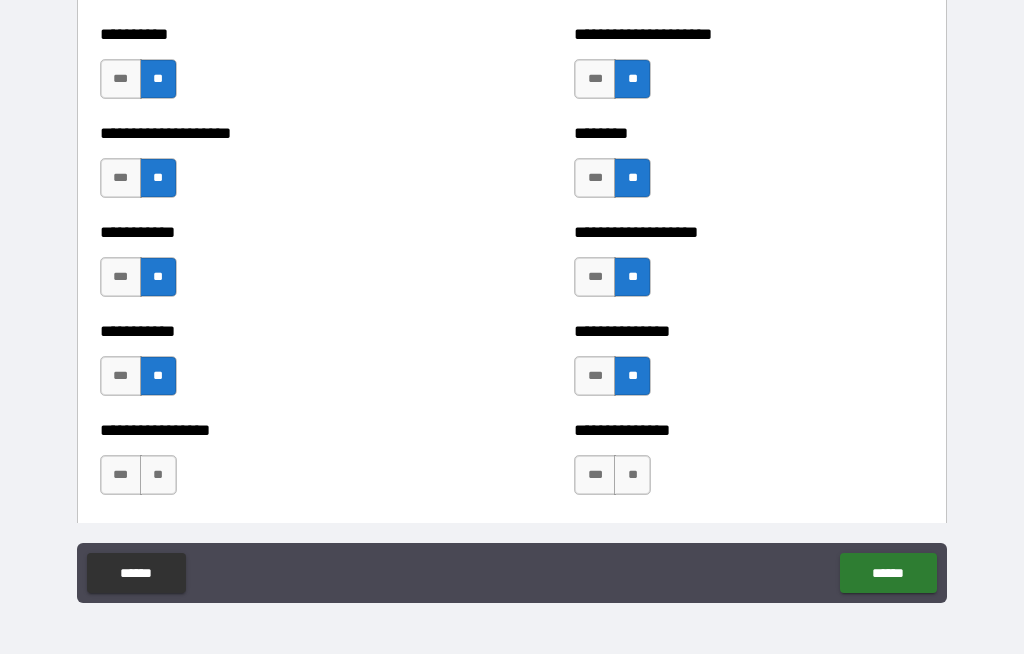 click on "**" at bounding box center [158, 475] 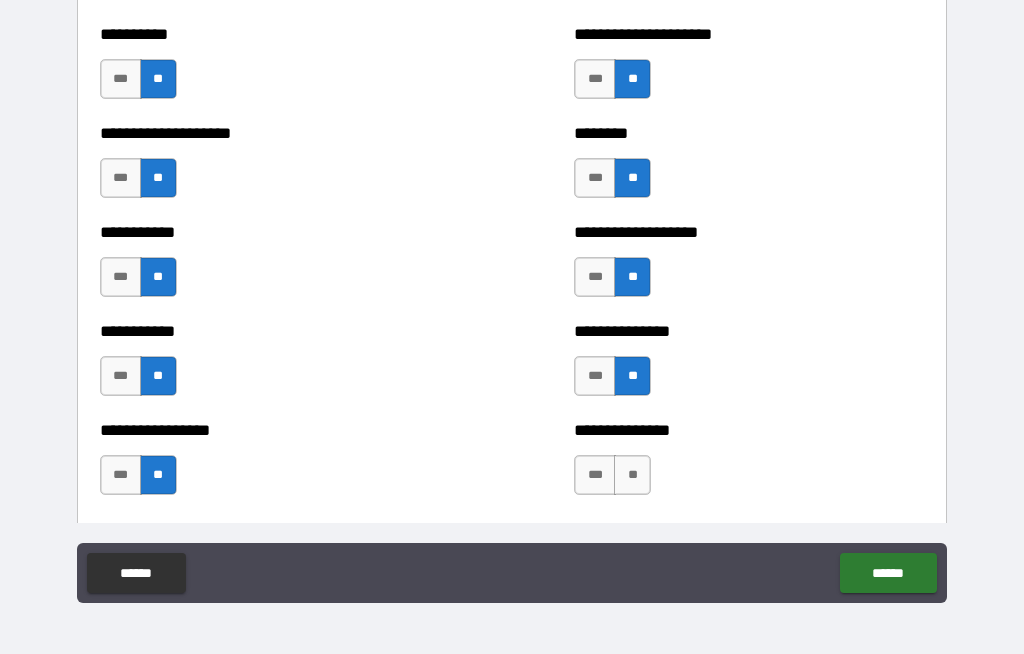 click on "**" at bounding box center (632, 475) 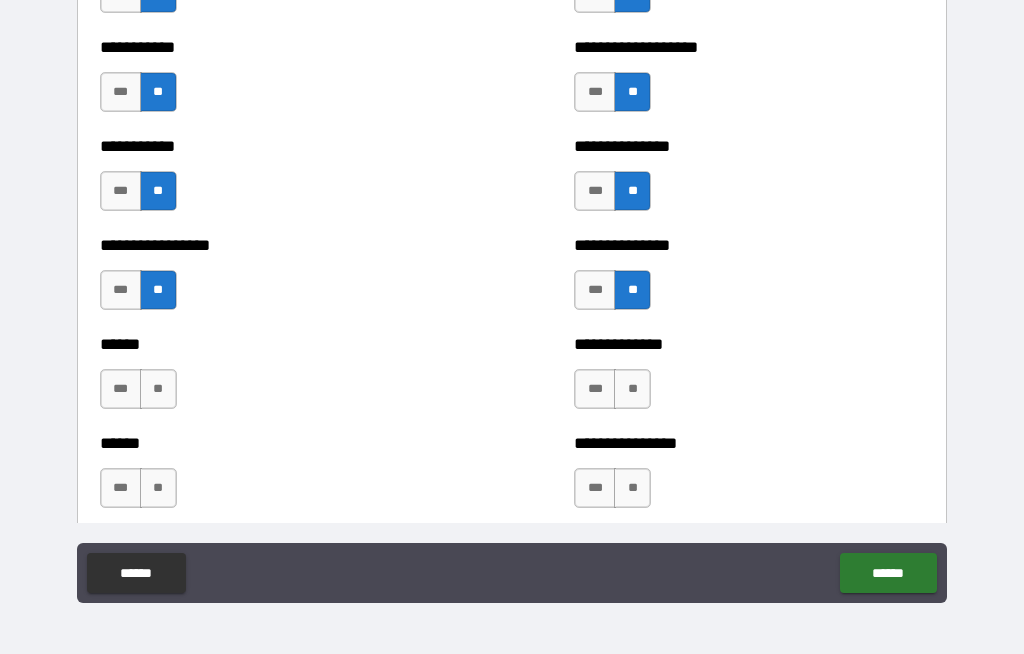 scroll, scrollTop: 2757, scrollLeft: 0, axis: vertical 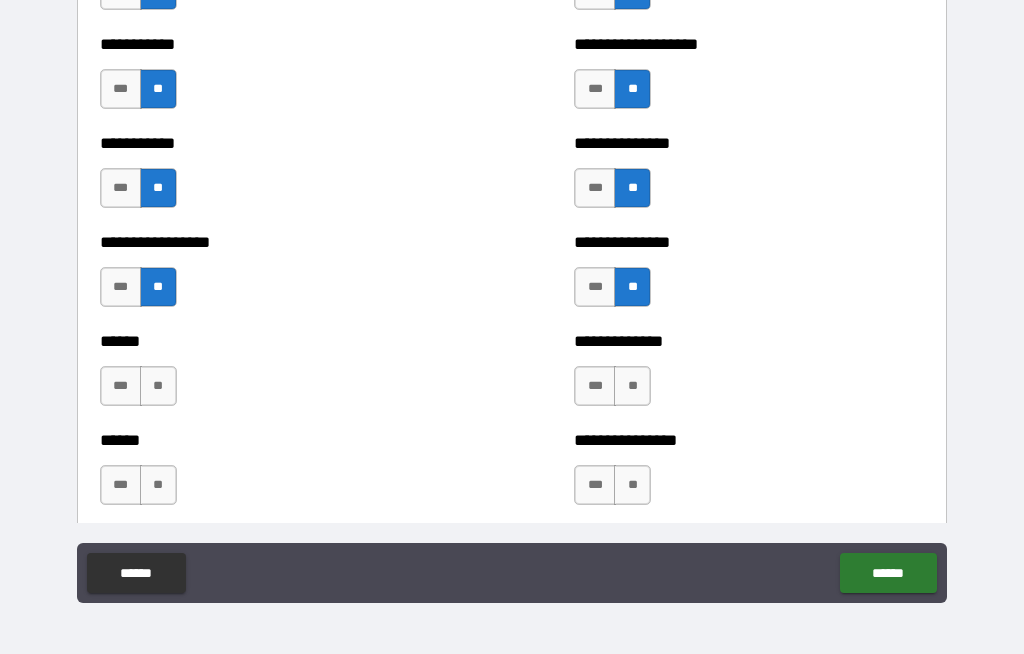 click on "**" at bounding box center [158, 386] 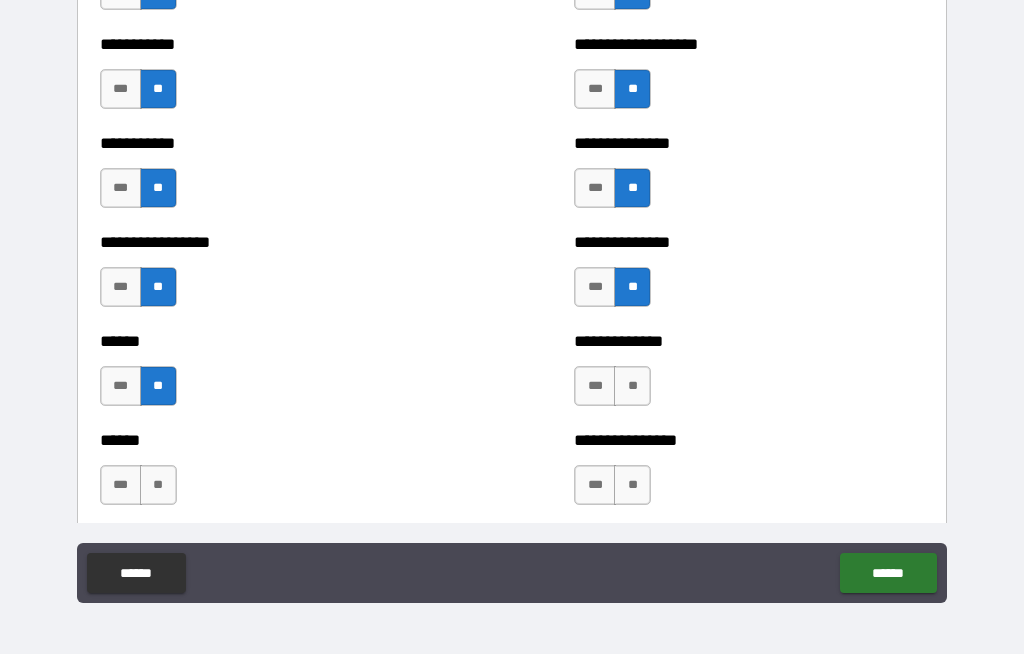 click on "**" at bounding box center [632, 386] 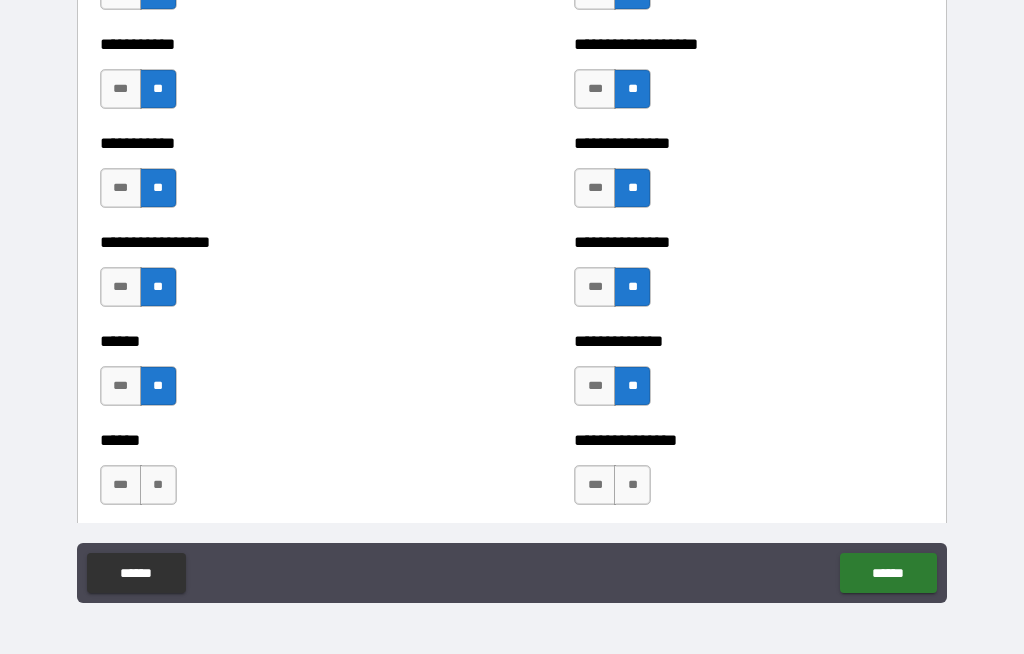 click on "**" at bounding box center [158, 485] 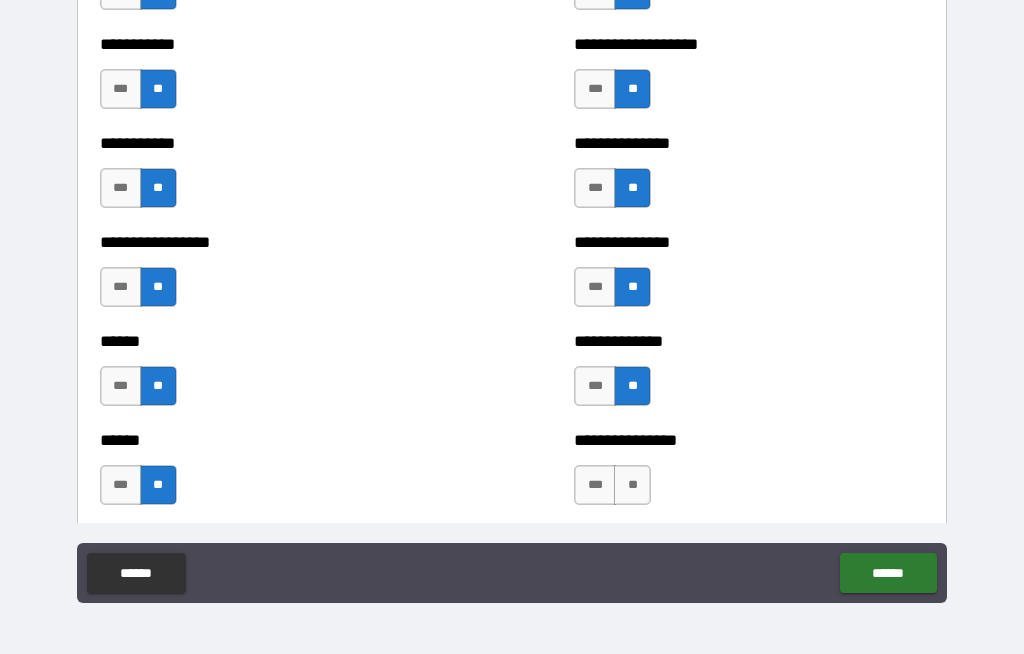 click on "**" at bounding box center [632, 485] 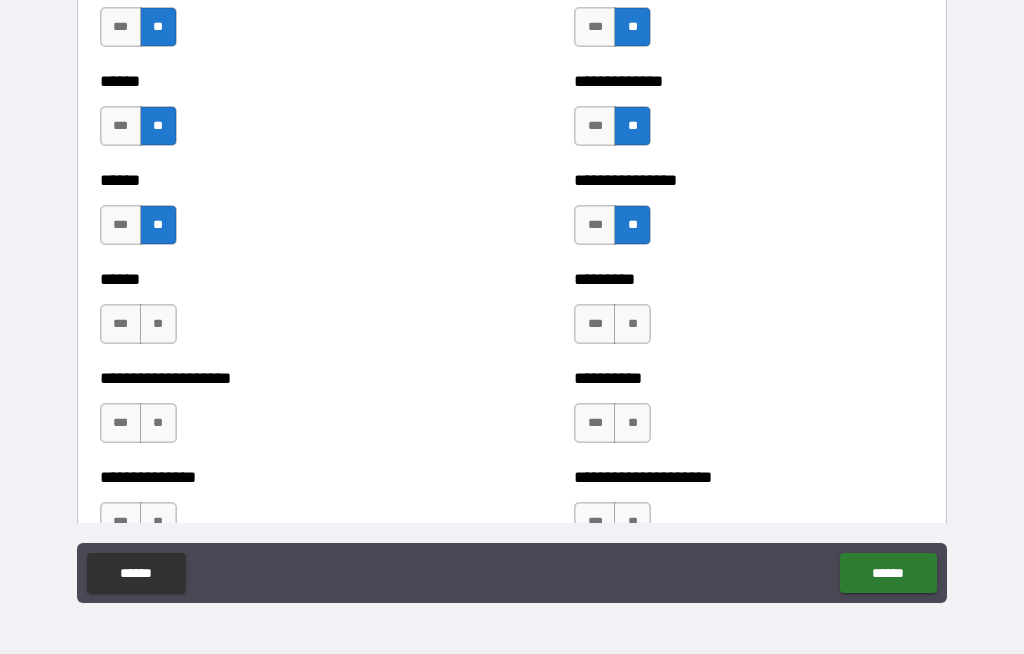 scroll, scrollTop: 3019, scrollLeft: 0, axis: vertical 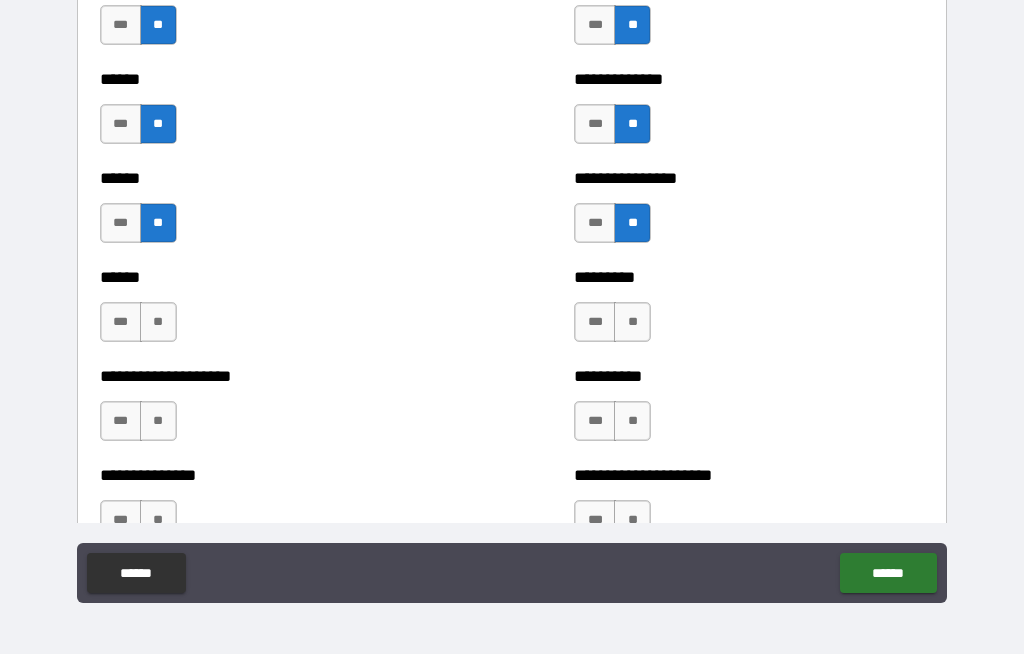 click on "**" at bounding box center [158, 322] 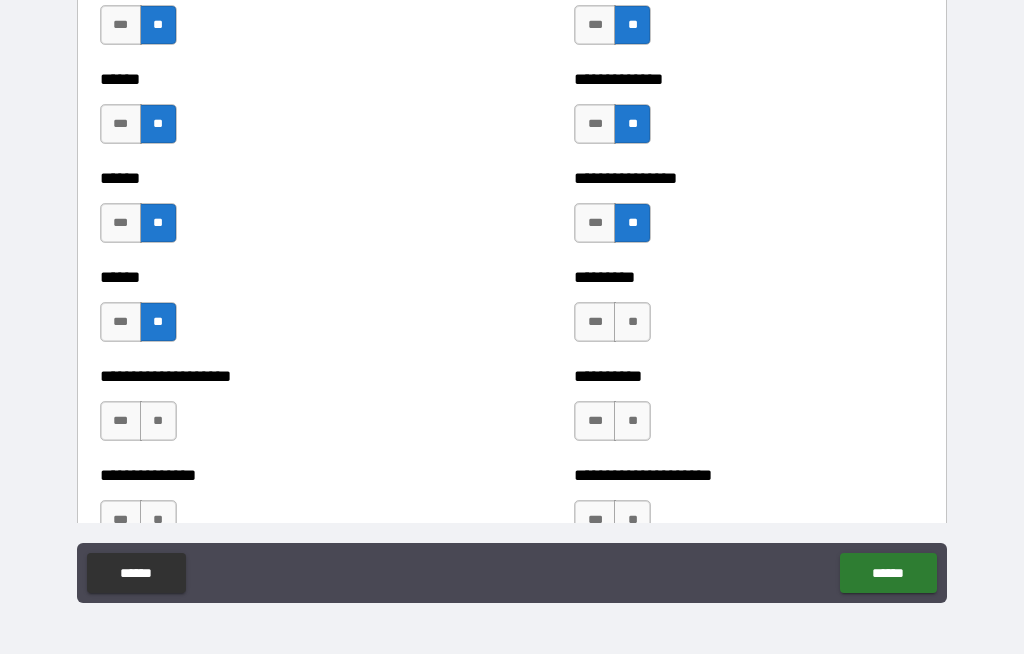 click on "**" at bounding box center (632, 322) 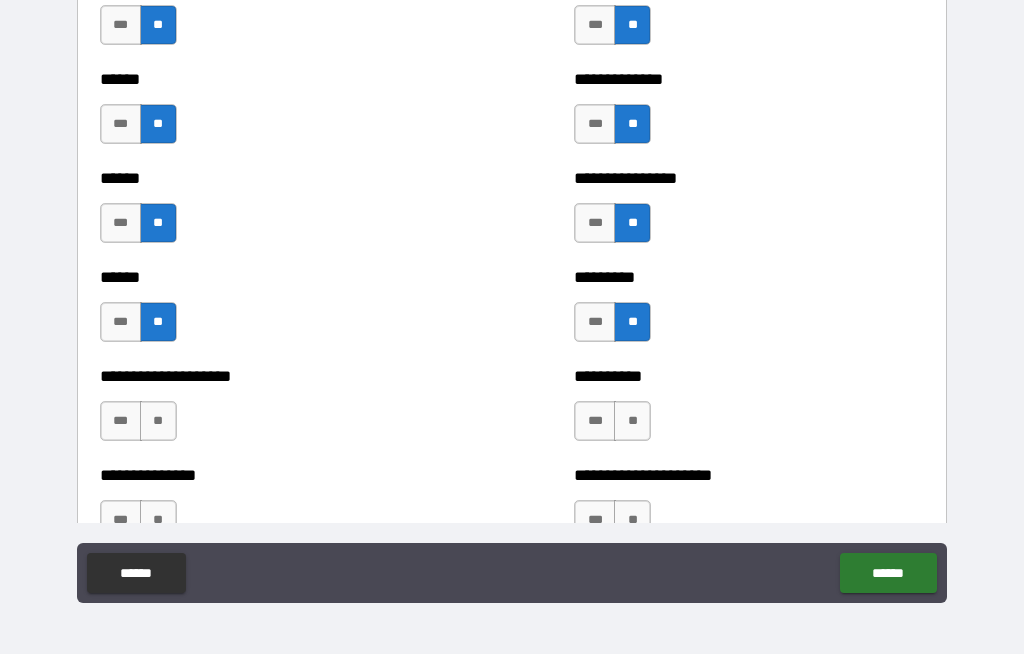 click on "**" at bounding box center (158, 421) 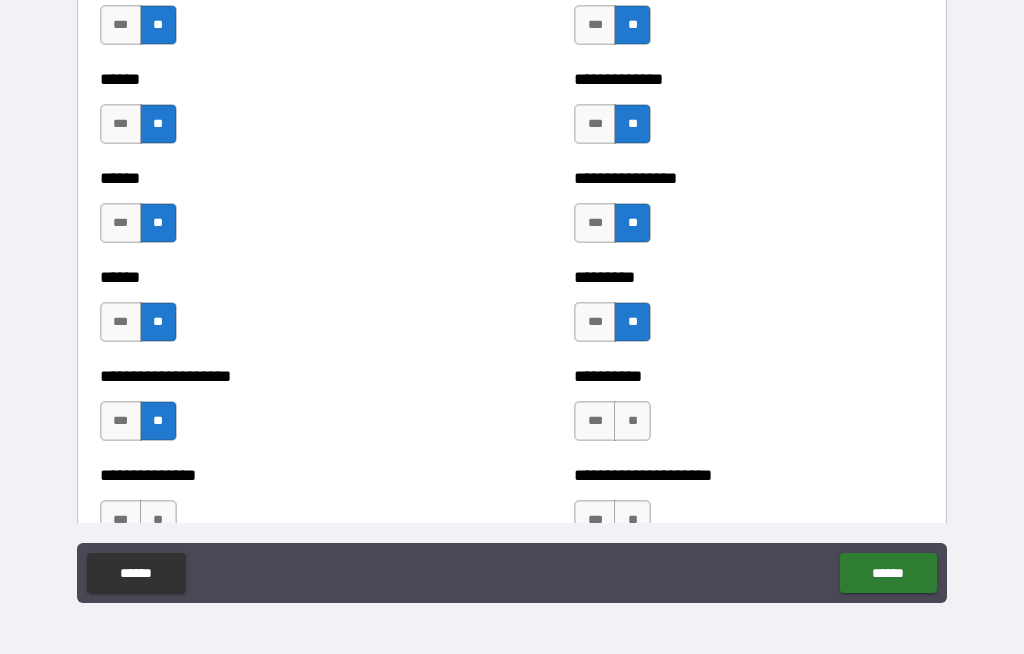 click on "**" at bounding box center [632, 421] 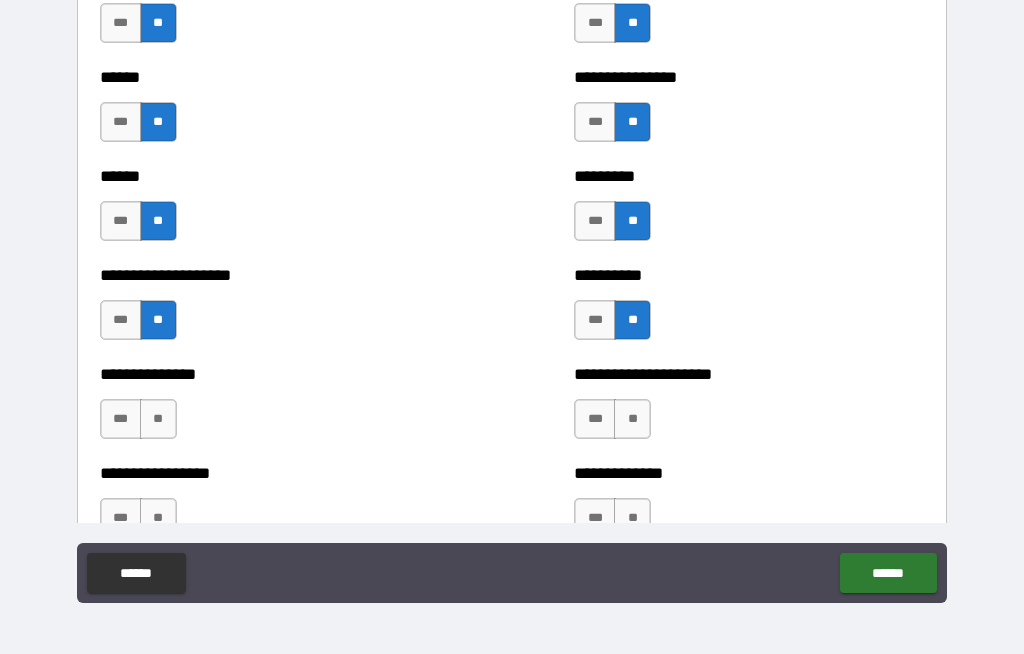 scroll, scrollTop: 3126, scrollLeft: 0, axis: vertical 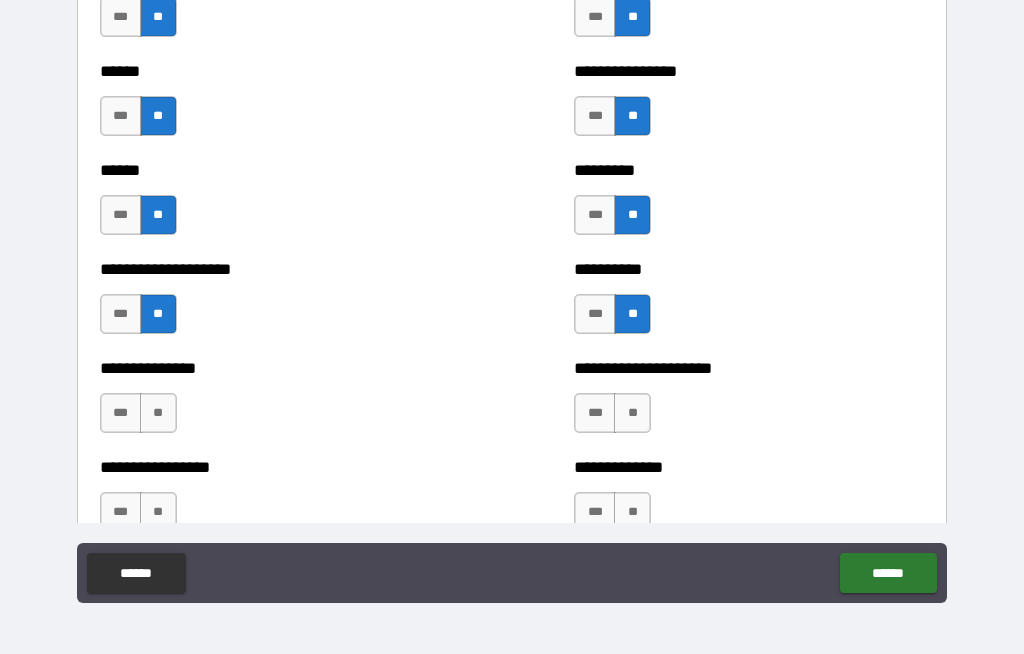 click on "**" at bounding box center [158, 413] 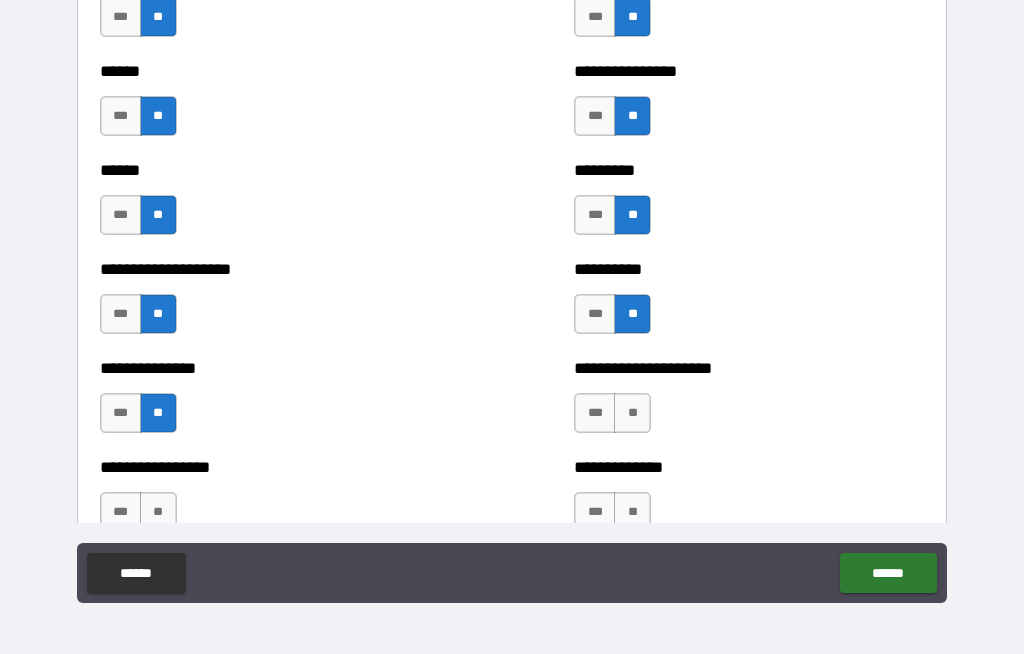 click on "**" at bounding box center [632, 413] 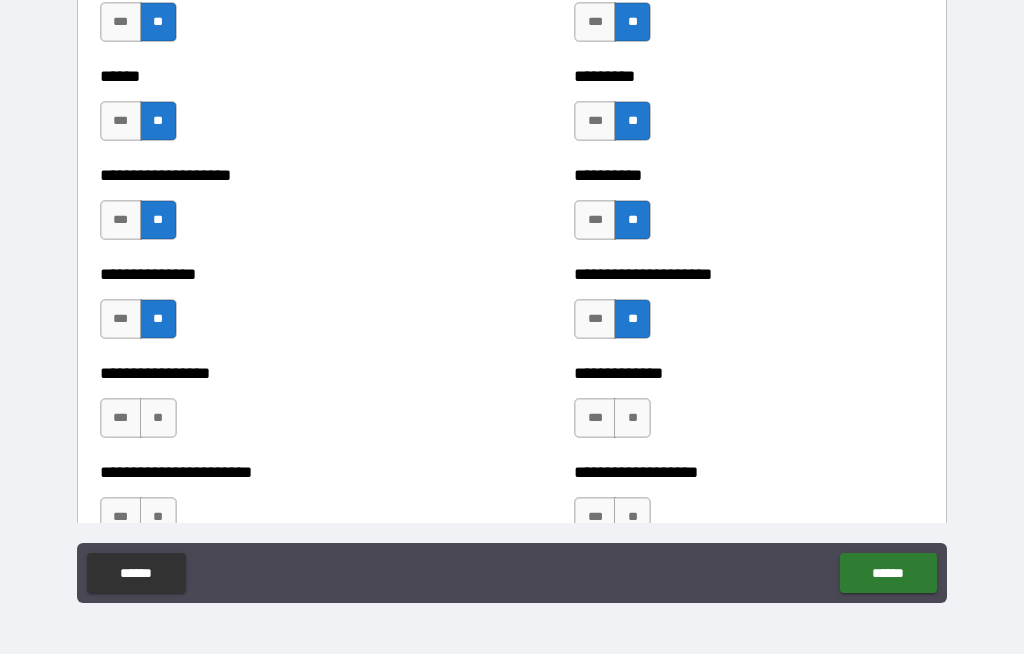 scroll, scrollTop: 3222, scrollLeft: 0, axis: vertical 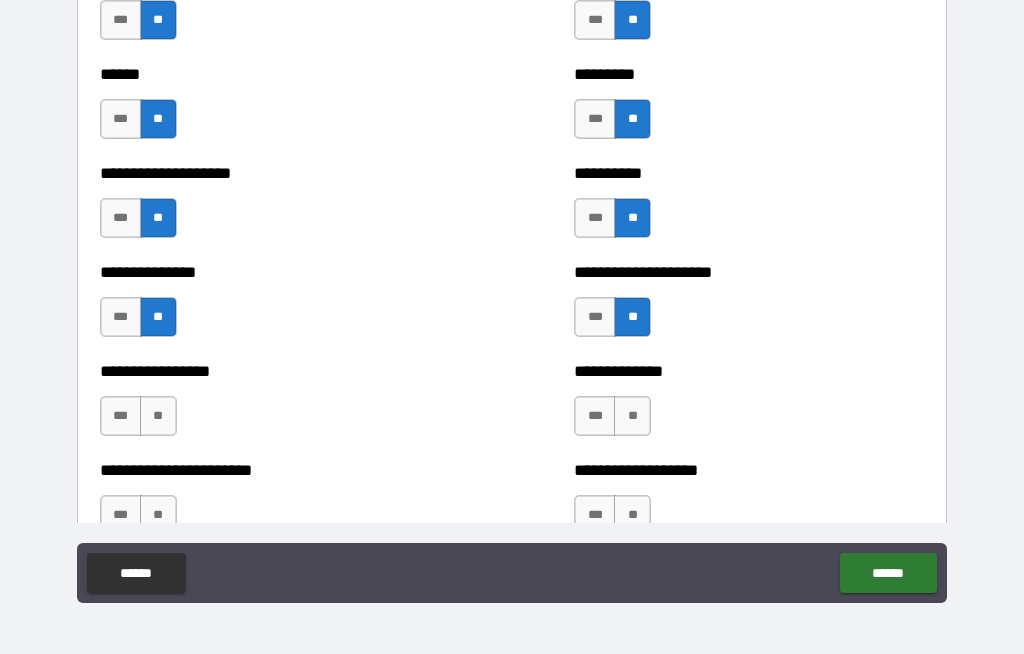 click on "***" at bounding box center (121, 416) 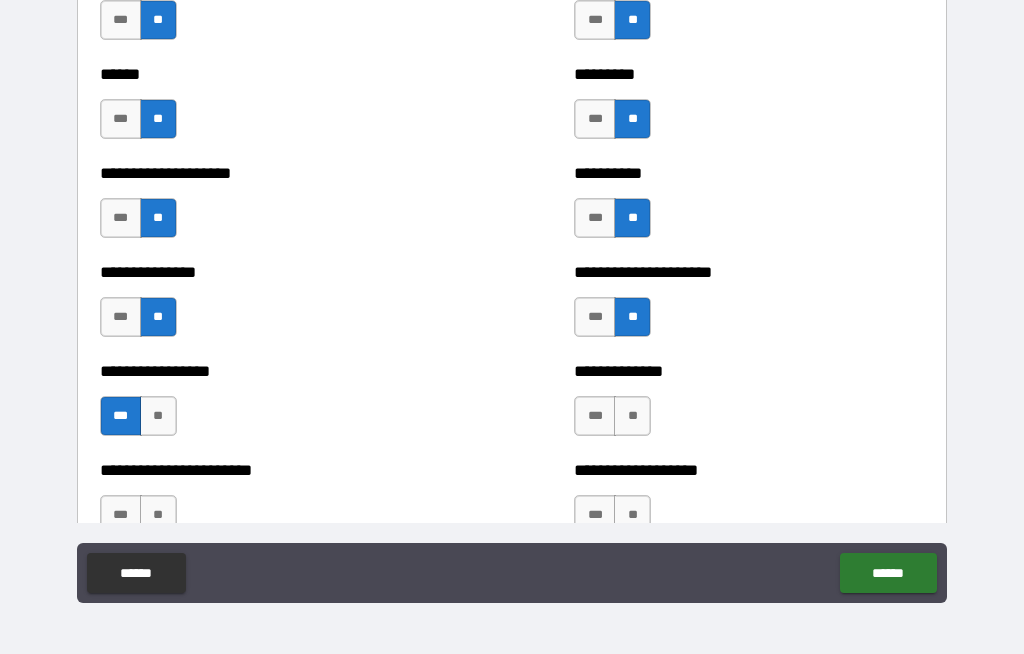 click on "**" at bounding box center (632, 416) 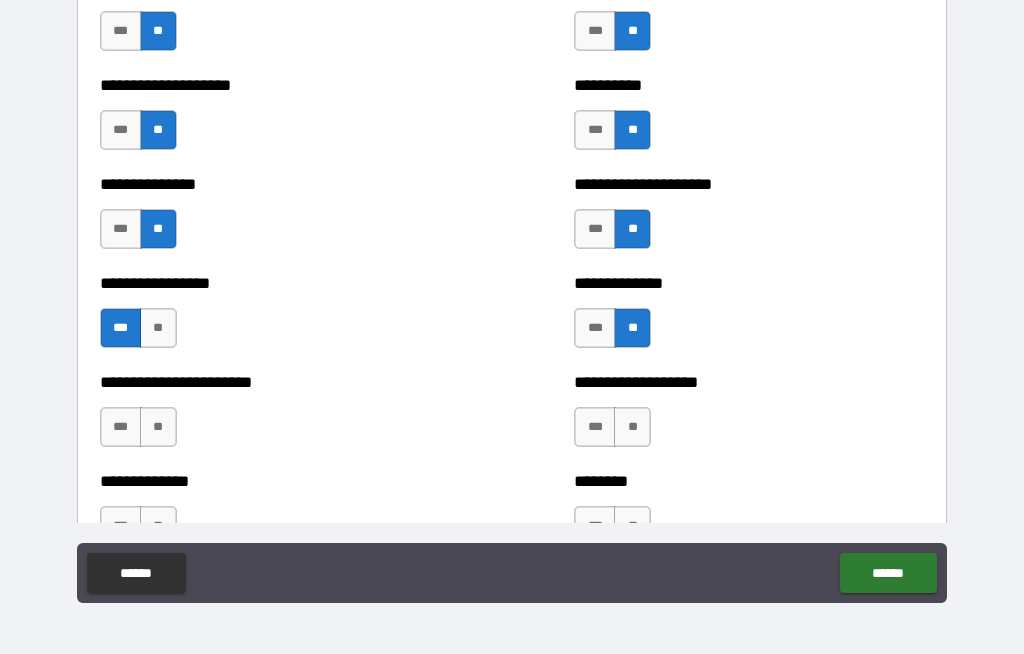 scroll, scrollTop: 3324, scrollLeft: 0, axis: vertical 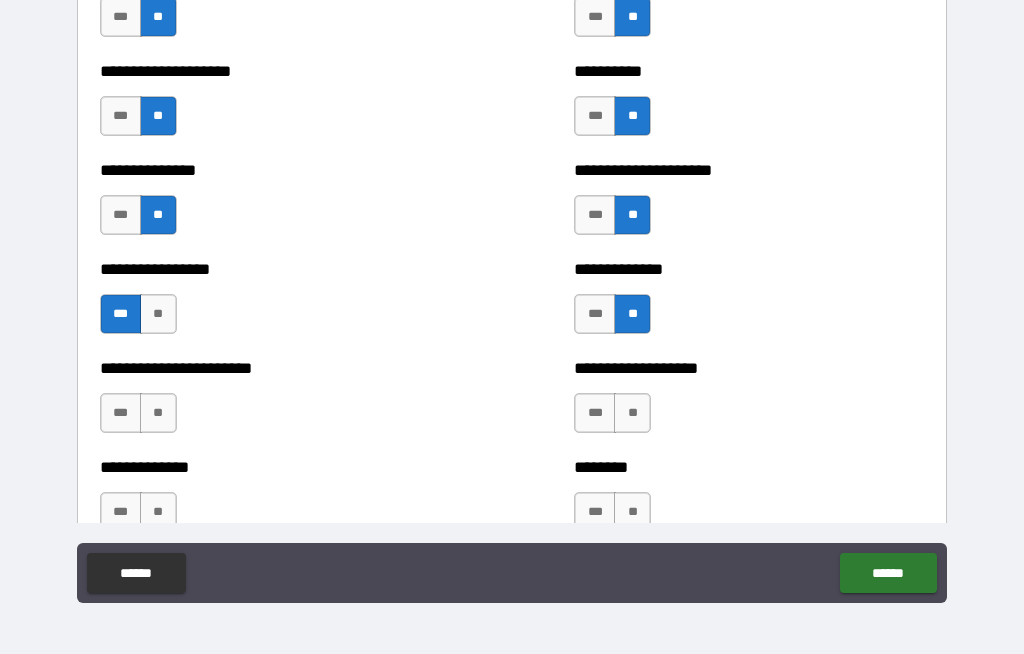 click on "**" at bounding box center (158, 413) 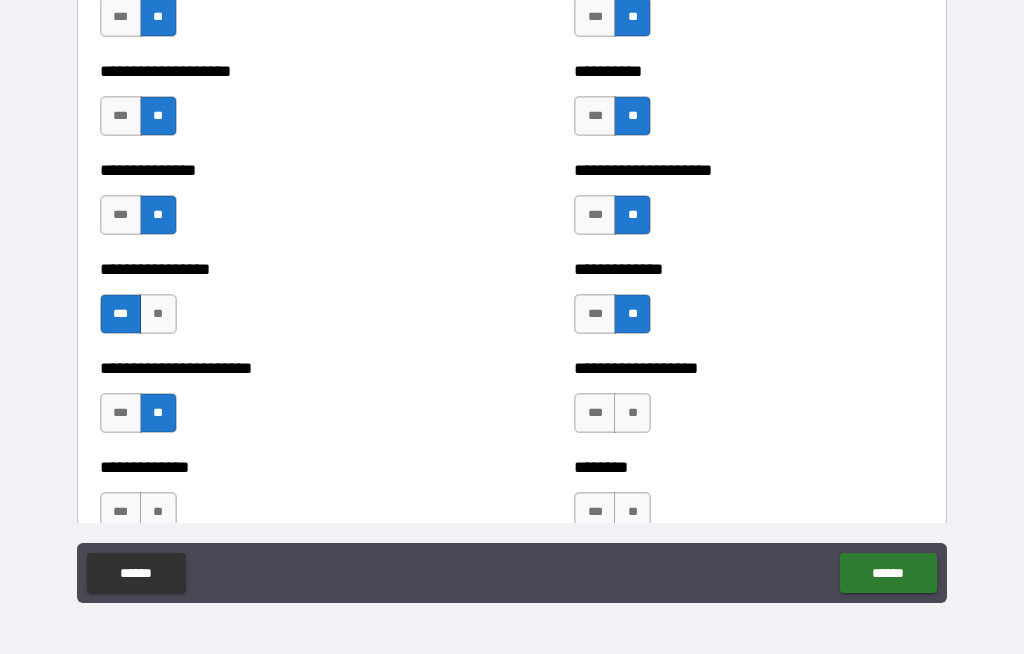 click on "**" at bounding box center [632, 413] 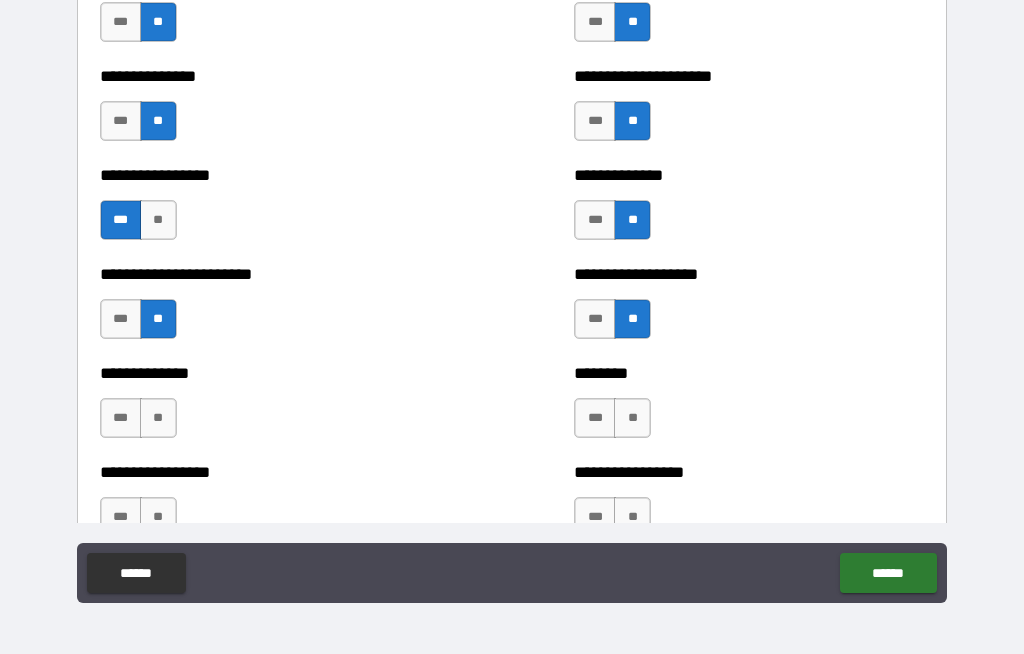 scroll, scrollTop: 3425, scrollLeft: 0, axis: vertical 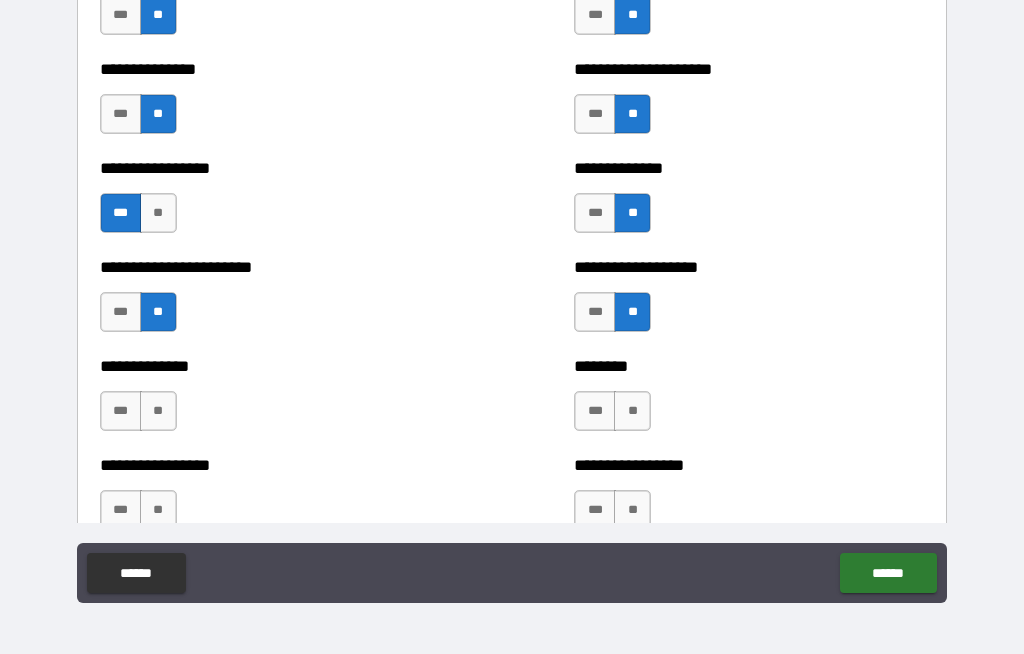 click on "**" at bounding box center (158, 411) 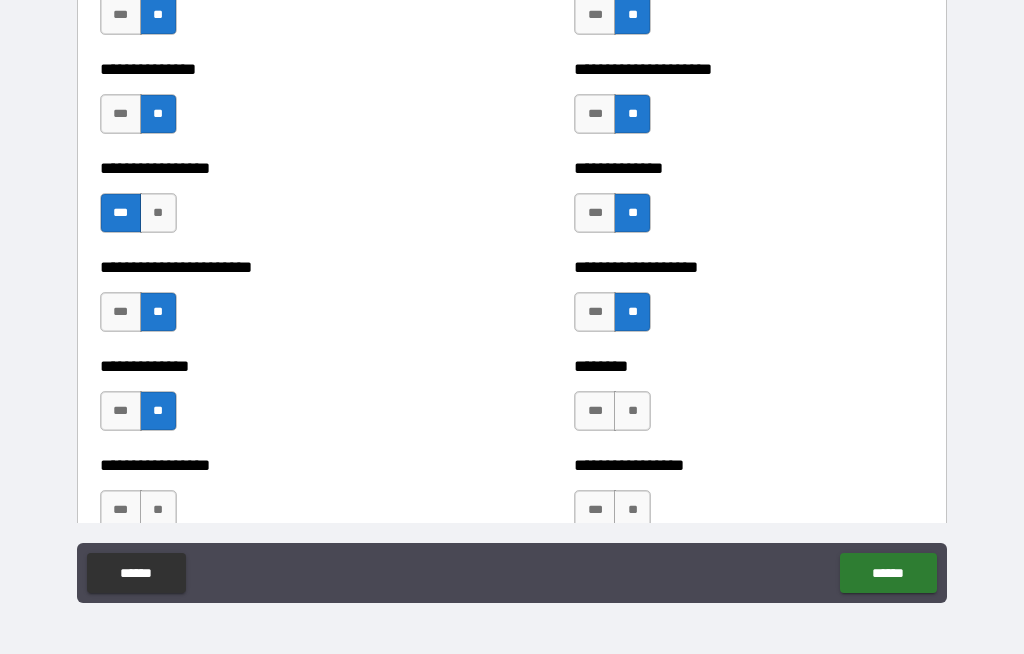 click on "**" at bounding box center (632, 411) 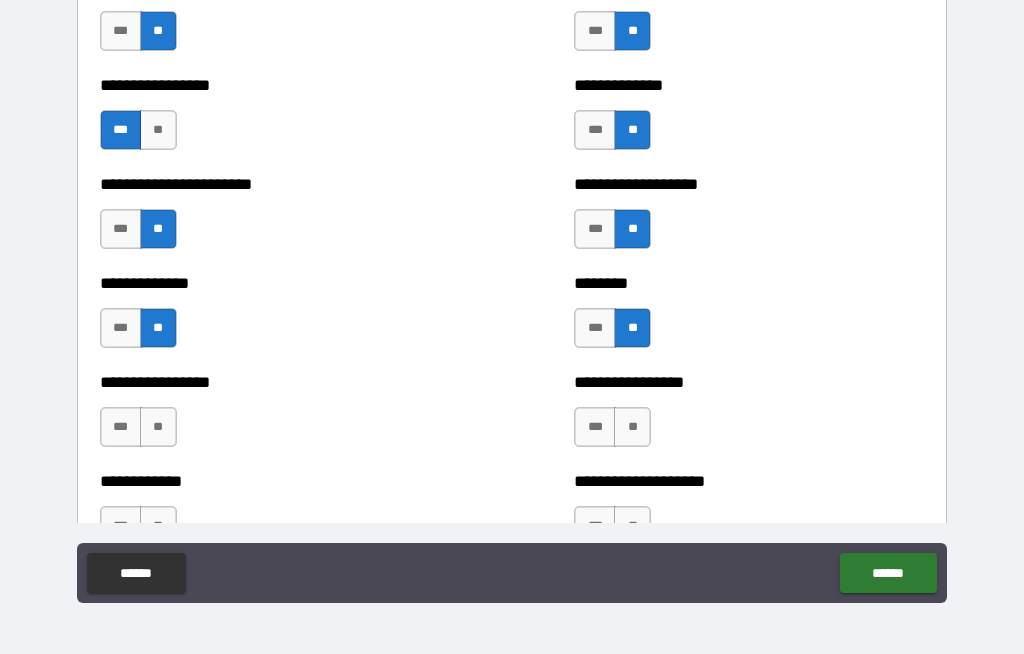 scroll, scrollTop: 3509, scrollLeft: 0, axis: vertical 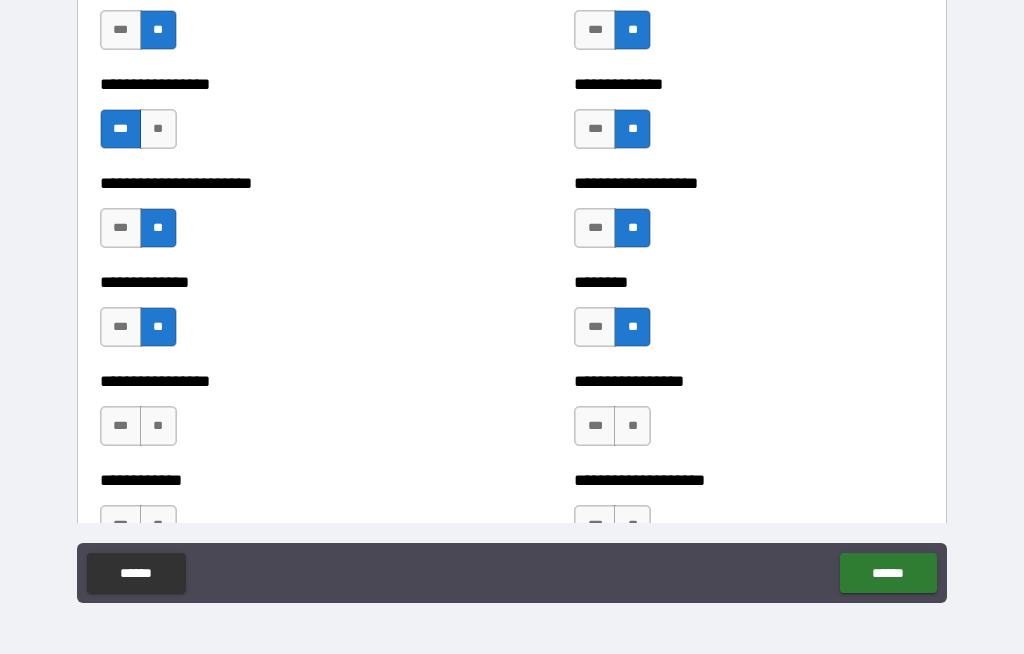 click on "**" at bounding box center [158, 426] 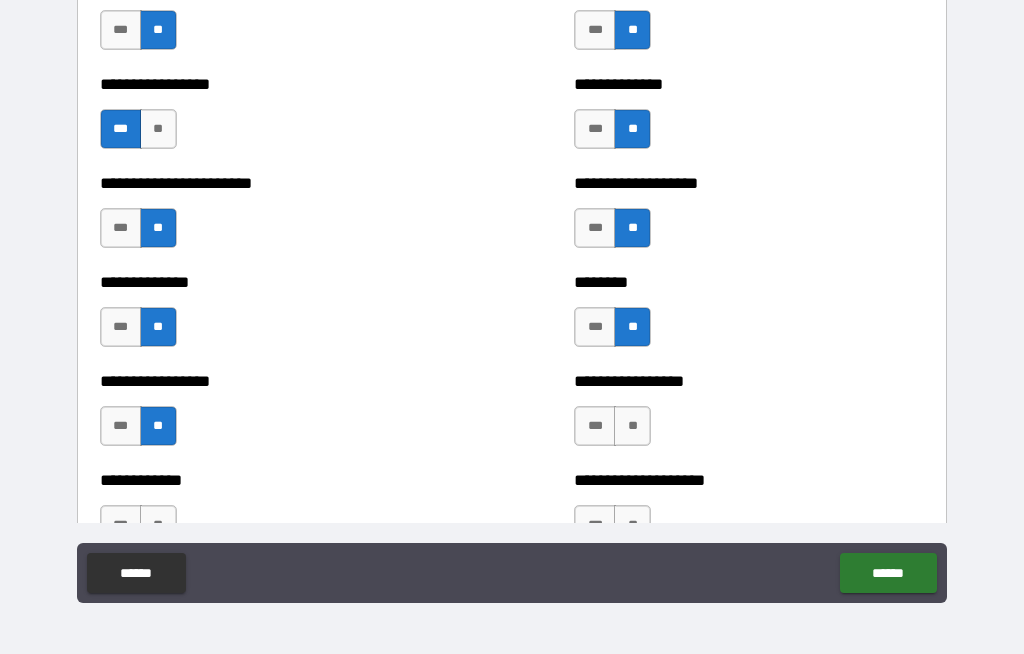 click on "**" at bounding box center [632, 426] 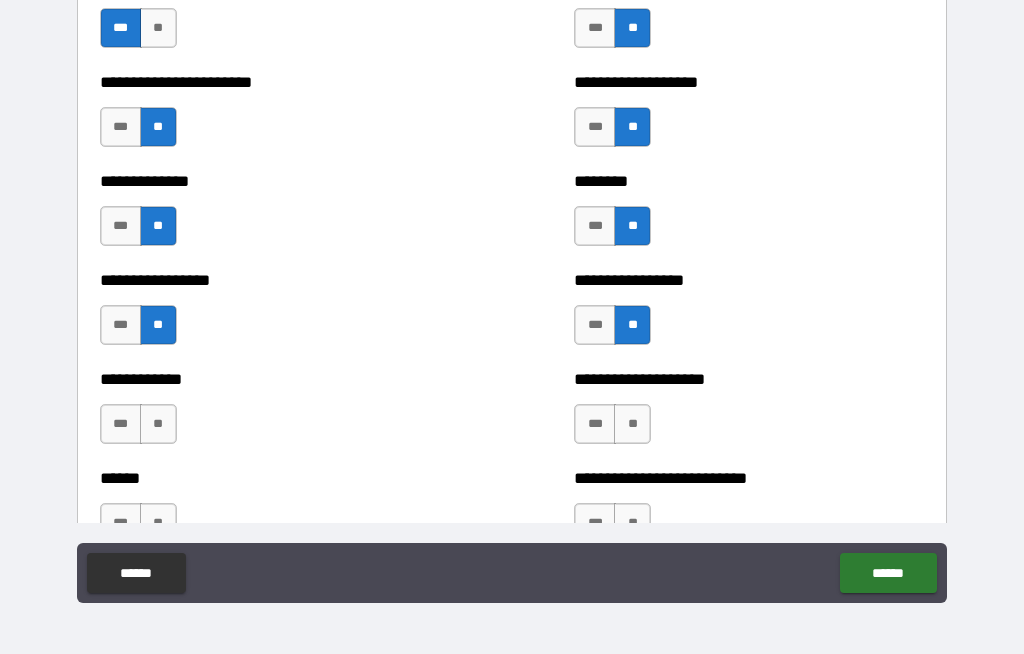 scroll, scrollTop: 3611, scrollLeft: 0, axis: vertical 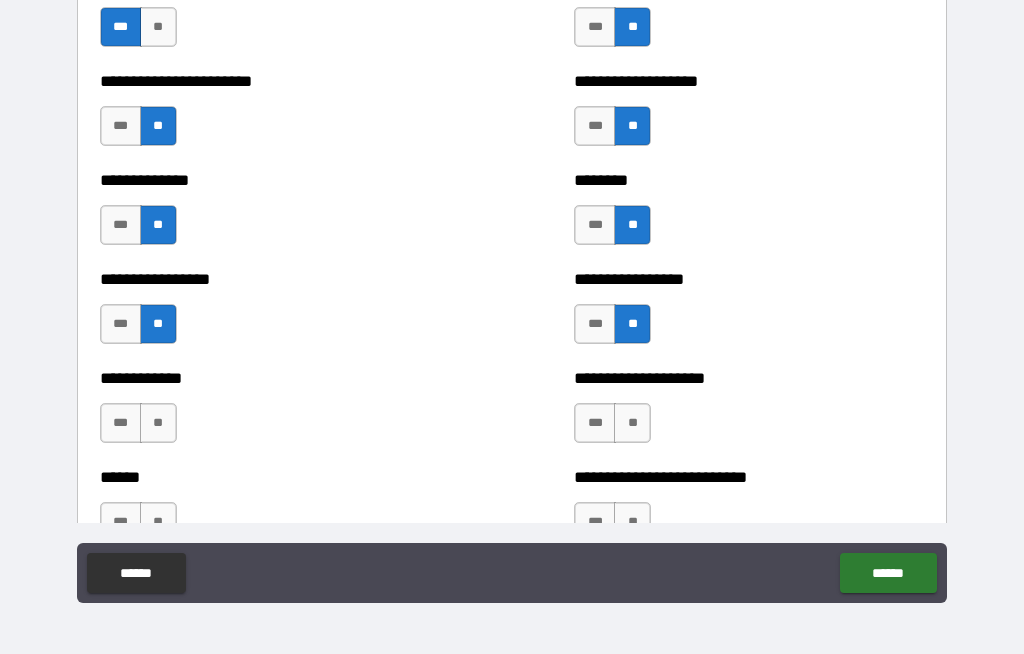 click on "**" at bounding box center [158, 423] 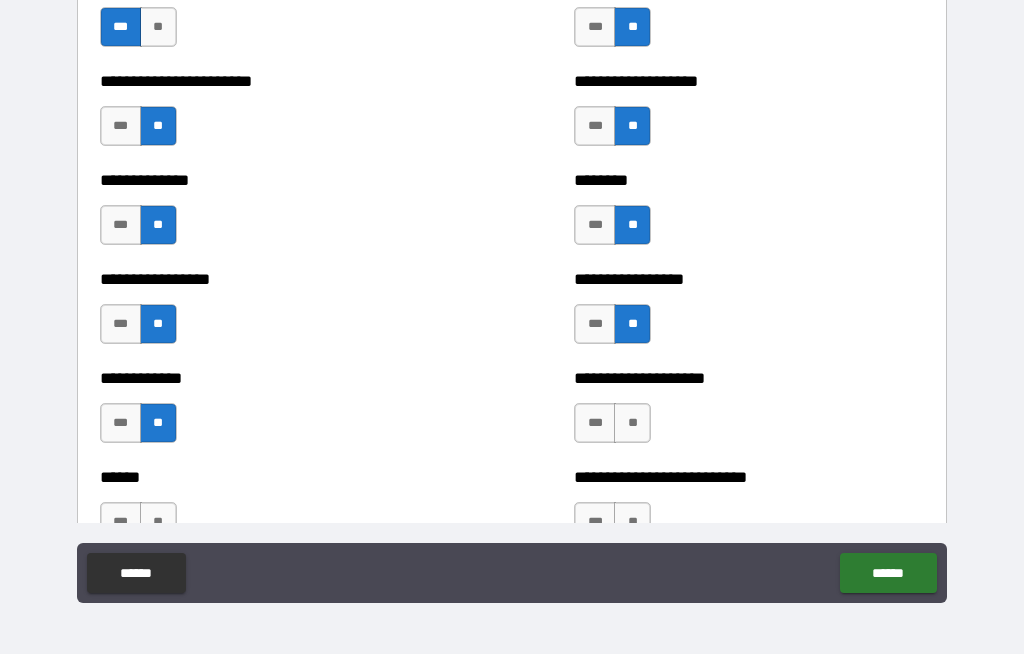 click on "**" at bounding box center [632, 423] 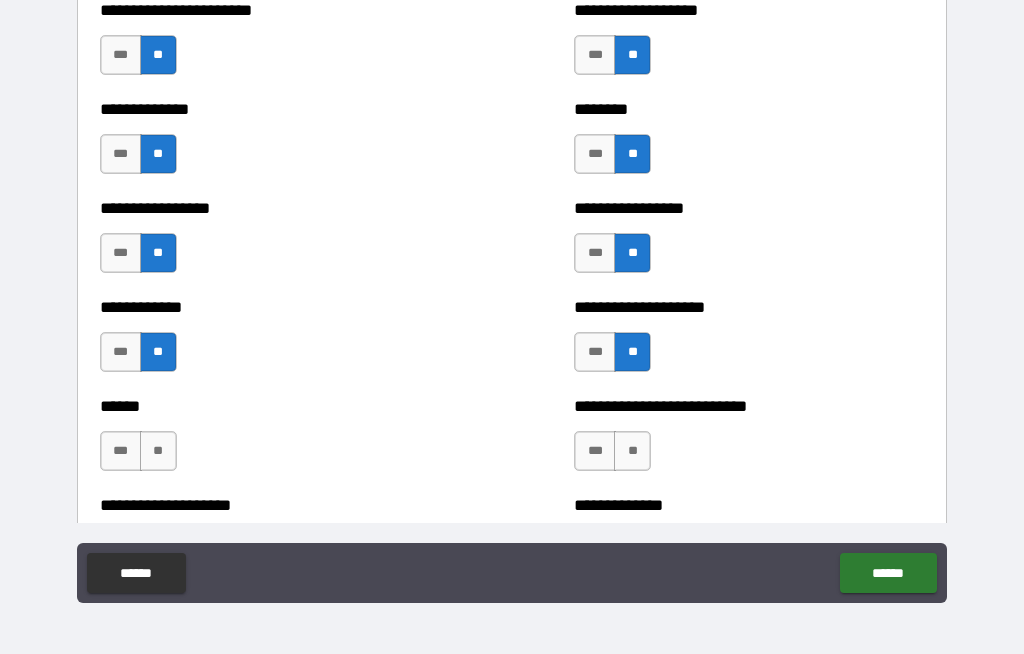 scroll, scrollTop: 3688, scrollLeft: 0, axis: vertical 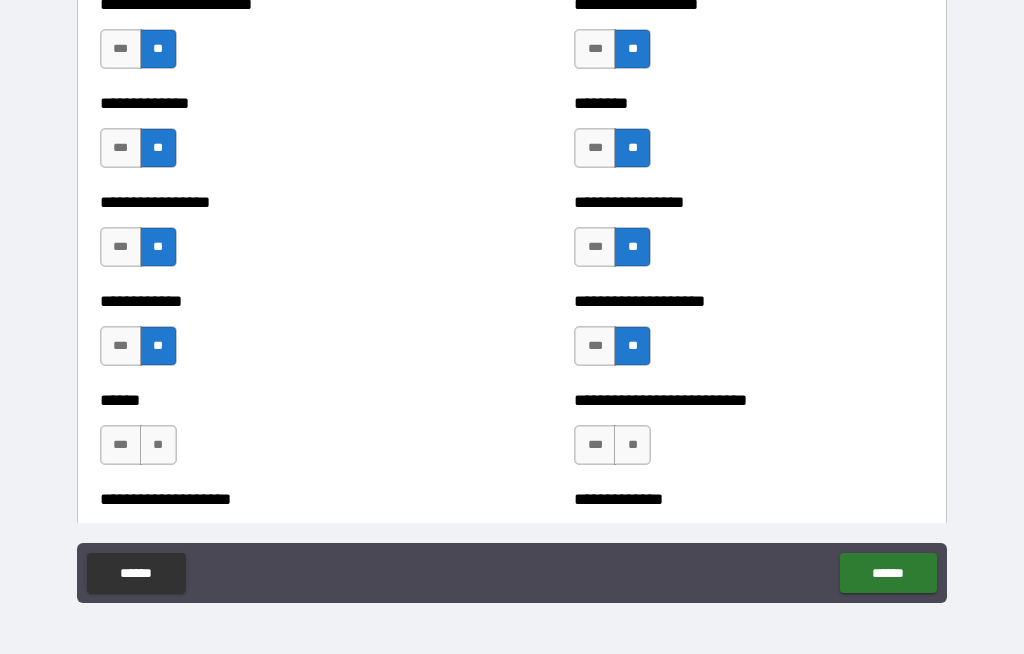 click on "**" at bounding box center (158, 445) 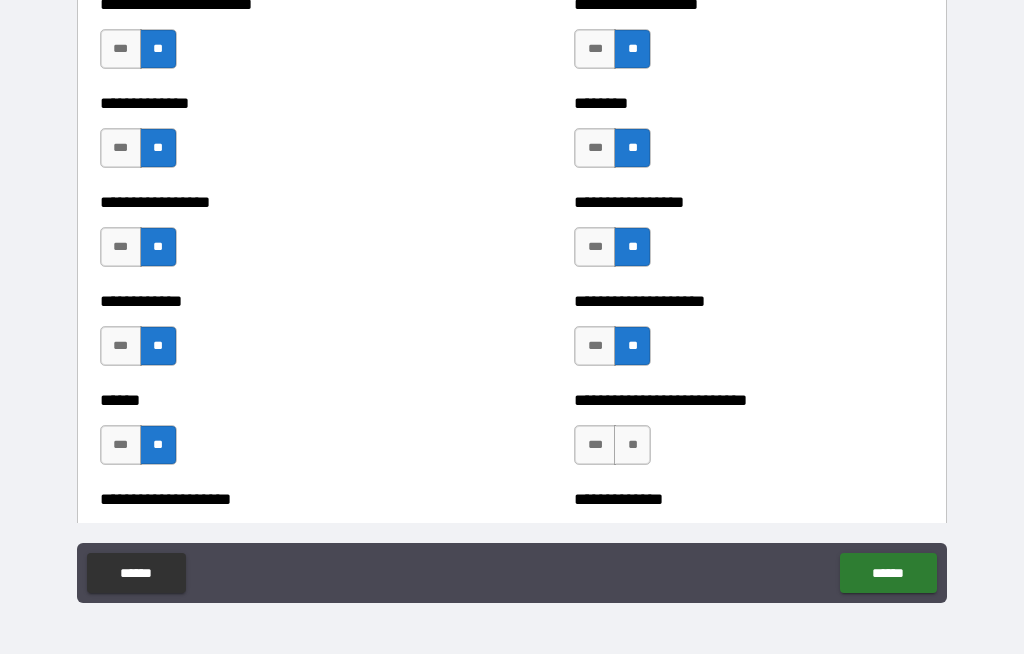 click on "**" at bounding box center (632, 445) 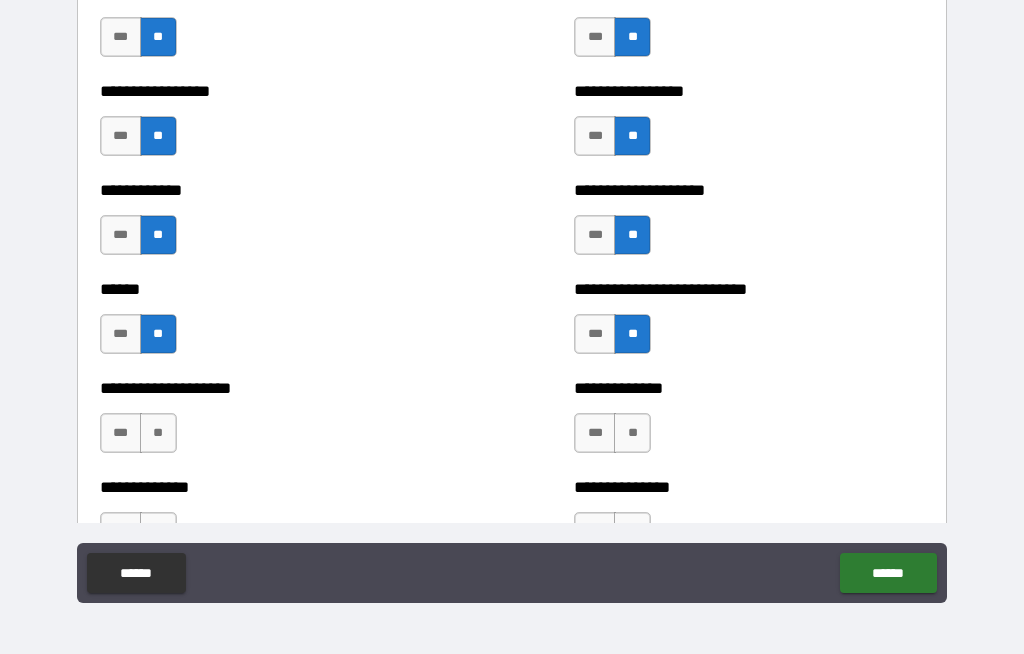 scroll, scrollTop: 3802, scrollLeft: 0, axis: vertical 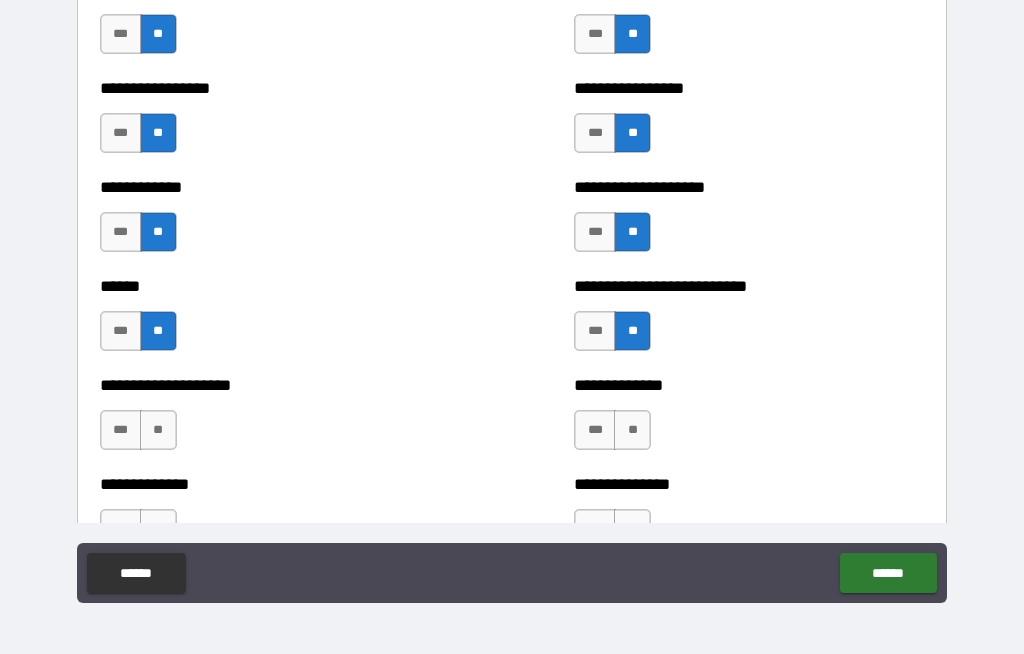click on "**" at bounding box center (158, 430) 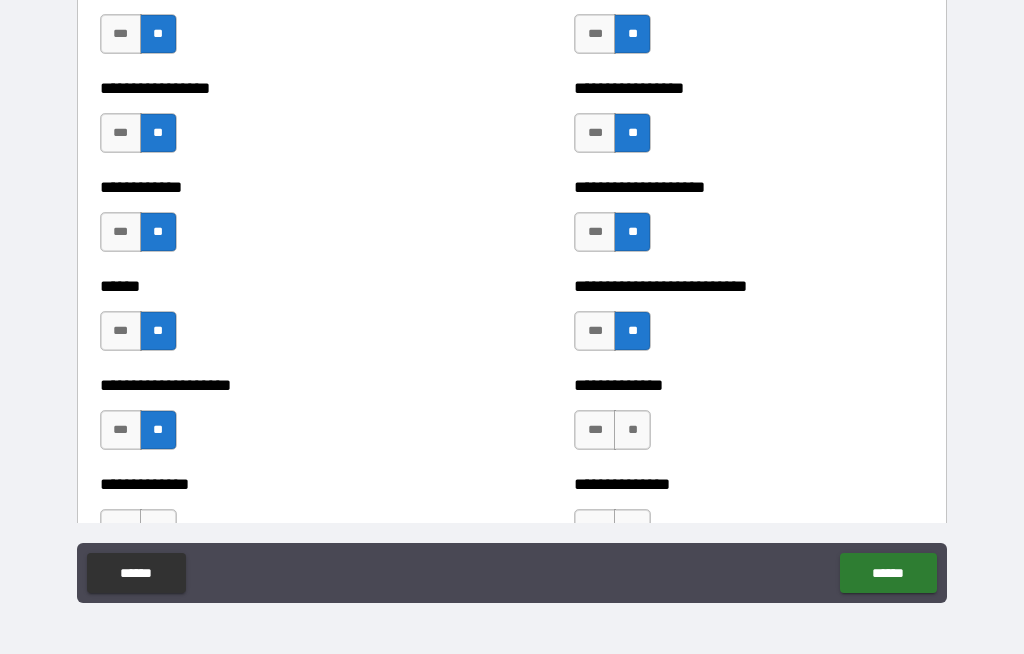 click on "**" at bounding box center [632, 430] 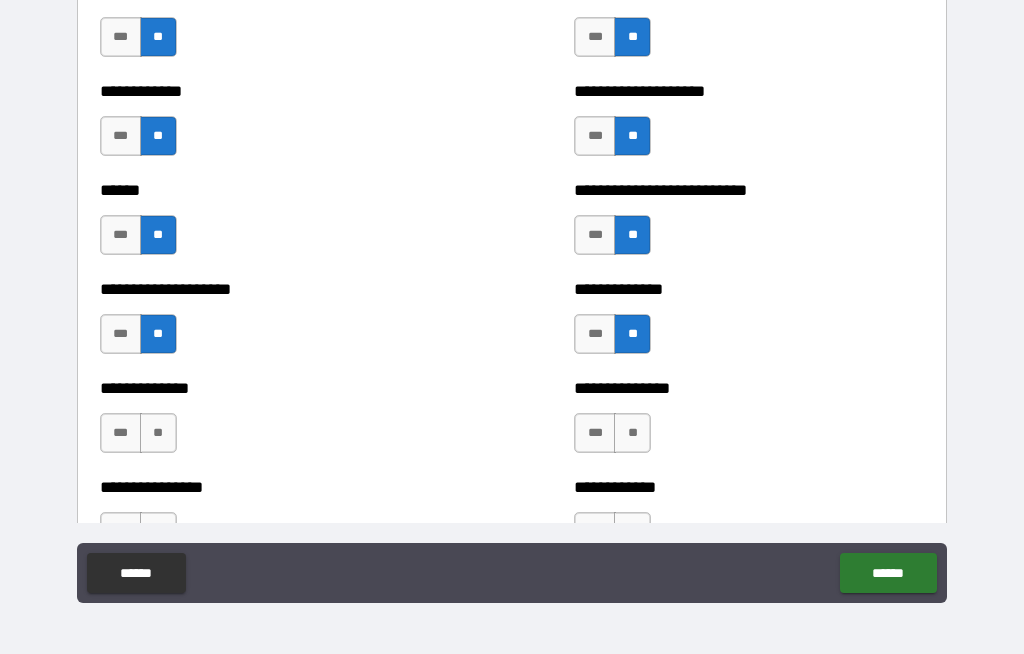 scroll, scrollTop: 3911, scrollLeft: 0, axis: vertical 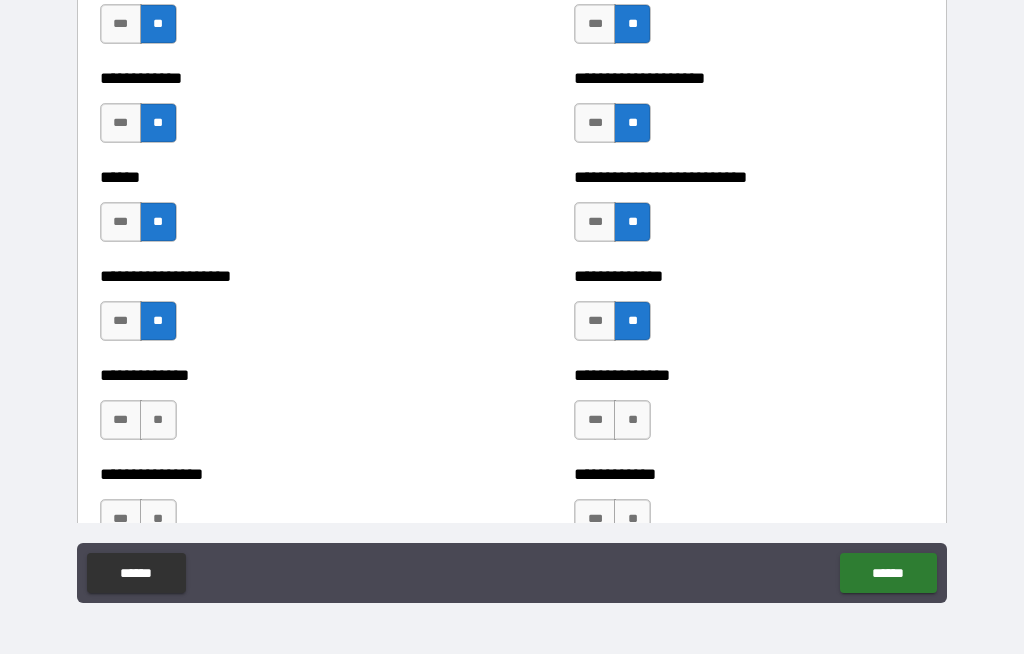 click on "**" at bounding box center [158, 420] 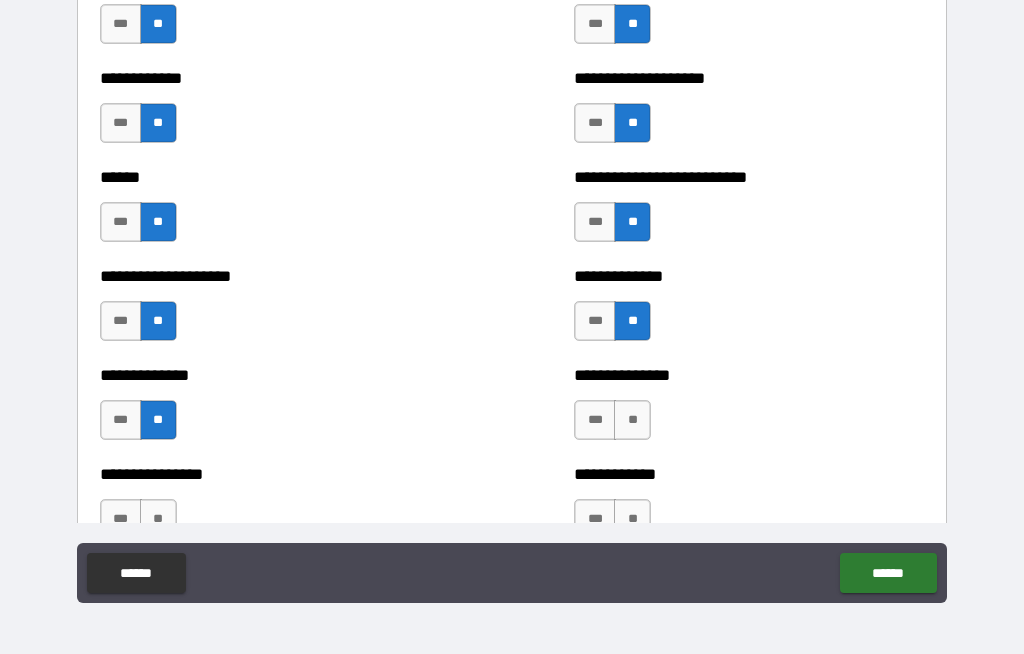 click on "**" at bounding box center [632, 420] 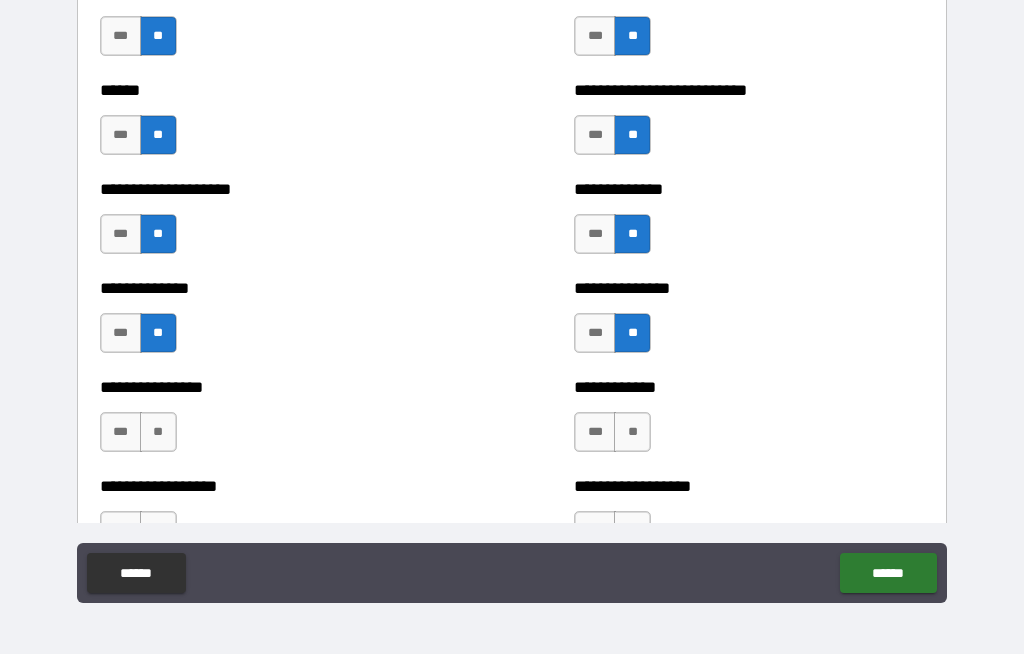 scroll, scrollTop: 3999, scrollLeft: 0, axis: vertical 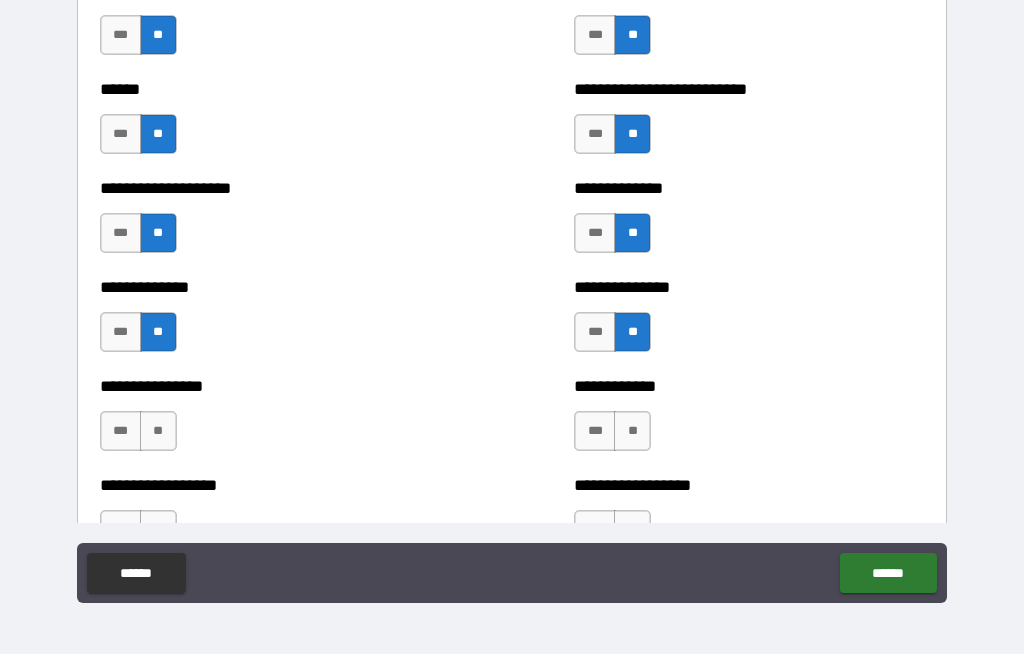 click on "**" at bounding box center (158, 431) 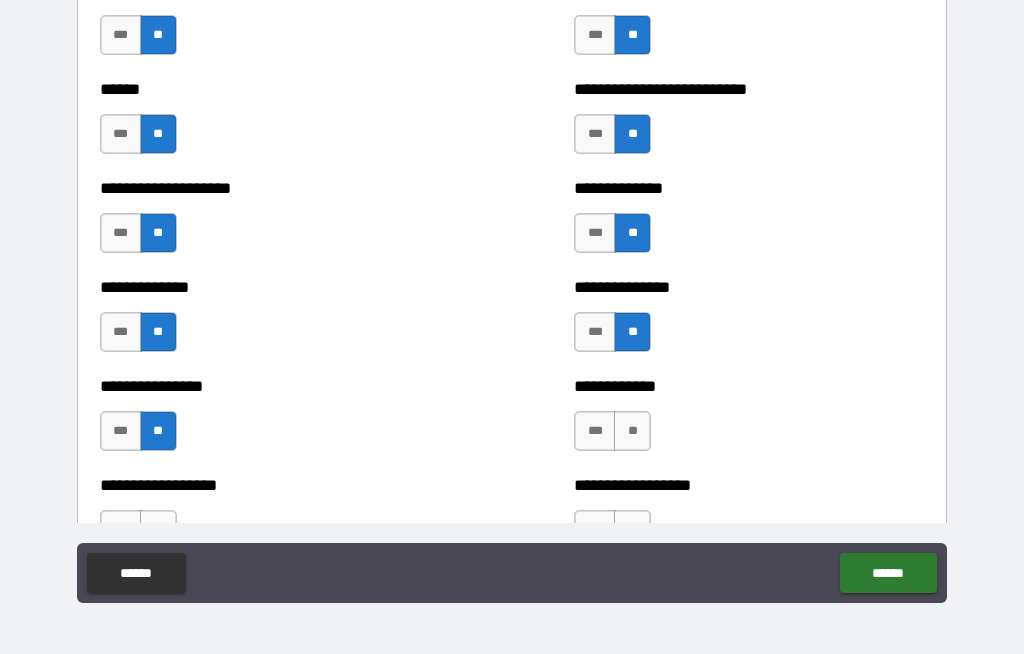 click on "**" at bounding box center (632, 431) 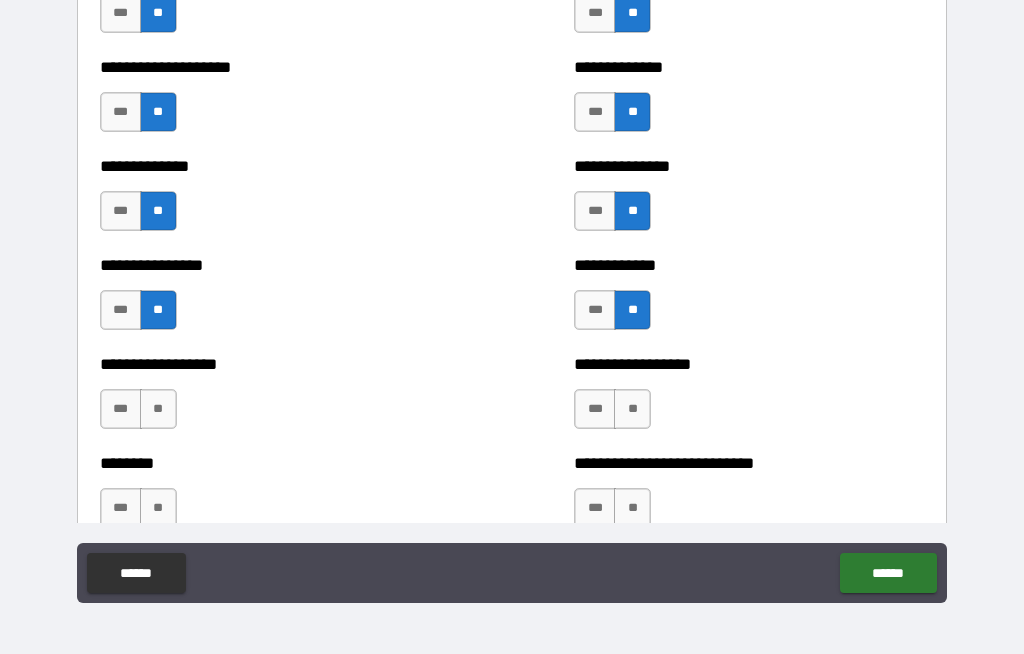 scroll, scrollTop: 4121, scrollLeft: 0, axis: vertical 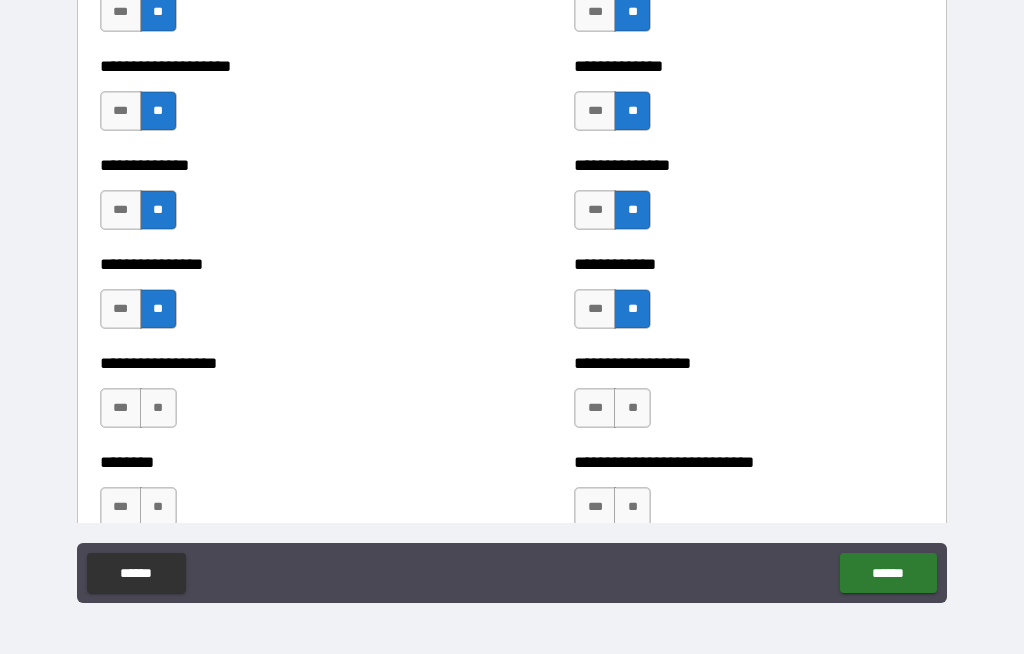 click on "**" at bounding box center (158, 408) 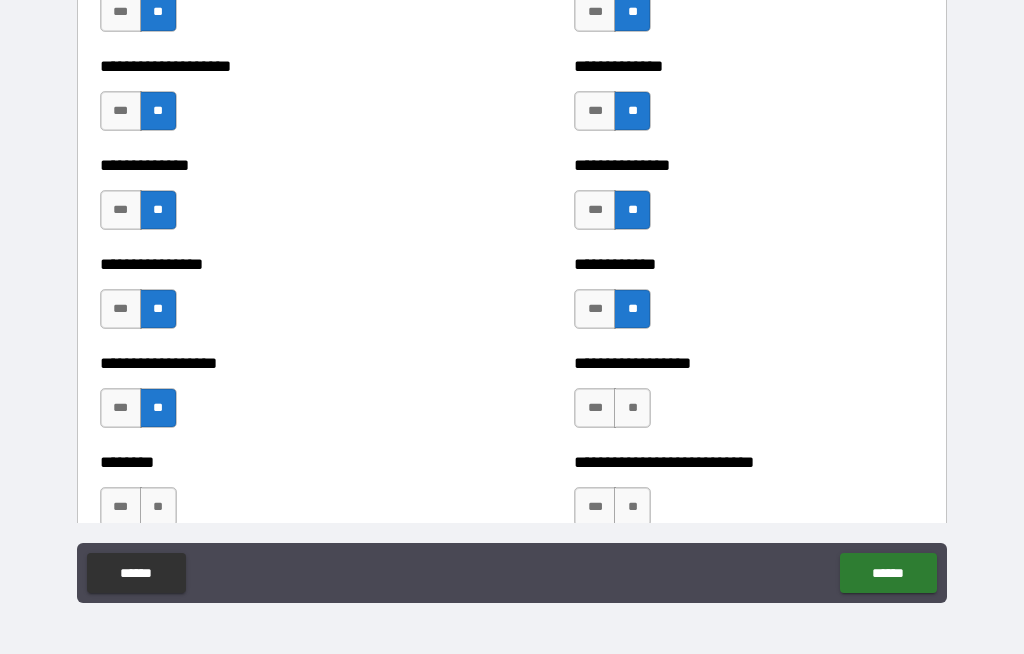click on "**" at bounding box center [632, 408] 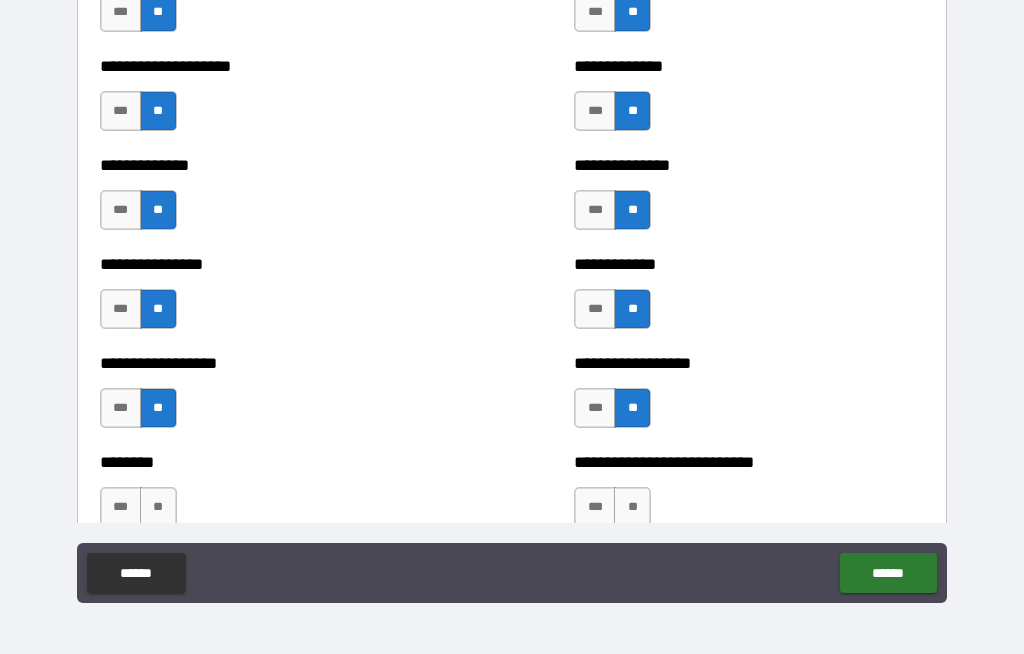 scroll, scrollTop: 4221, scrollLeft: 0, axis: vertical 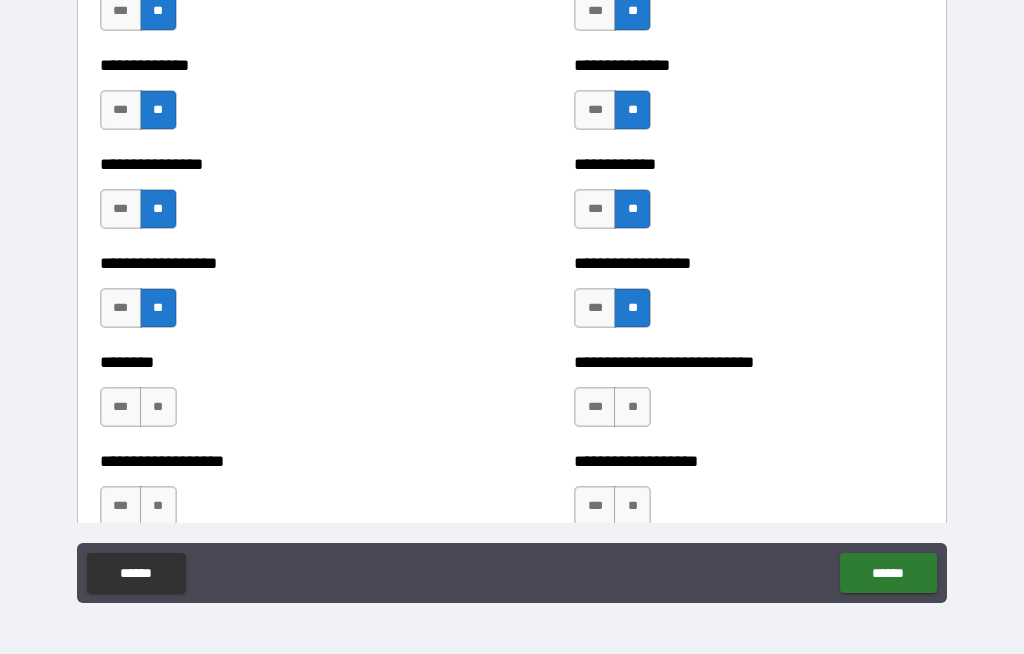 click on "**" at bounding box center (158, 407) 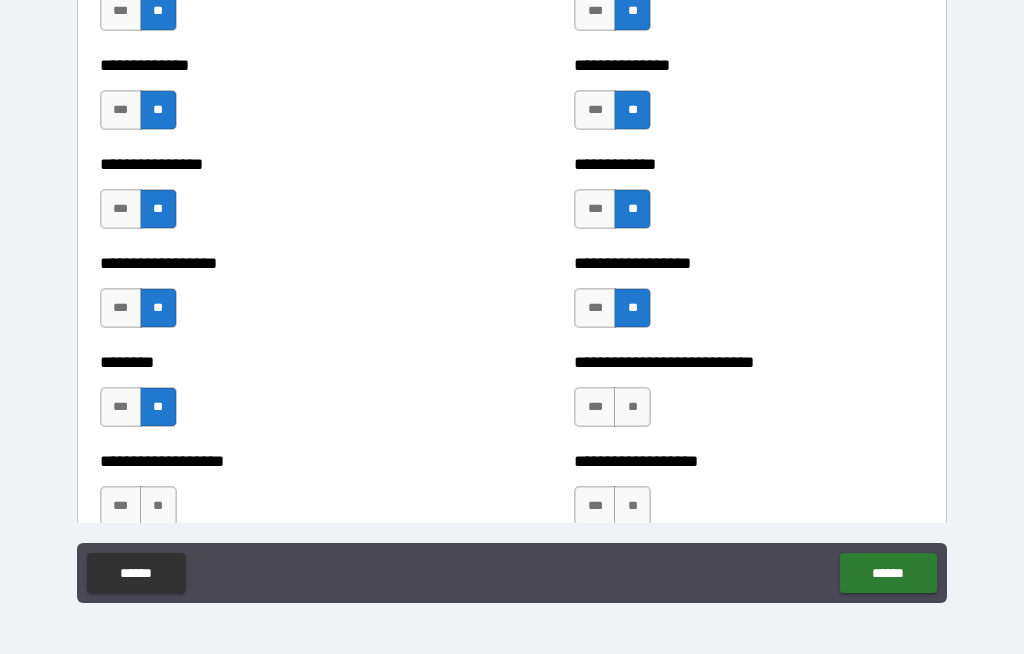 click on "**" at bounding box center [632, 407] 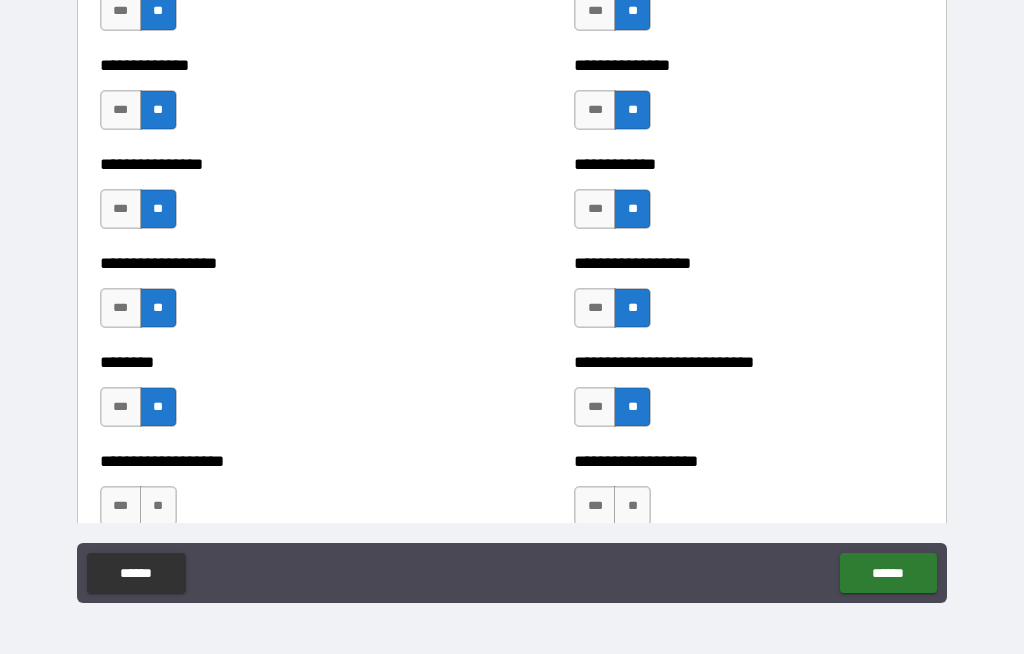 scroll, scrollTop: 4296, scrollLeft: 0, axis: vertical 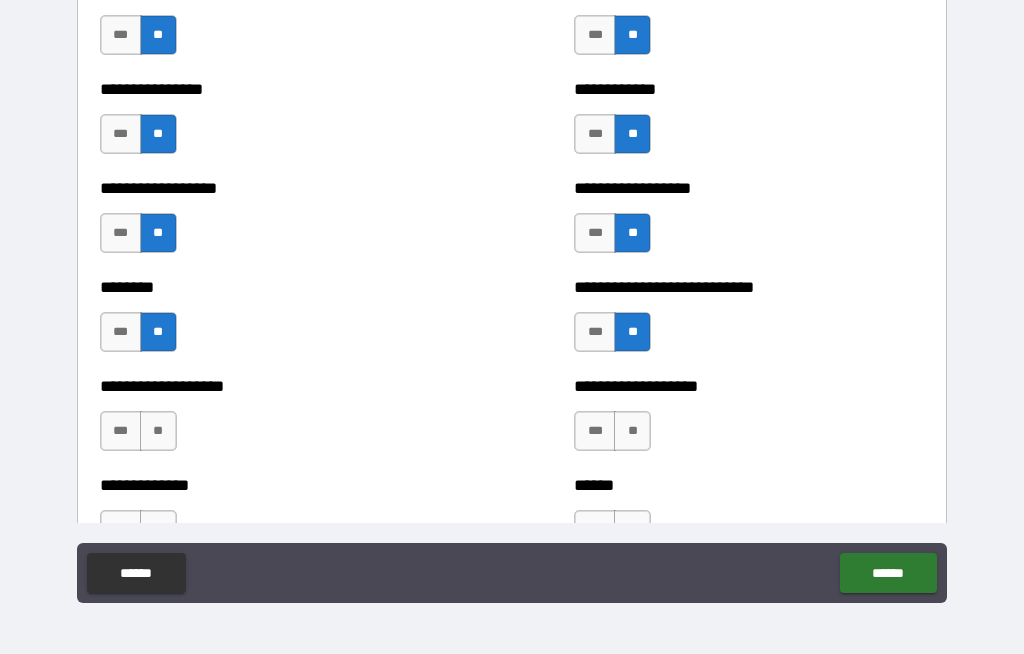 click on "**" at bounding box center [158, 431] 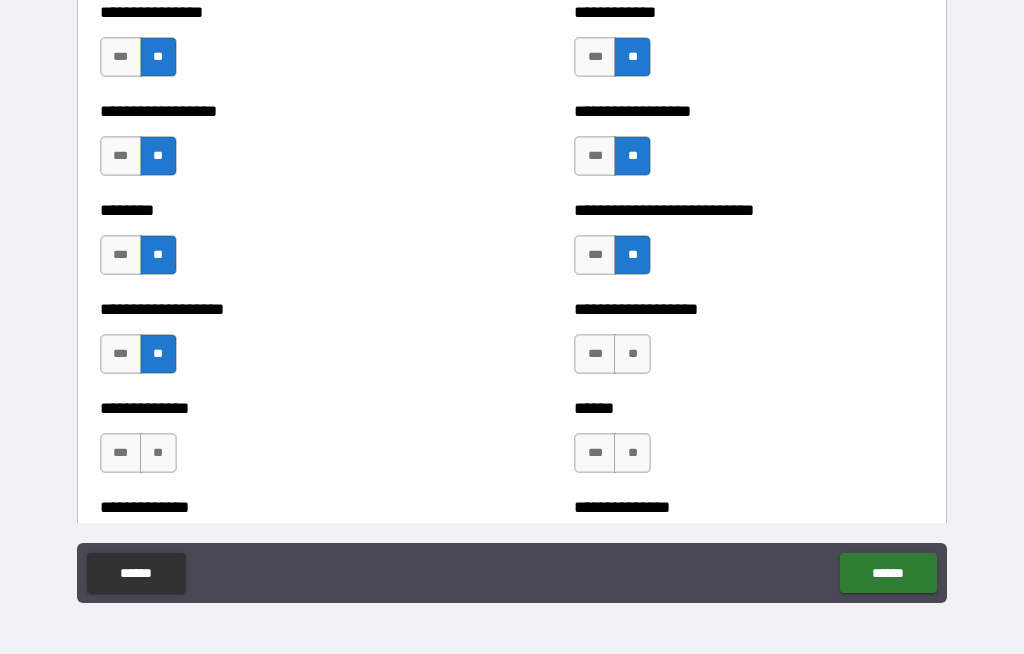 scroll, scrollTop: 4385, scrollLeft: 0, axis: vertical 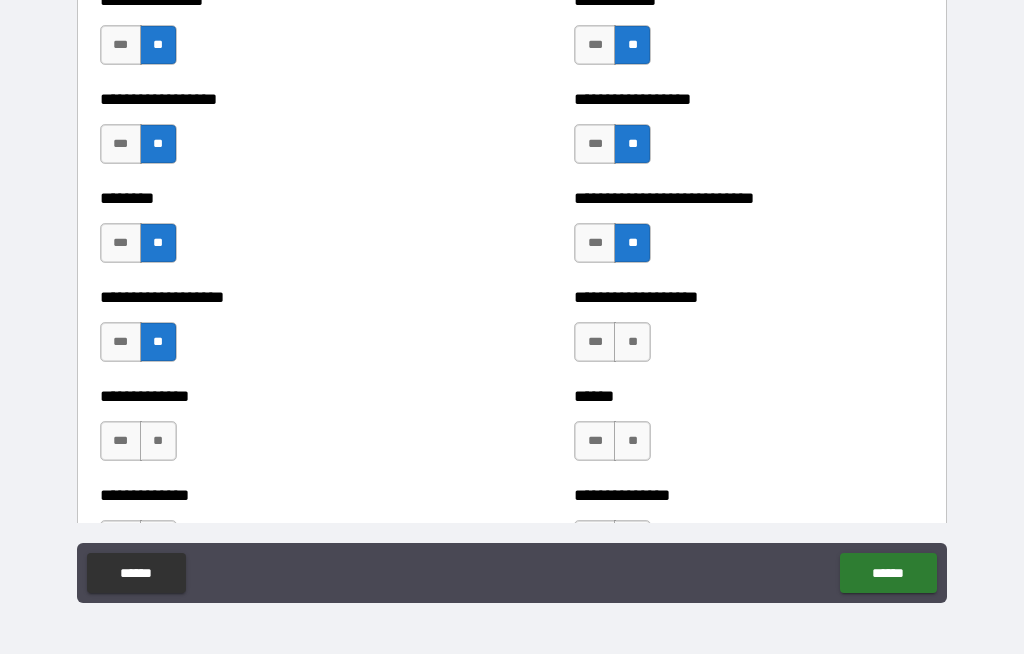 click on "**" at bounding box center [632, 342] 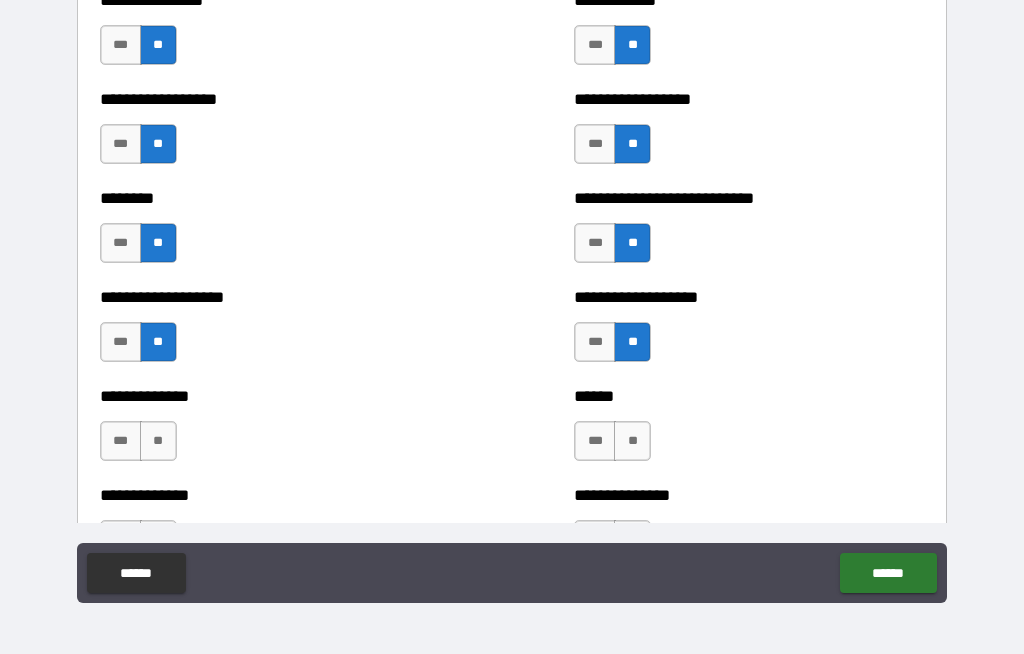 click on "**" at bounding box center (158, 441) 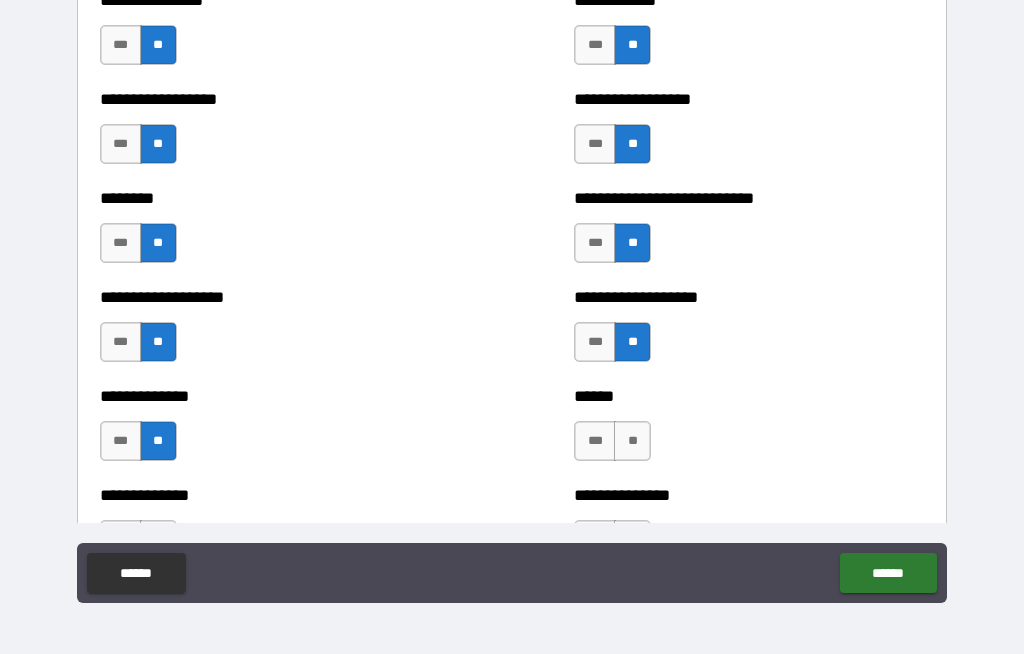 click on "**" at bounding box center (632, 441) 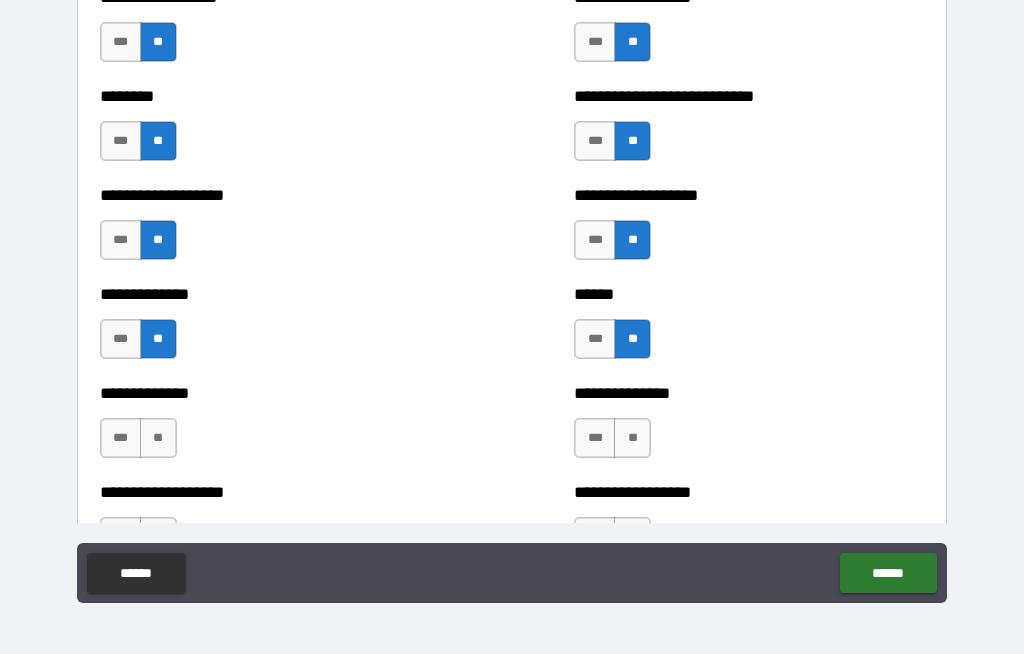 scroll, scrollTop: 4491, scrollLeft: 0, axis: vertical 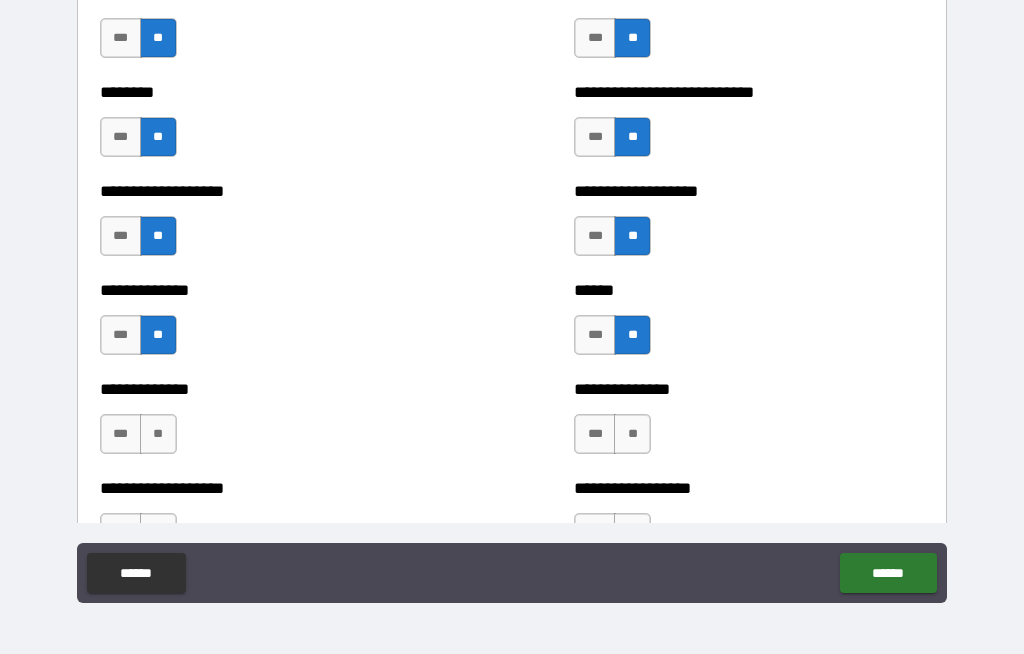 click on "**" at bounding box center [158, 434] 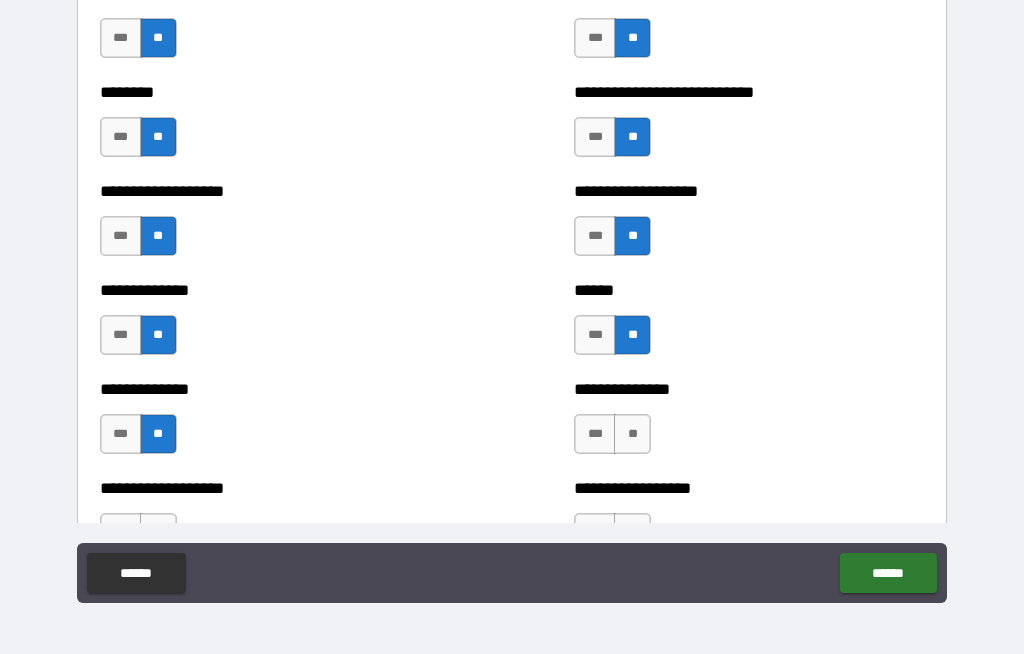 click on "**" at bounding box center (632, 434) 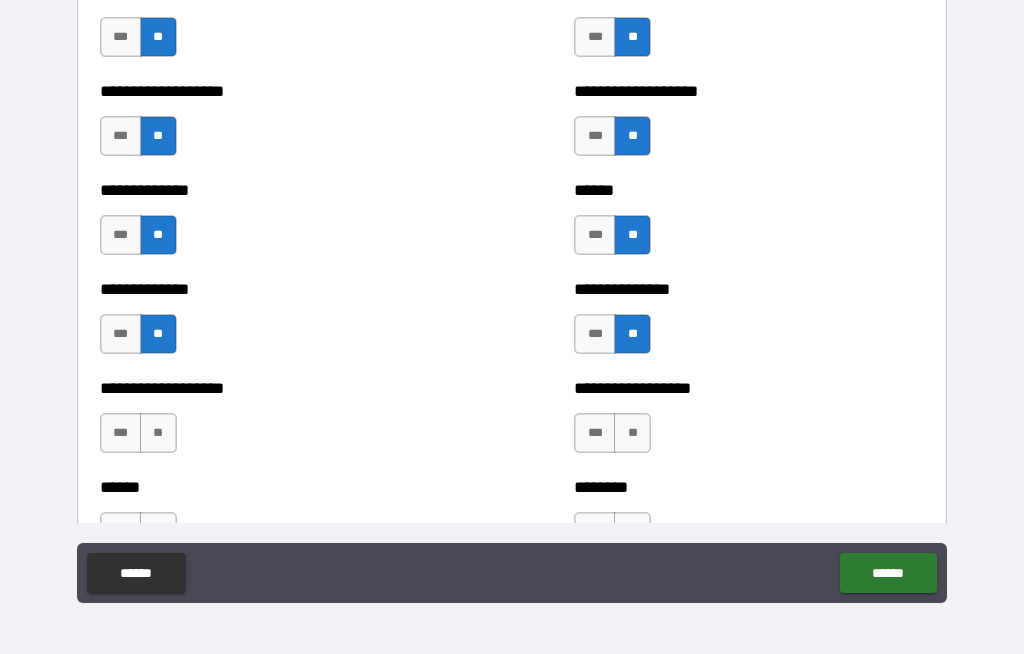 scroll, scrollTop: 4594, scrollLeft: 0, axis: vertical 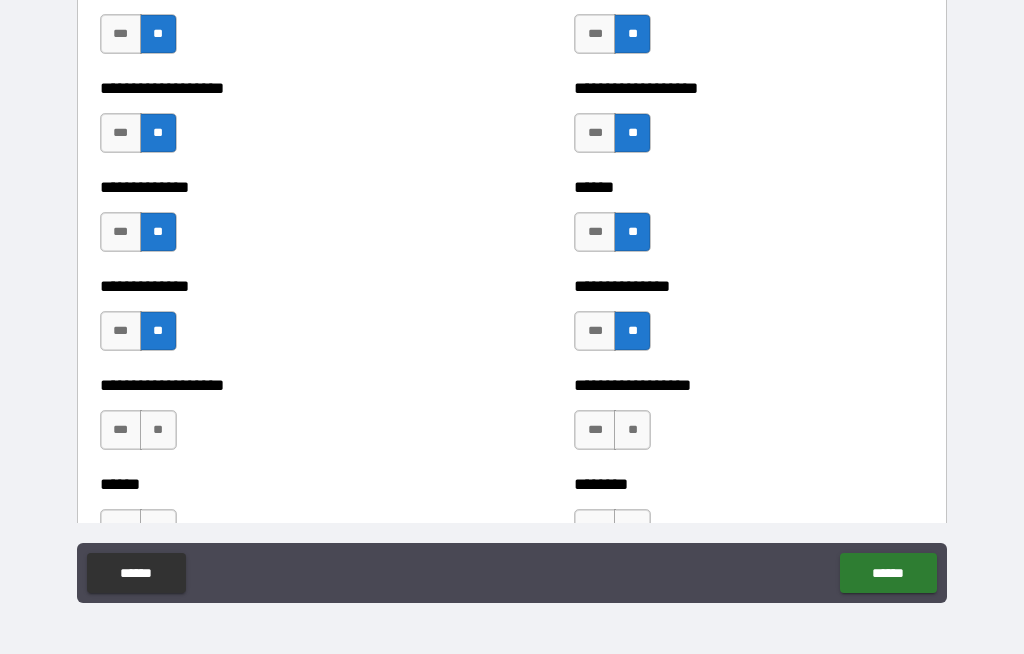 click on "**" at bounding box center (158, 430) 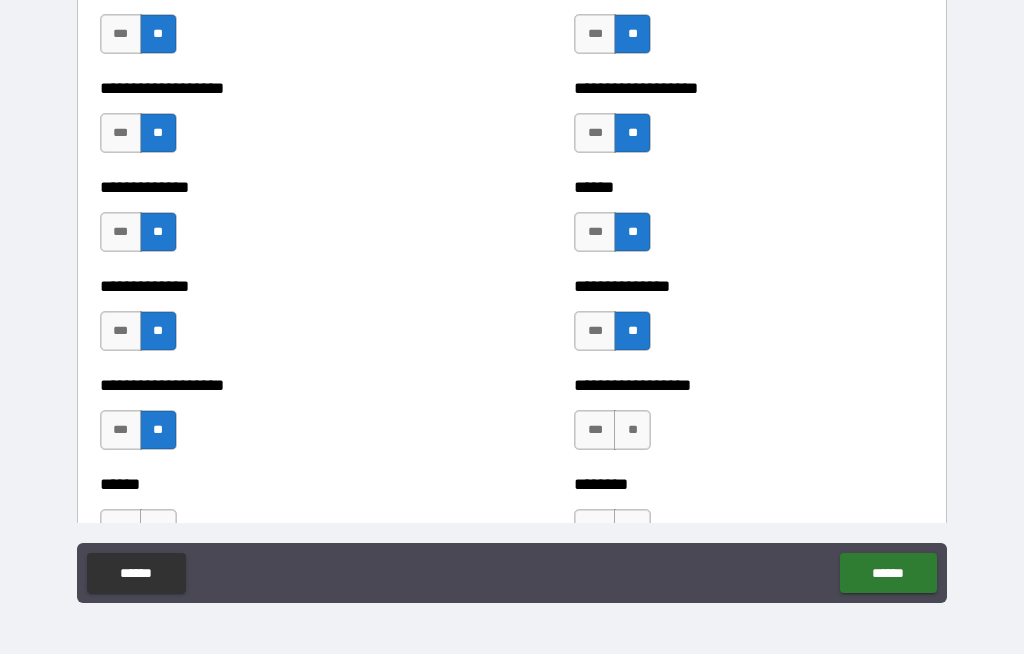 click on "**" at bounding box center [632, 430] 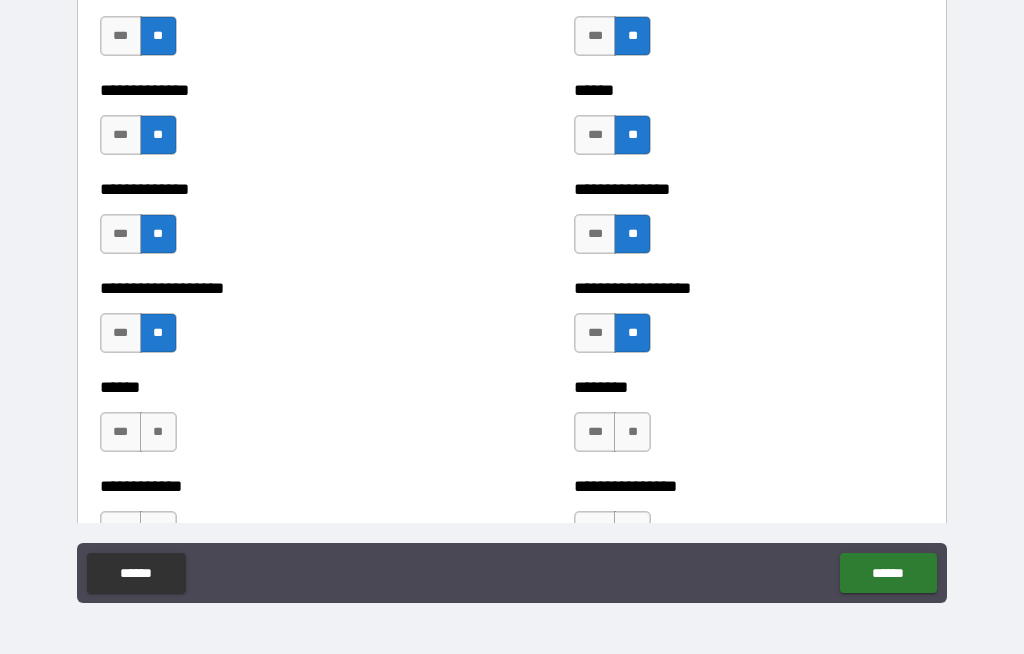 scroll, scrollTop: 4691, scrollLeft: 0, axis: vertical 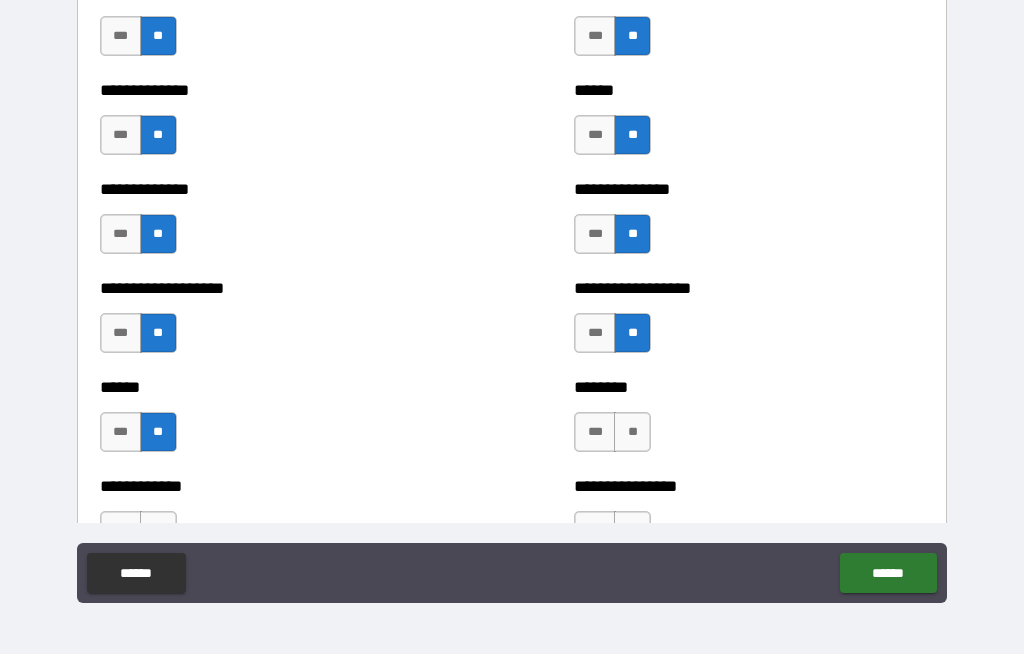 click on "**" at bounding box center (632, 432) 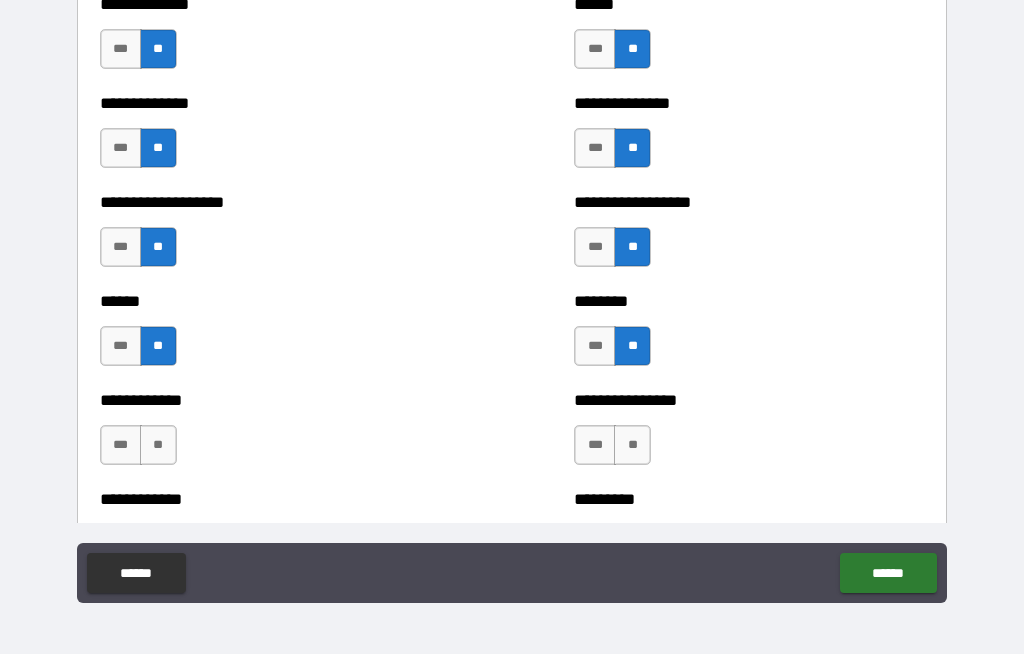 scroll, scrollTop: 4784, scrollLeft: 0, axis: vertical 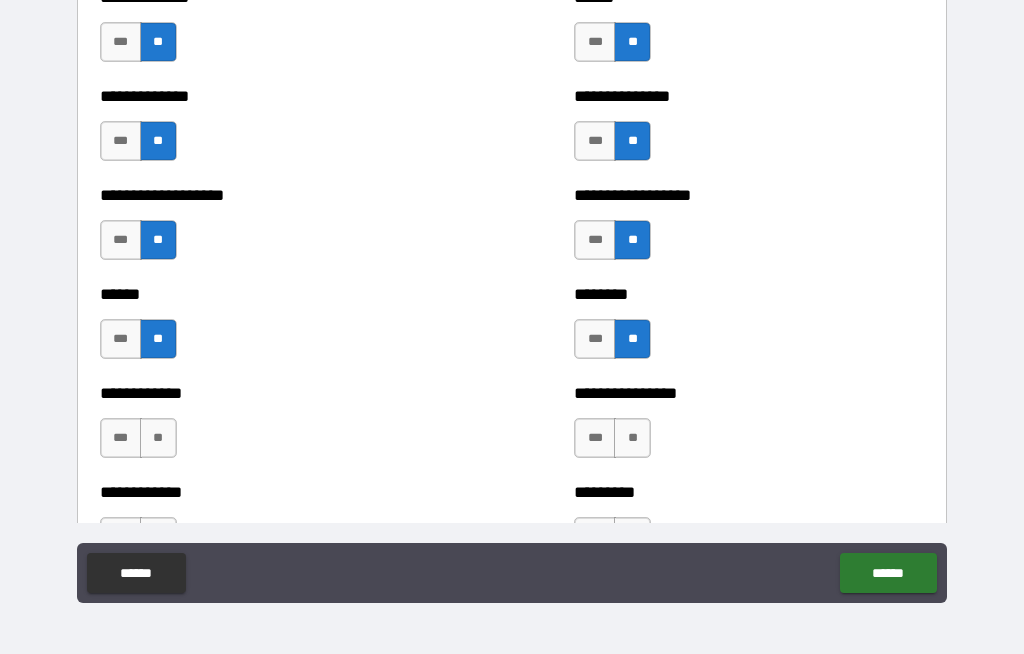 click on "**" at bounding box center [158, 438] 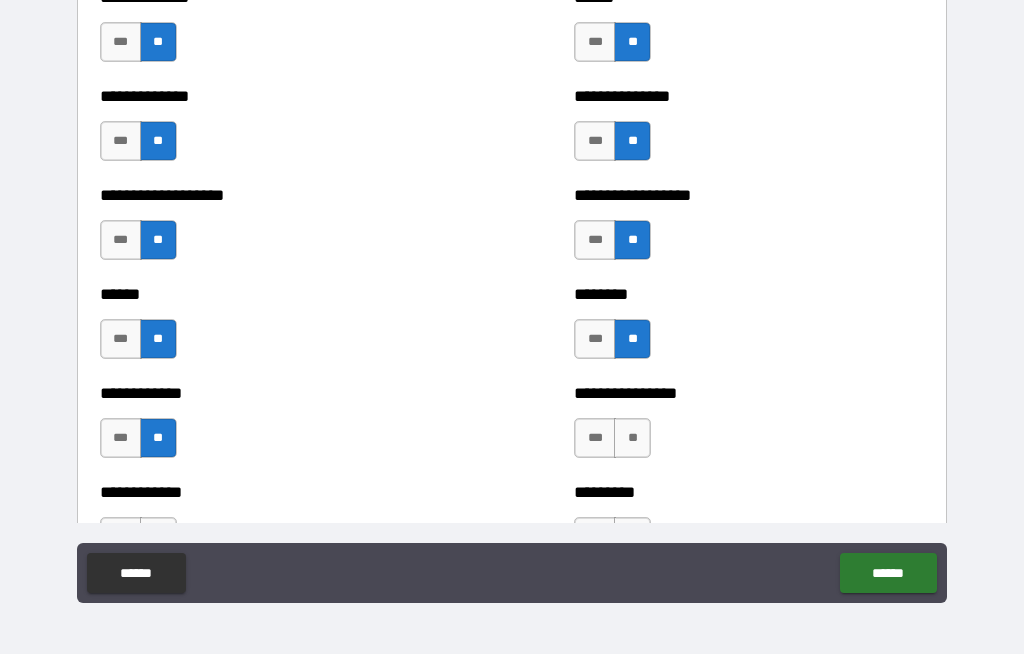 click on "**" at bounding box center [632, 438] 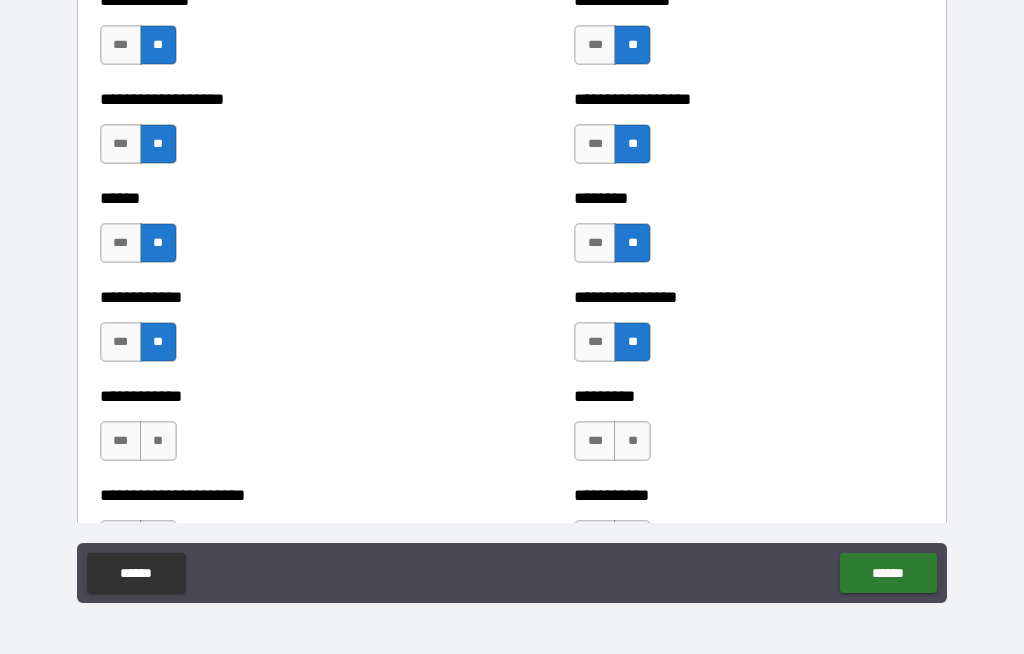 scroll, scrollTop: 4881, scrollLeft: 0, axis: vertical 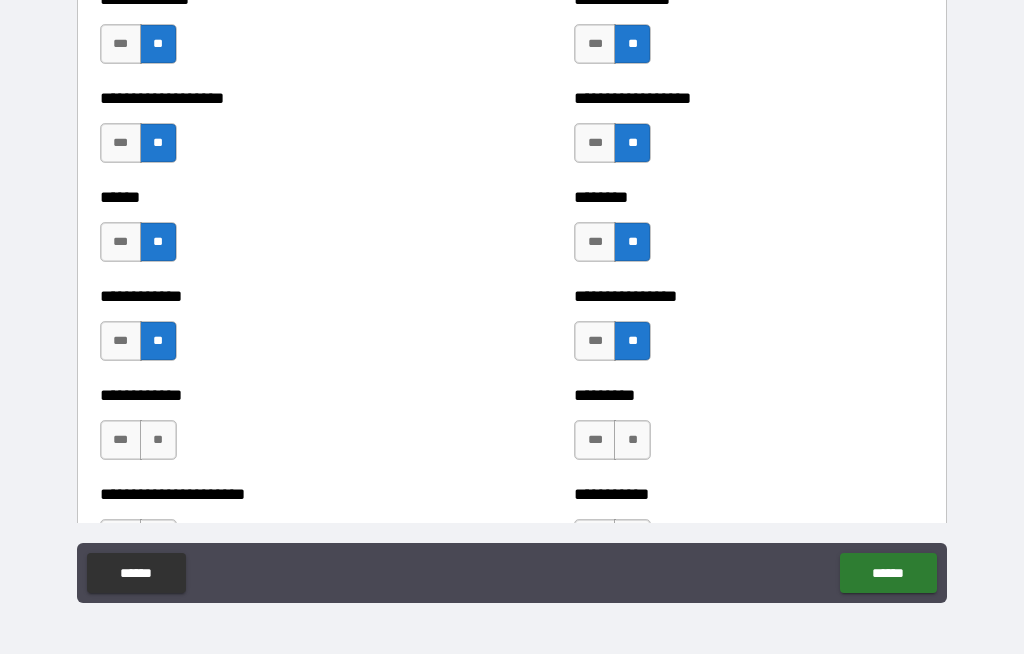 click on "**" at bounding box center (158, 440) 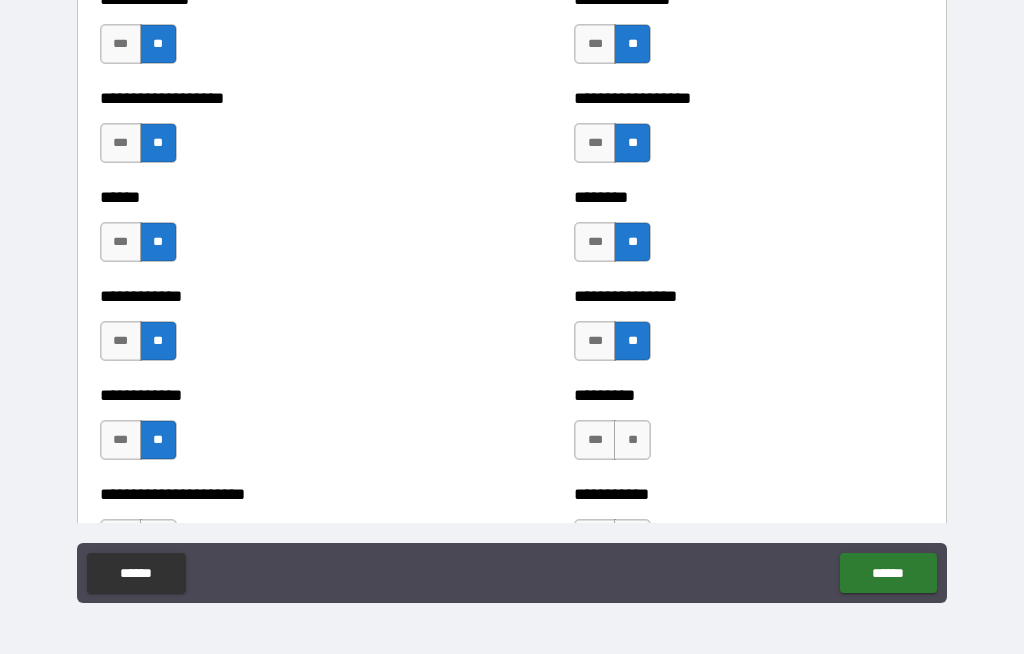 click on "**" at bounding box center [632, 440] 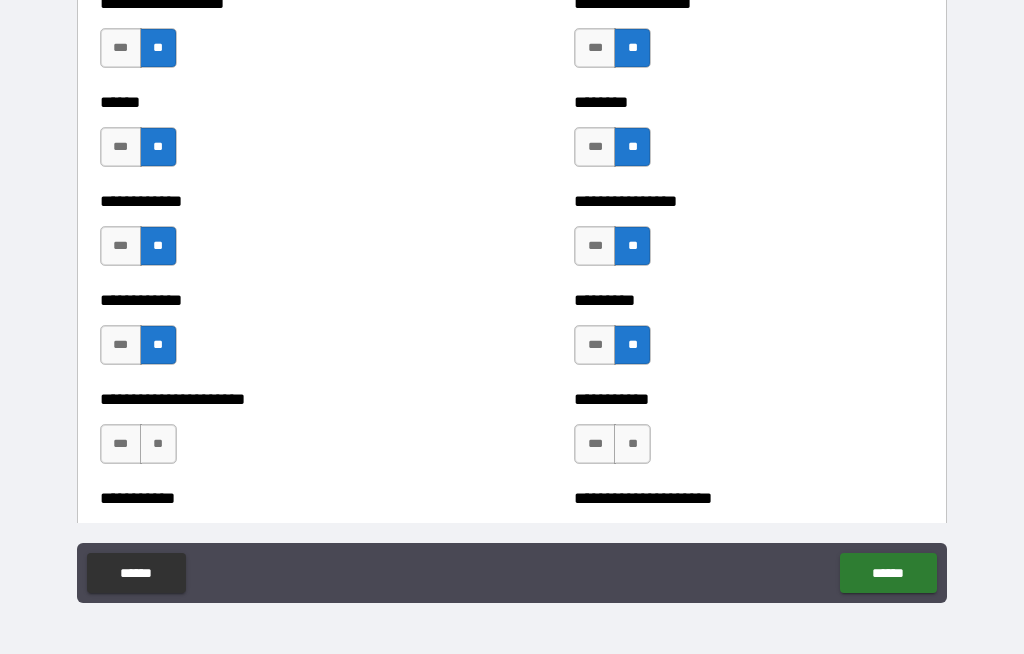 scroll, scrollTop: 4987, scrollLeft: 0, axis: vertical 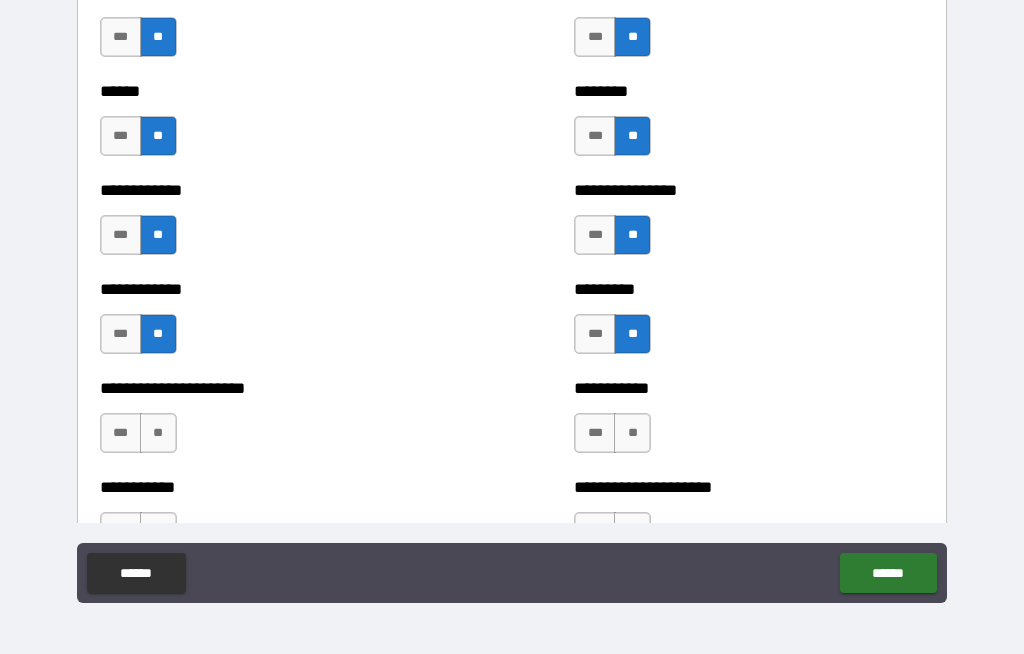 click on "**" at bounding box center [158, 433] 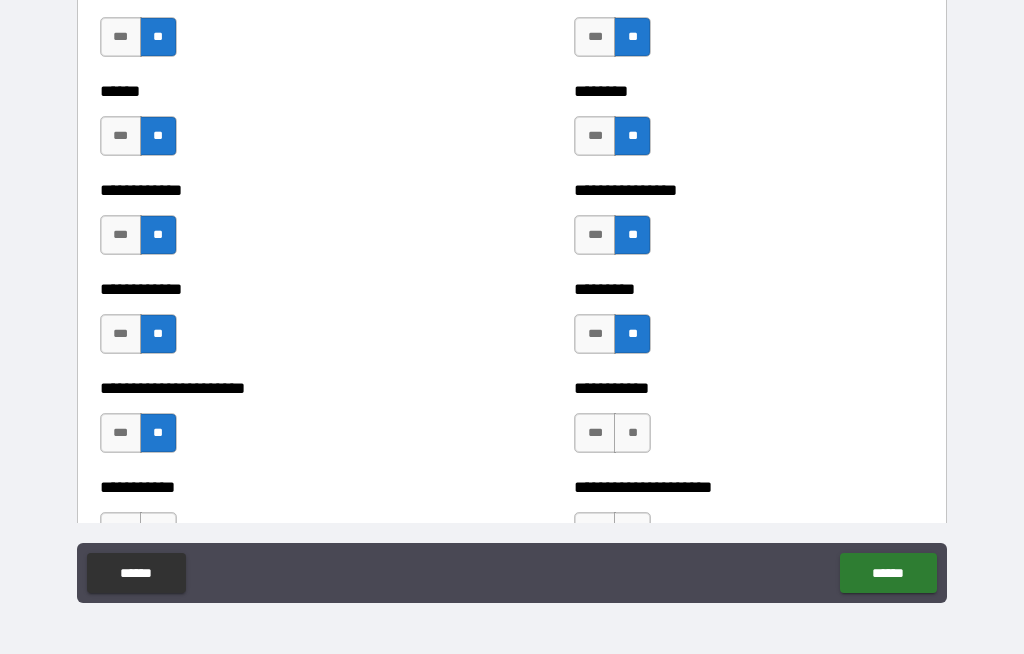 click on "**" at bounding box center [632, 433] 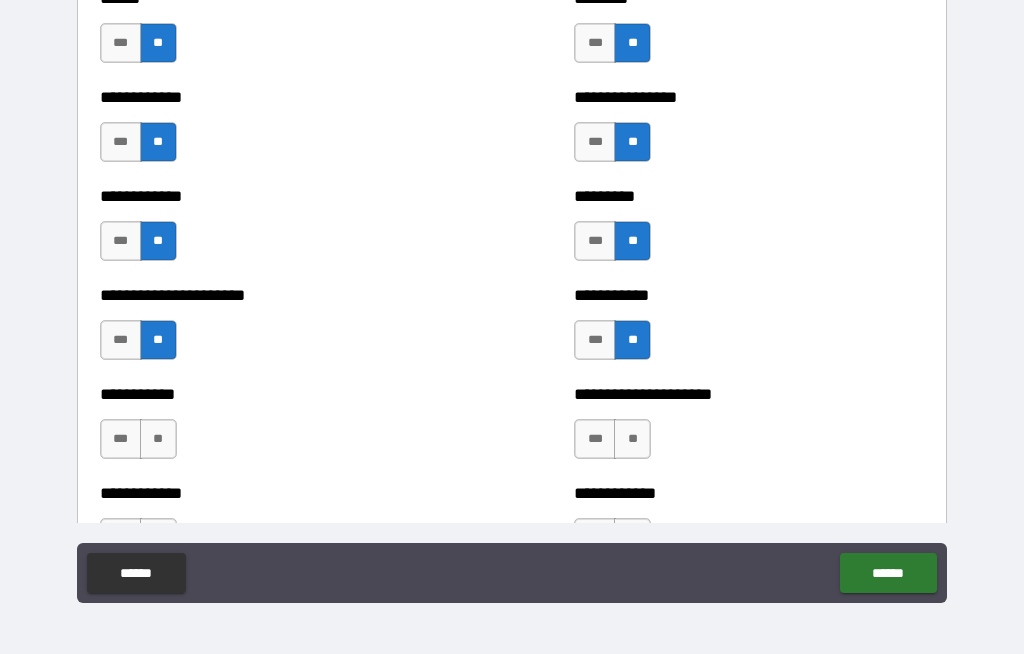 scroll, scrollTop: 5082, scrollLeft: 0, axis: vertical 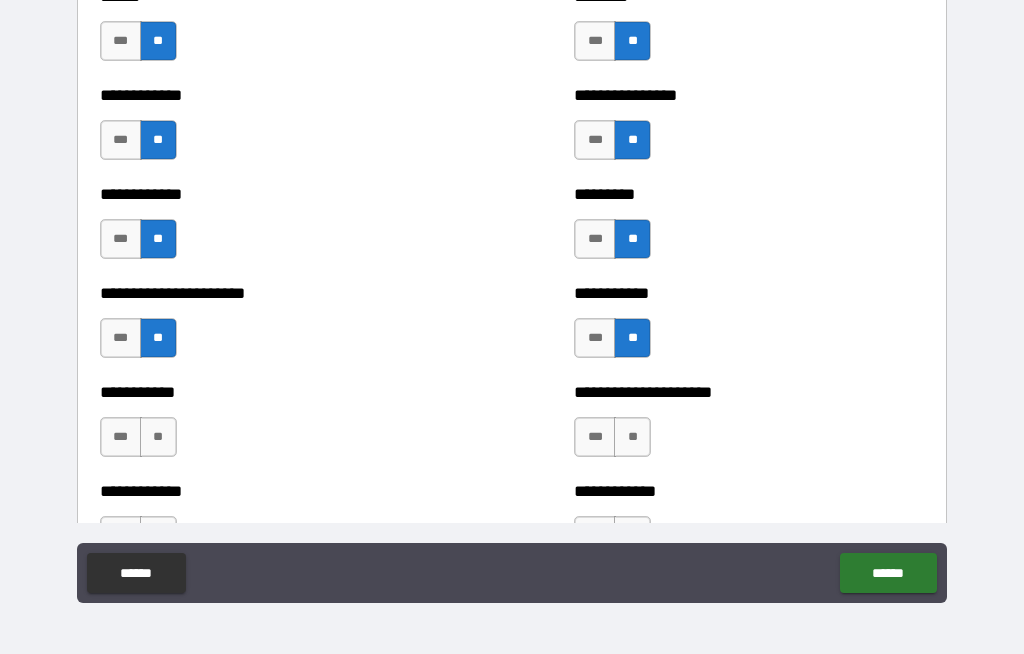 click on "**" at bounding box center (158, 437) 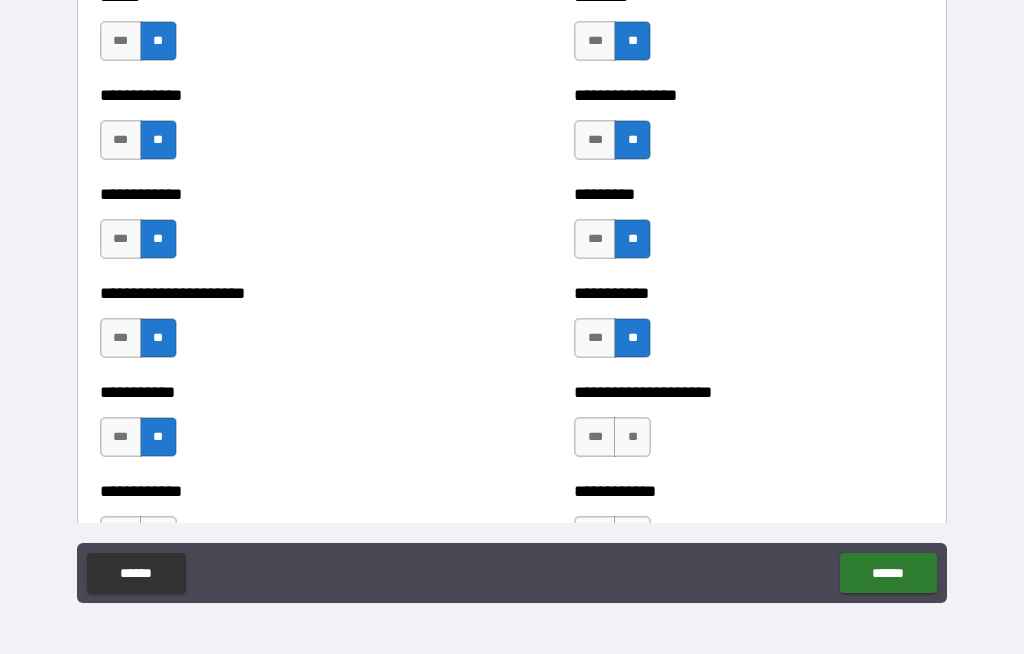 click on "**" at bounding box center [632, 437] 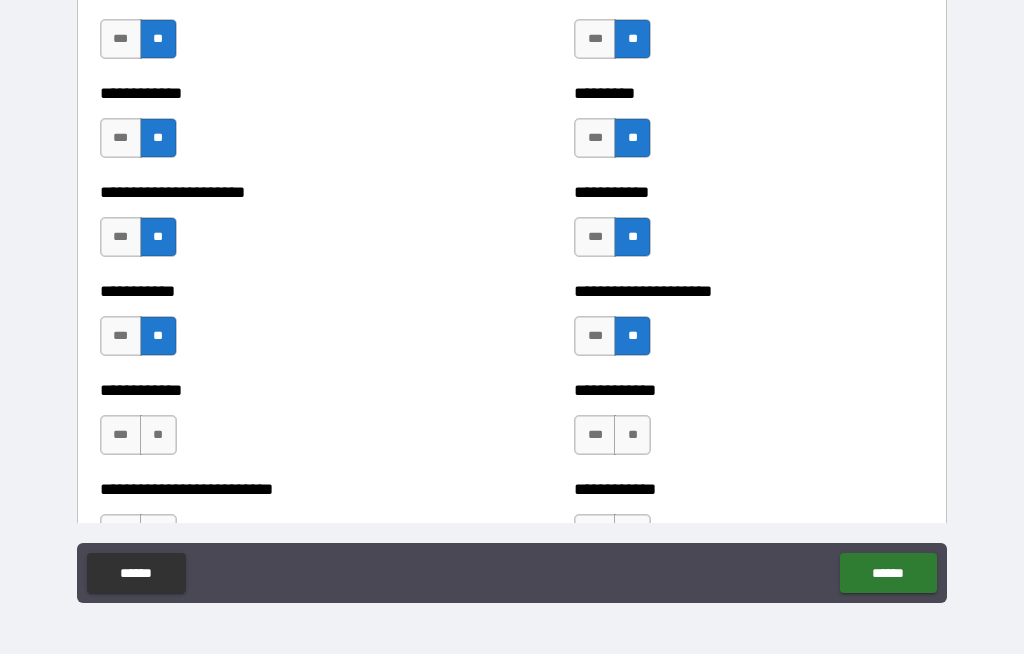 scroll, scrollTop: 5187, scrollLeft: 0, axis: vertical 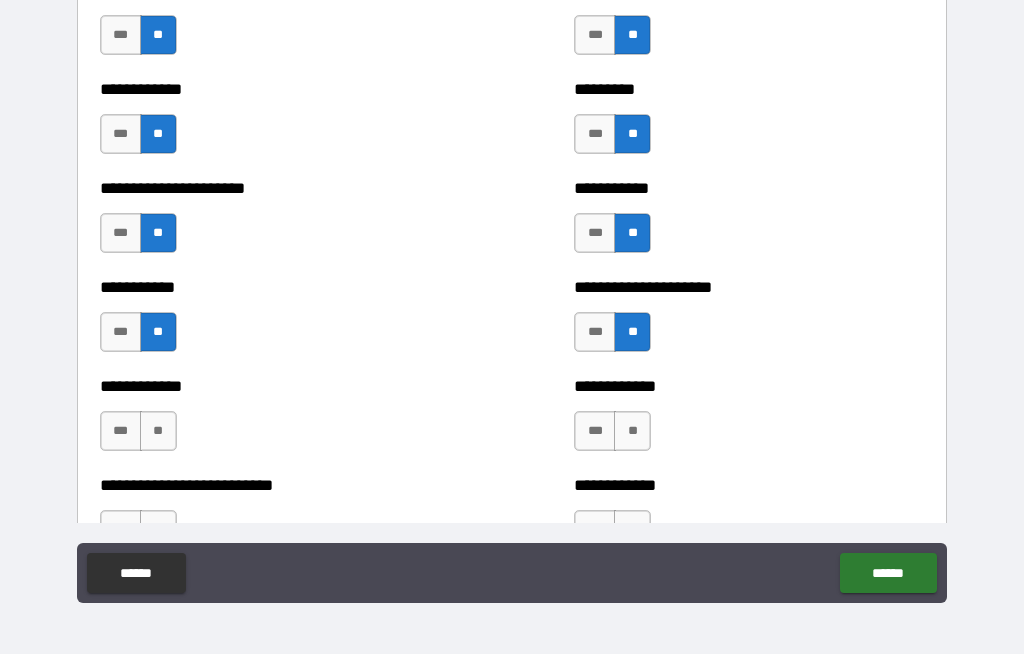 click on "**" at bounding box center [158, 431] 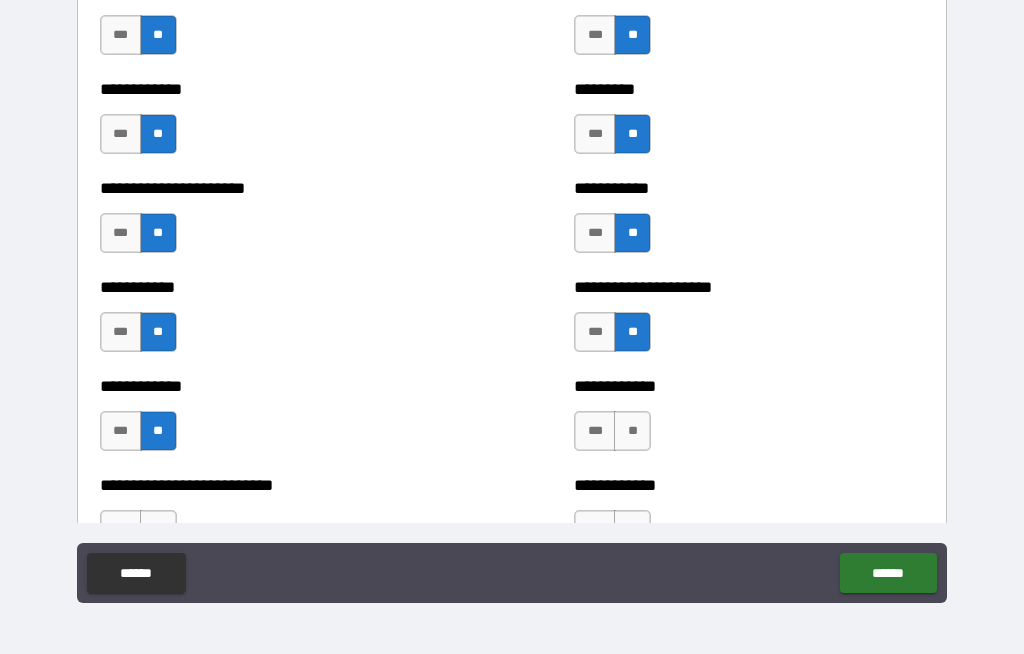 click on "**" at bounding box center (632, 431) 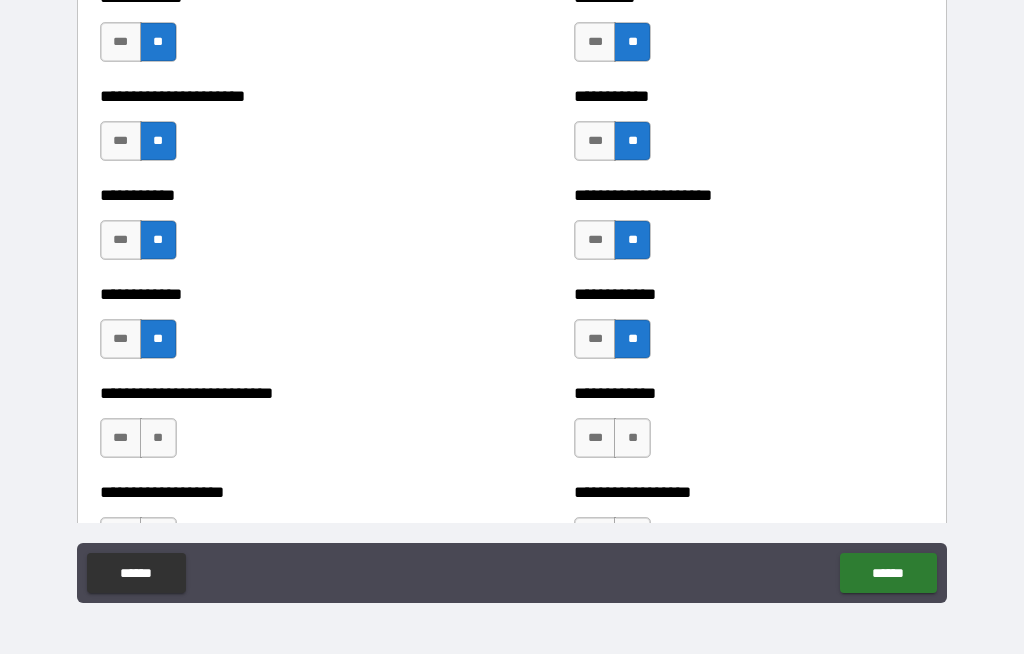 scroll, scrollTop: 5282, scrollLeft: 0, axis: vertical 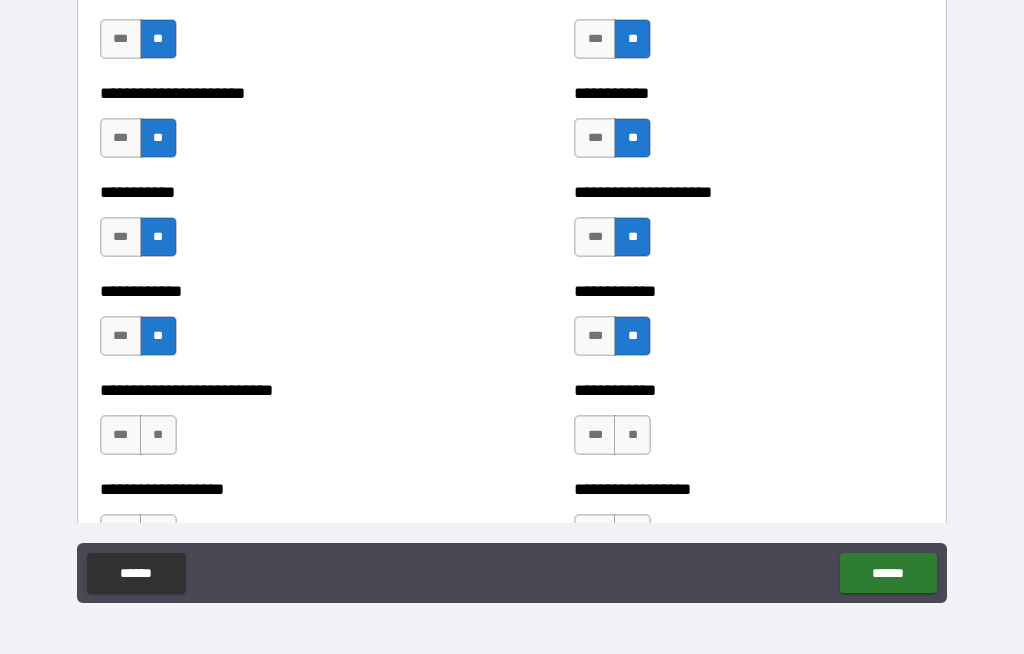 click on "**" at bounding box center [158, 435] 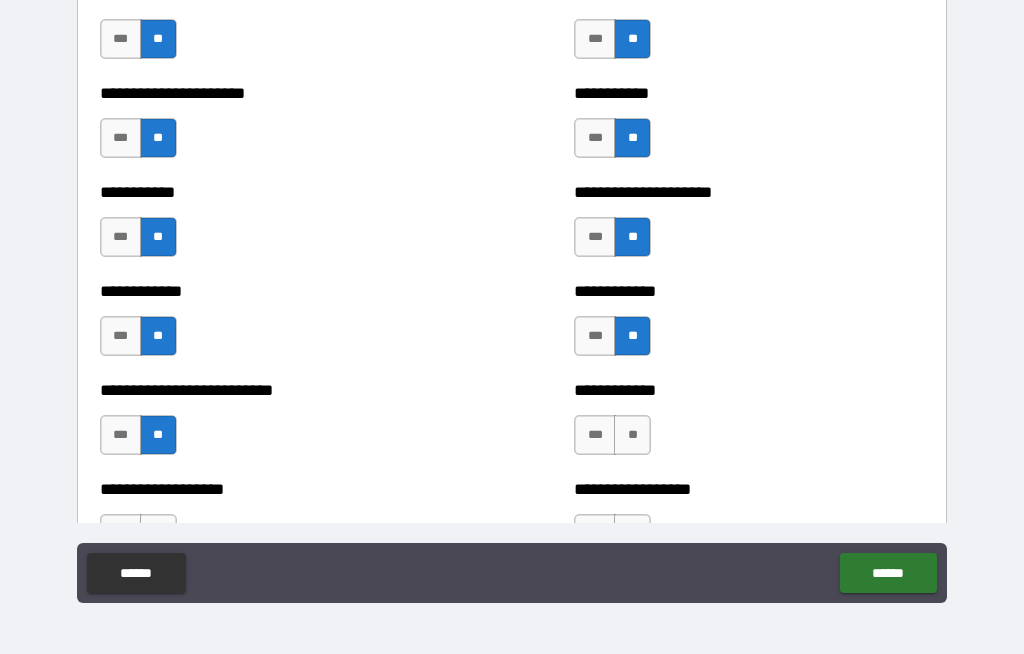 click on "**" at bounding box center [632, 435] 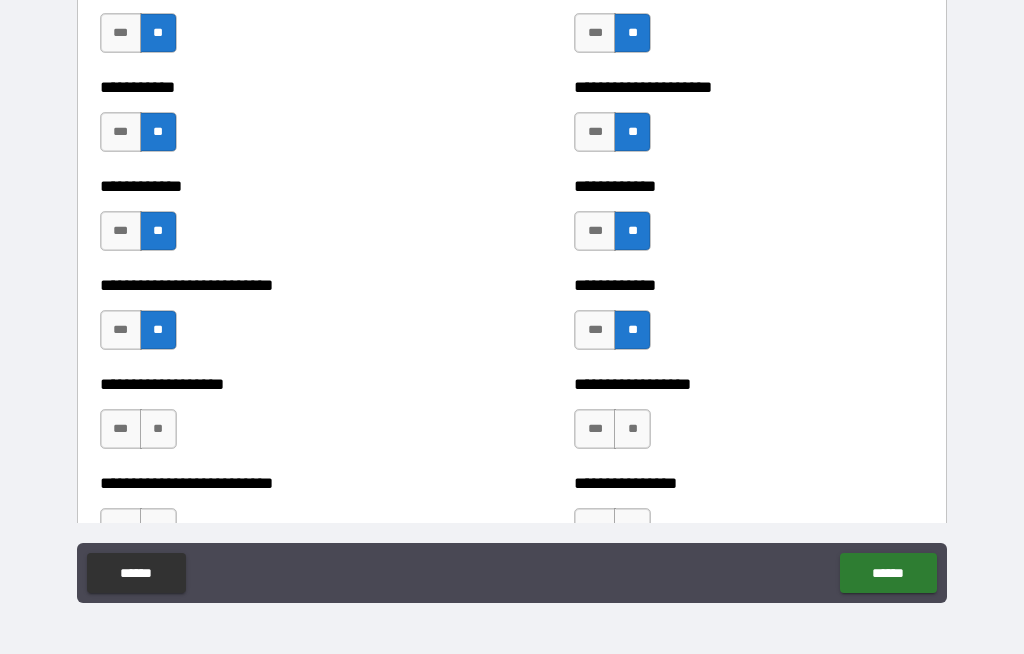 scroll, scrollTop: 5388, scrollLeft: 0, axis: vertical 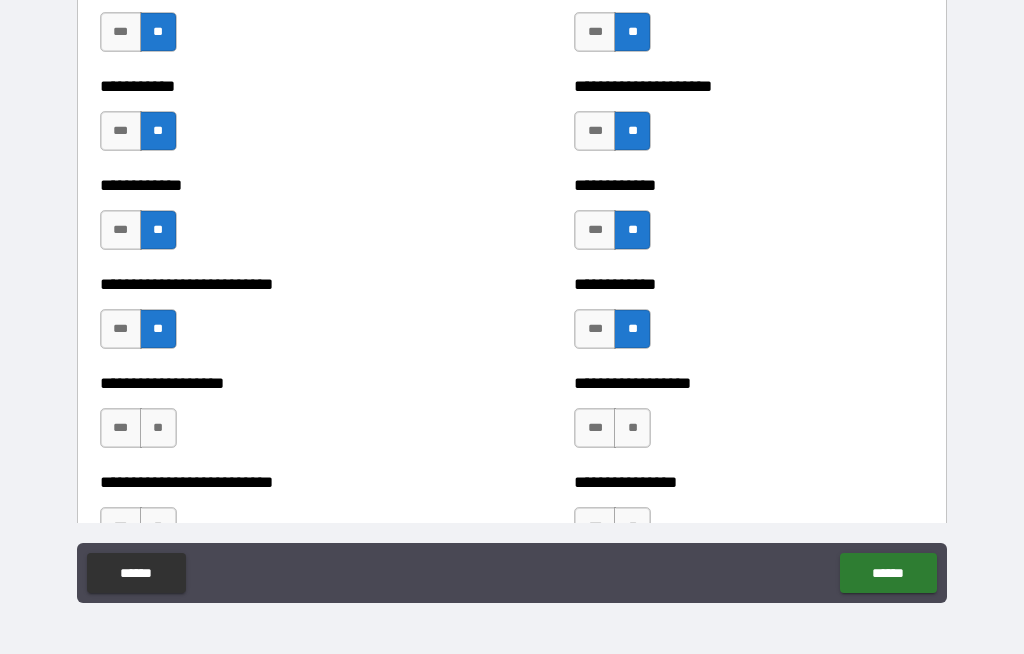 click on "**" at bounding box center (158, 428) 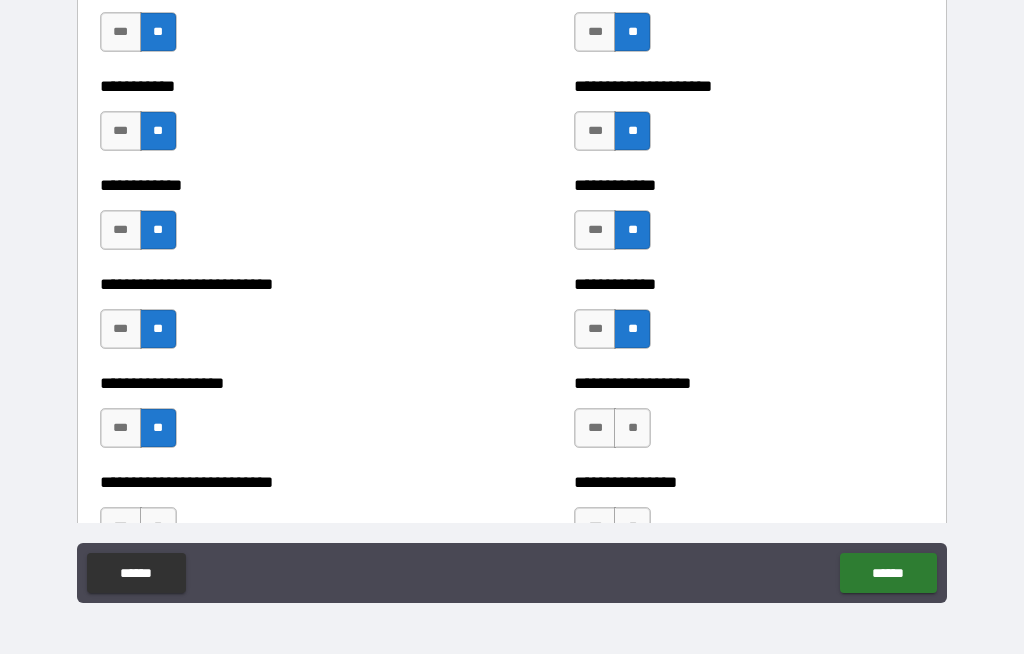 click on "***" at bounding box center [121, 428] 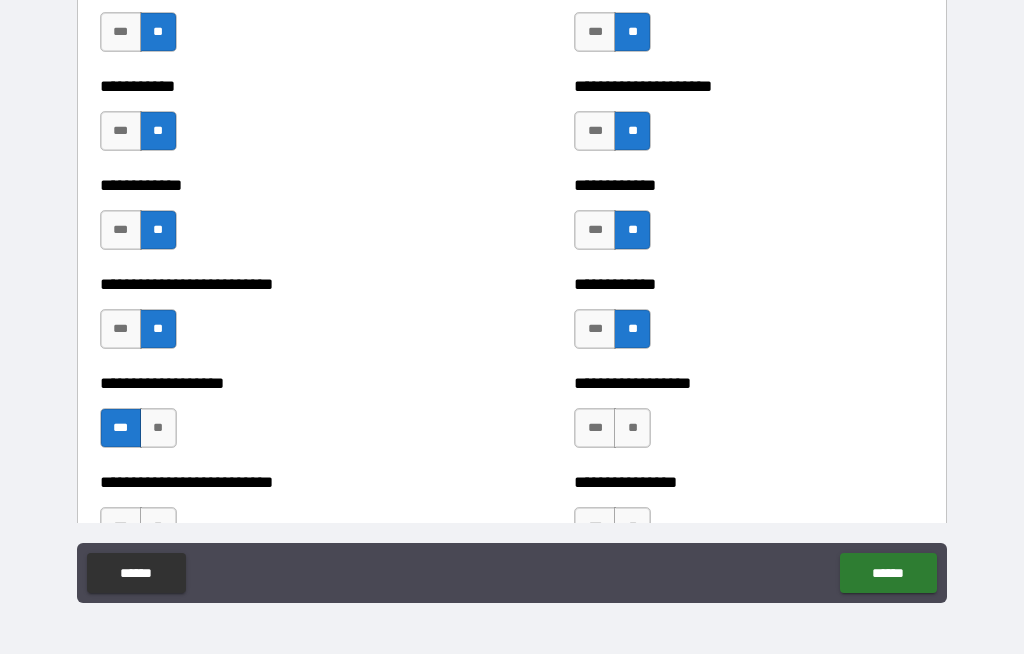 click on "**" at bounding box center [632, 428] 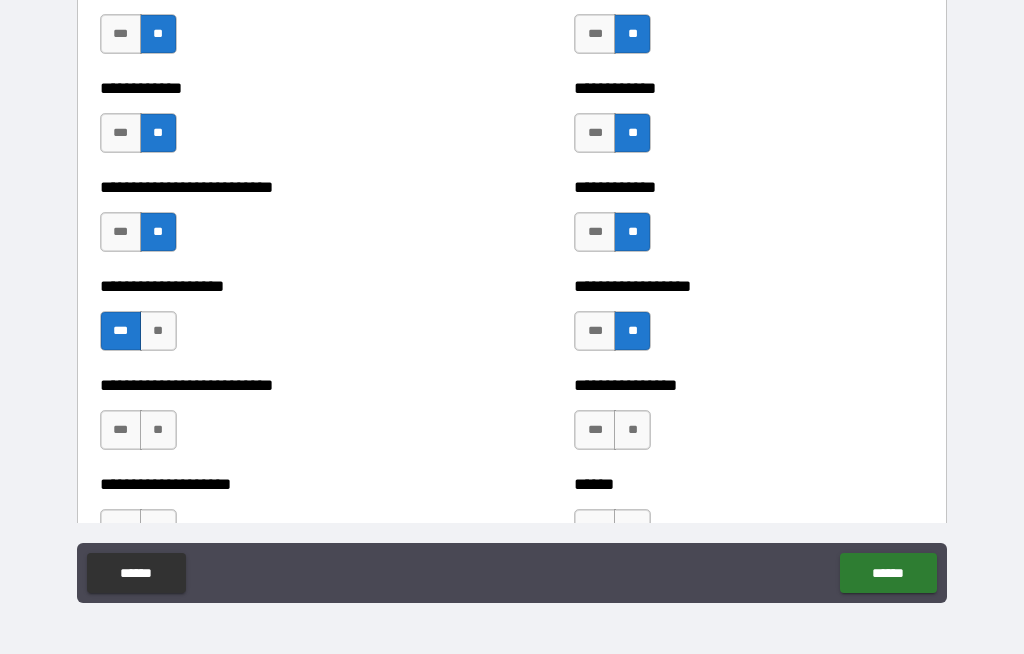 scroll, scrollTop: 5490, scrollLeft: 0, axis: vertical 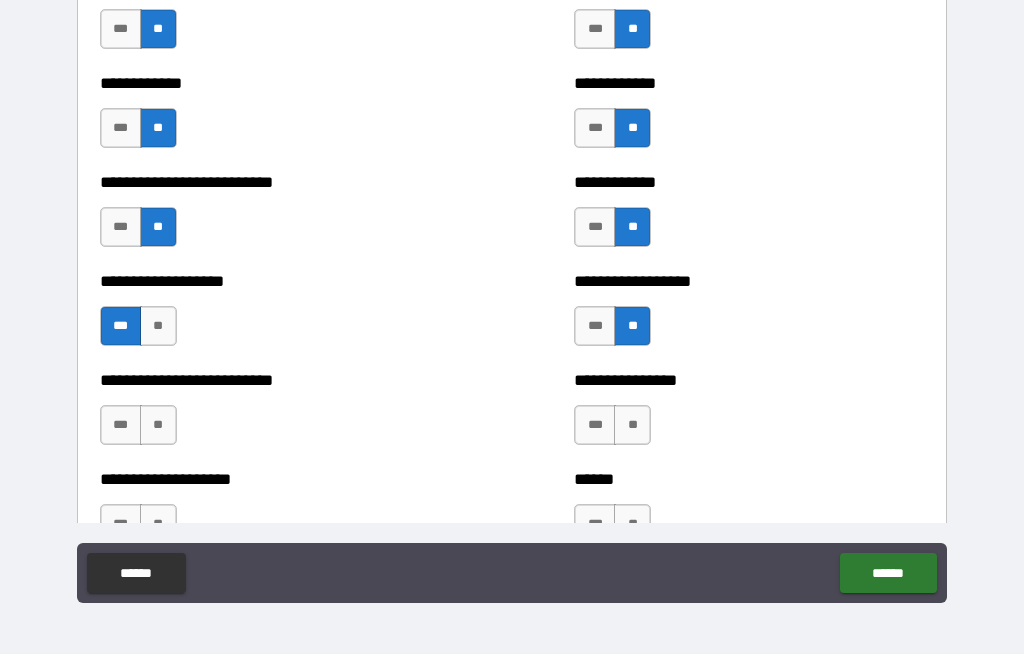 click on "**" at bounding box center [158, 425] 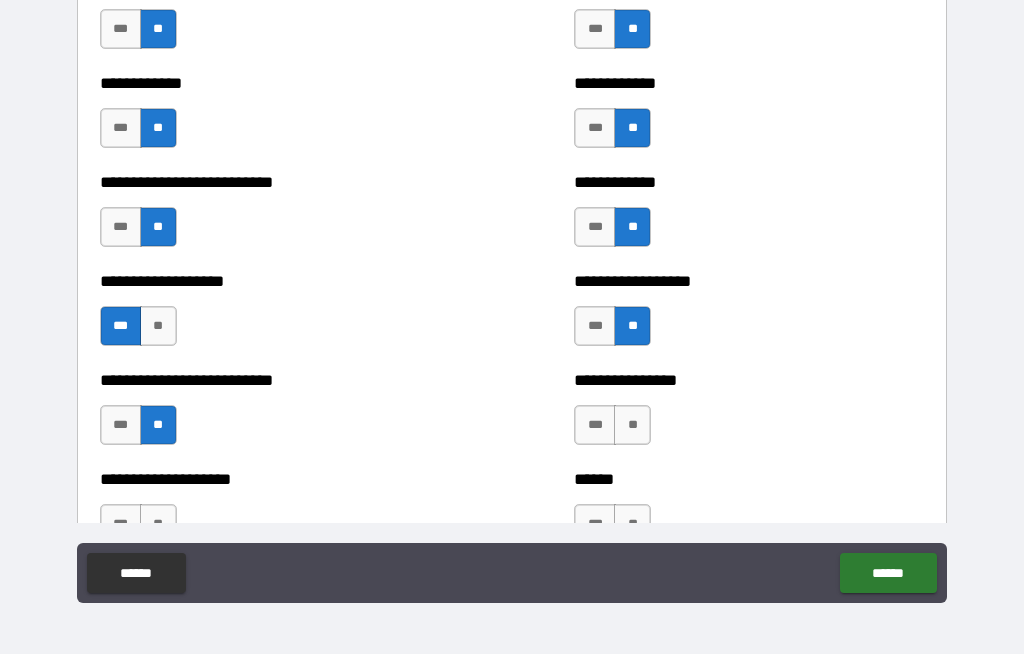 click on "**" at bounding box center [632, 425] 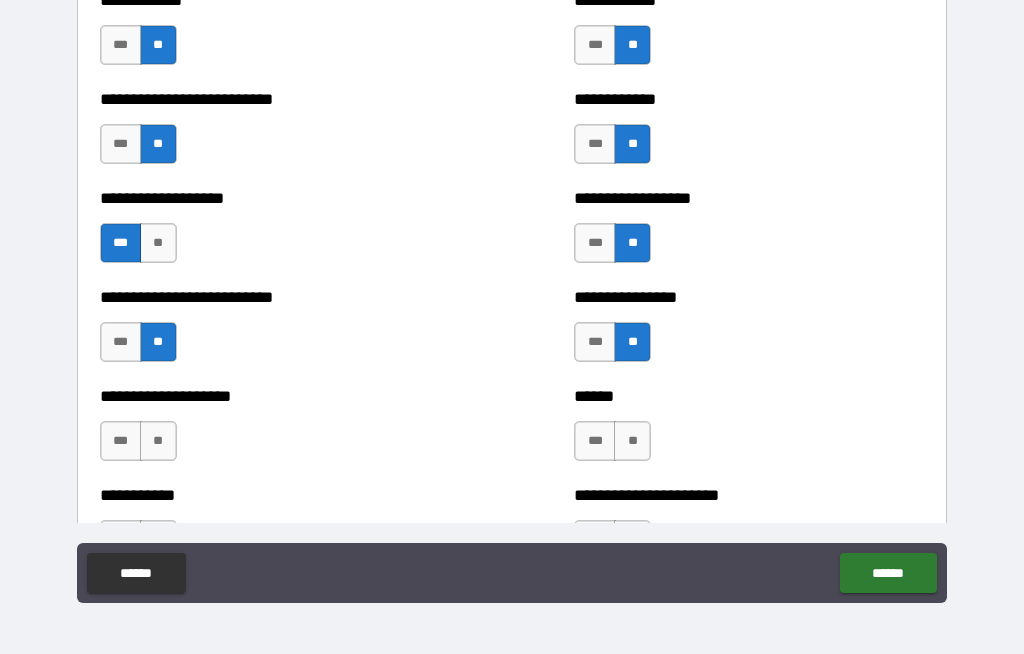 scroll, scrollTop: 5574, scrollLeft: 0, axis: vertical 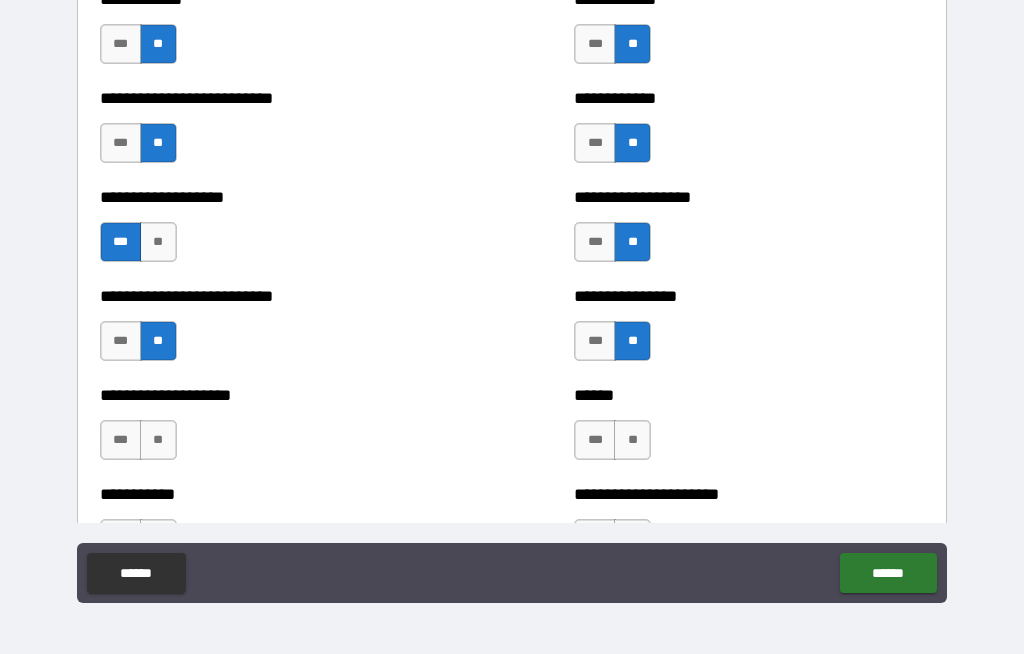 click on "**" at bounding box center [158, 440] 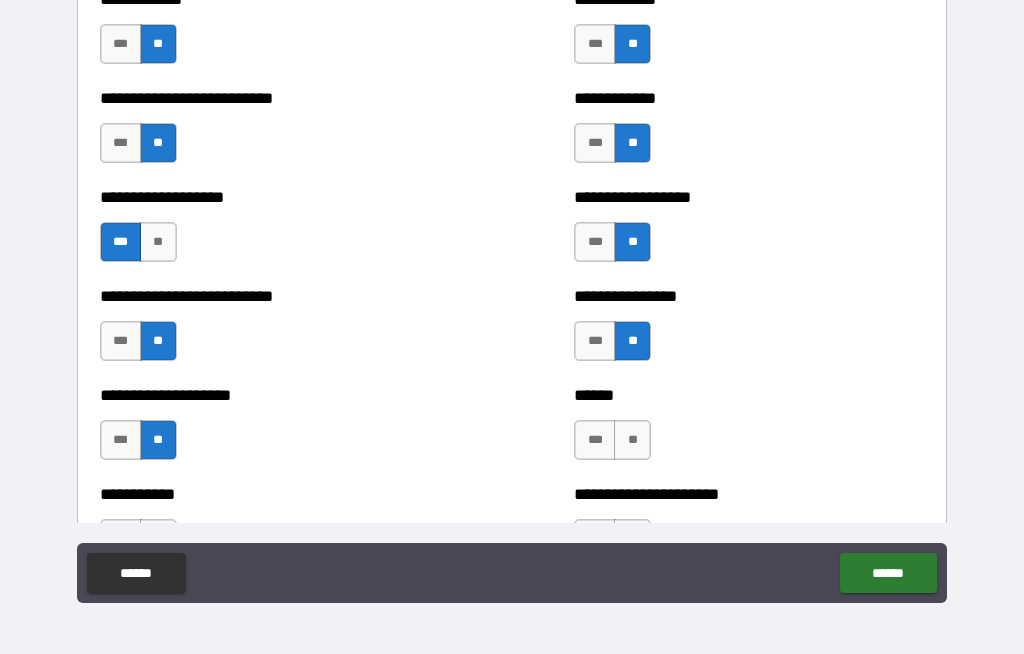 click on "**" at bounding box center [632, 440] 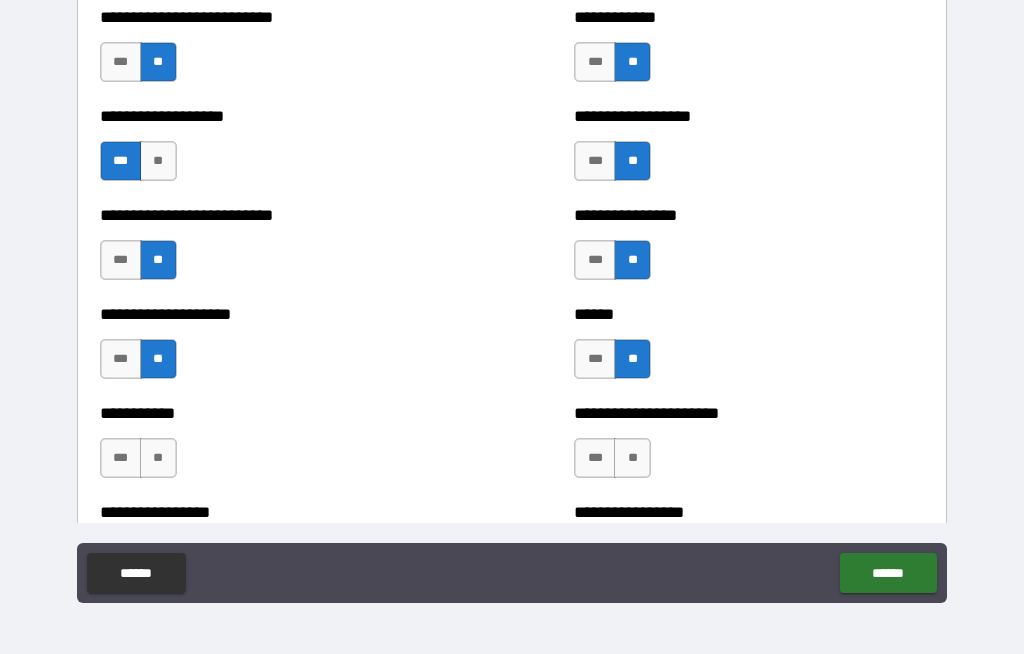 scroll, scrollTop: 5679, scrollLeft: 0, axis: vertical 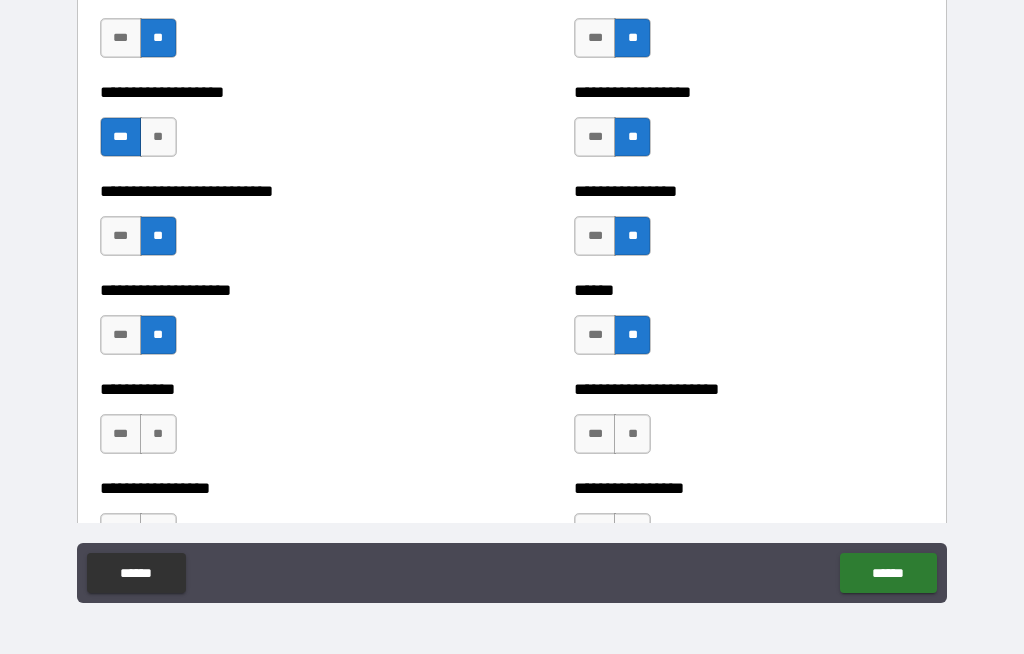 click on "**" at bounding box center (158, 434) 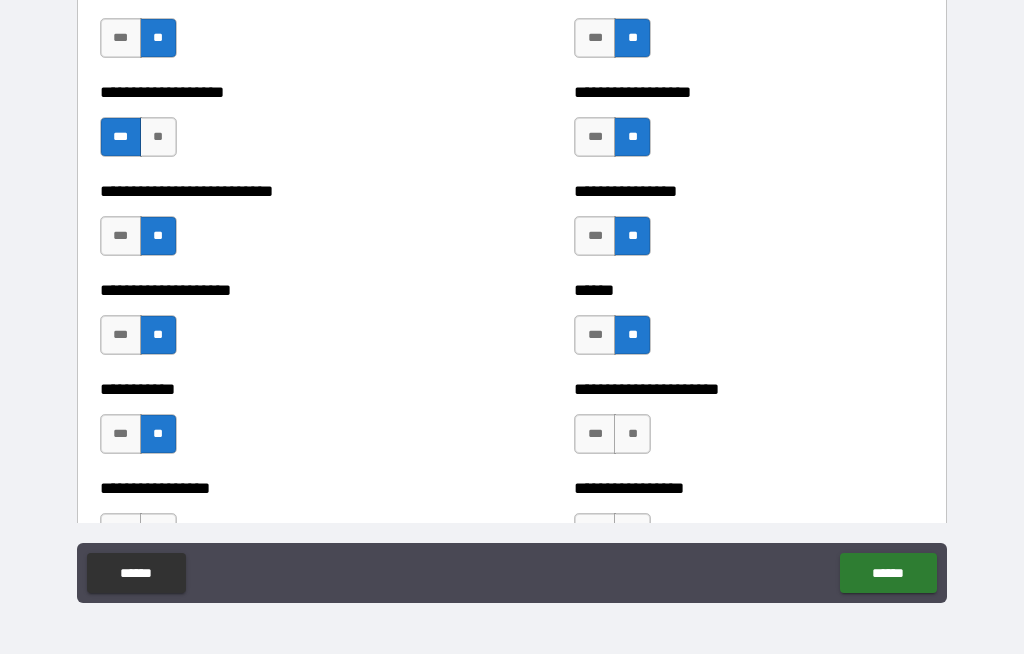 click on "**" at bounding box center (632, 434) 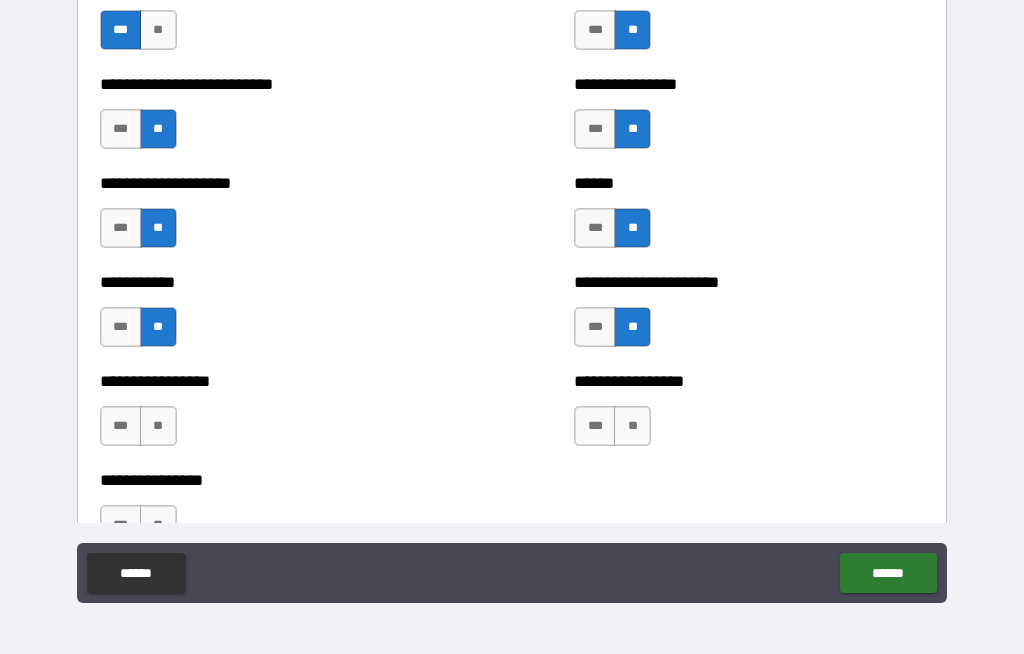 scroll, scrollTop: 5786, scrollLeft: 0, axis: vertical 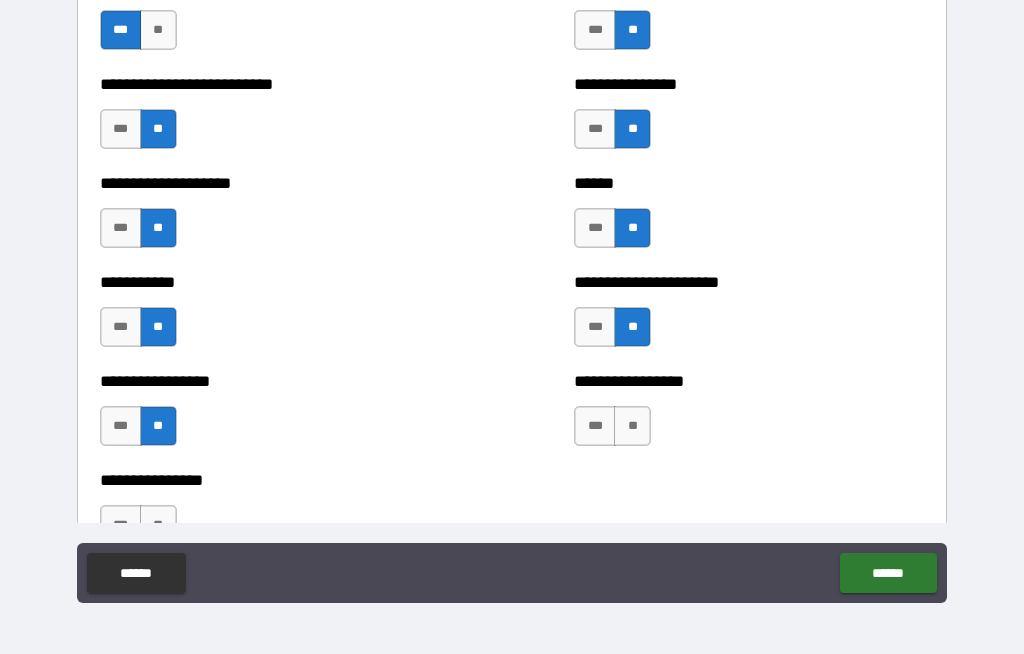 click on "**" at bounding box center (632, 426) 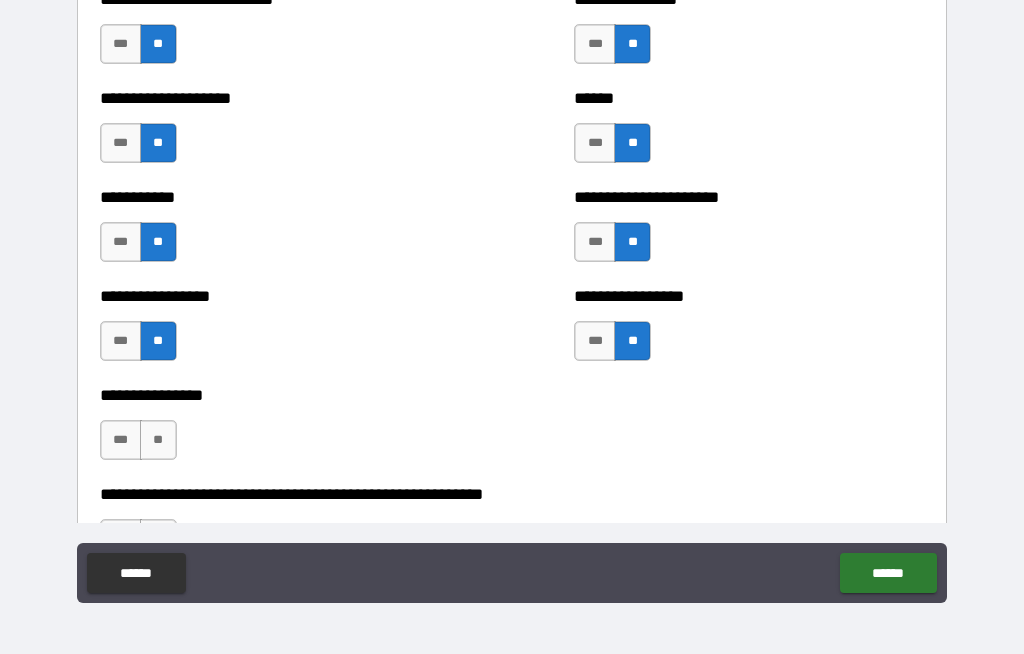 click on "**" at bounding box center [158, 440] 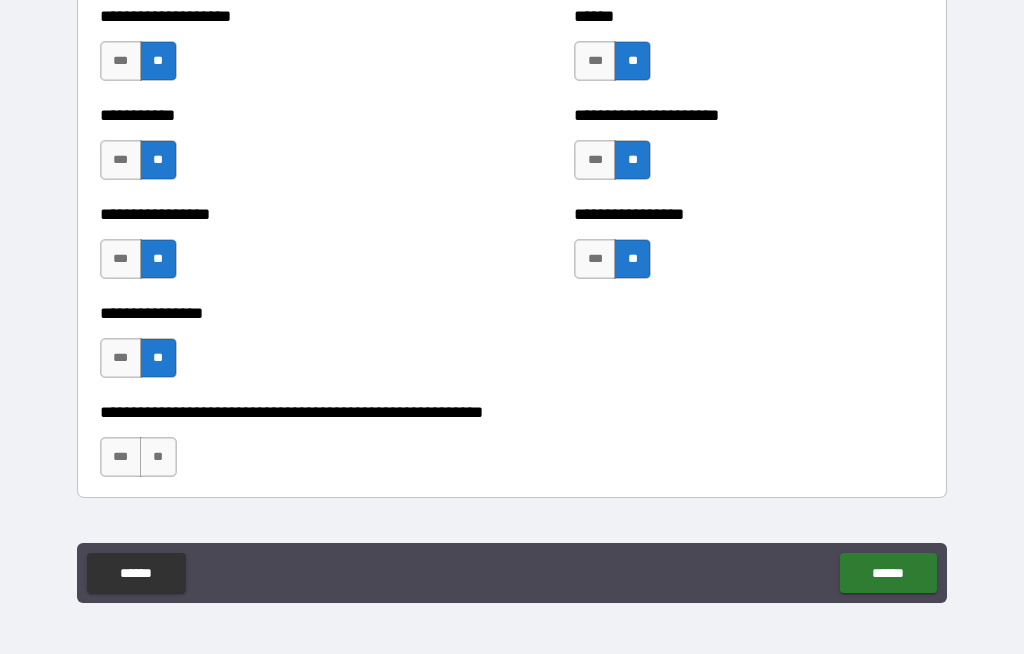 scroll, scrollTop: 5997, scrollLeft: 0, axis: vertical 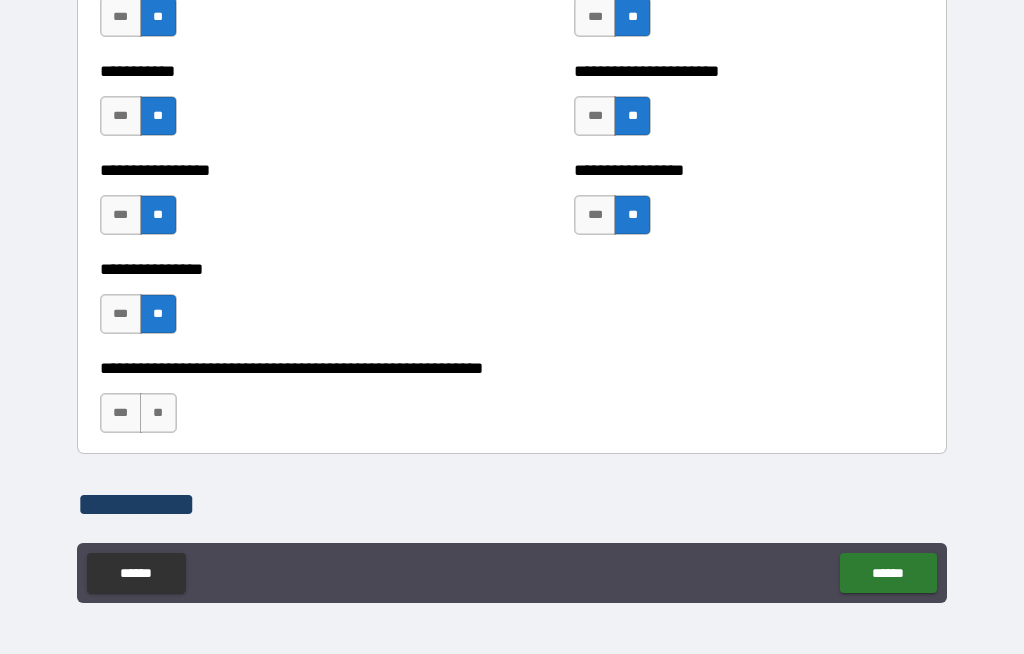 click on "**" at bounding box center [158, 413] 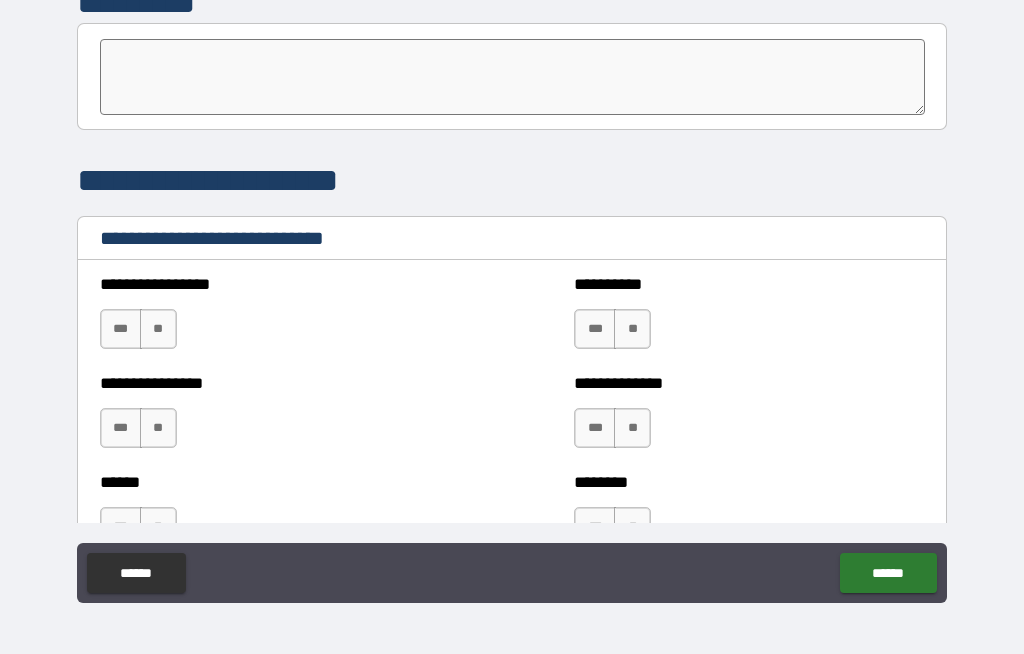 scroll, scrollTop: 6500, scrollLeft: 0, axis: vertical 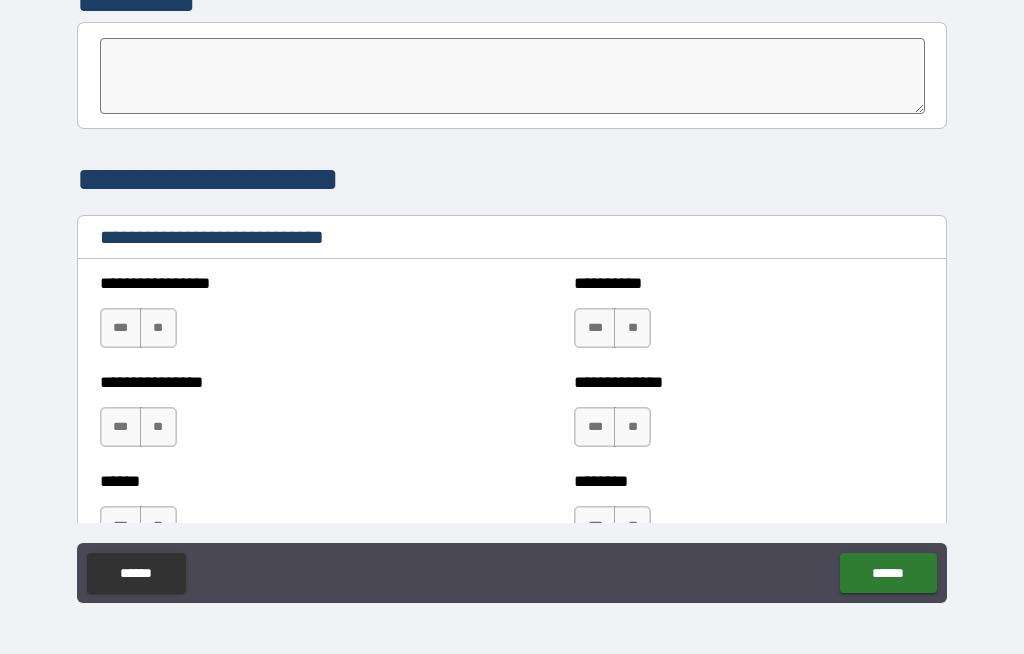 click on "***" at bounding box center [121, 328] 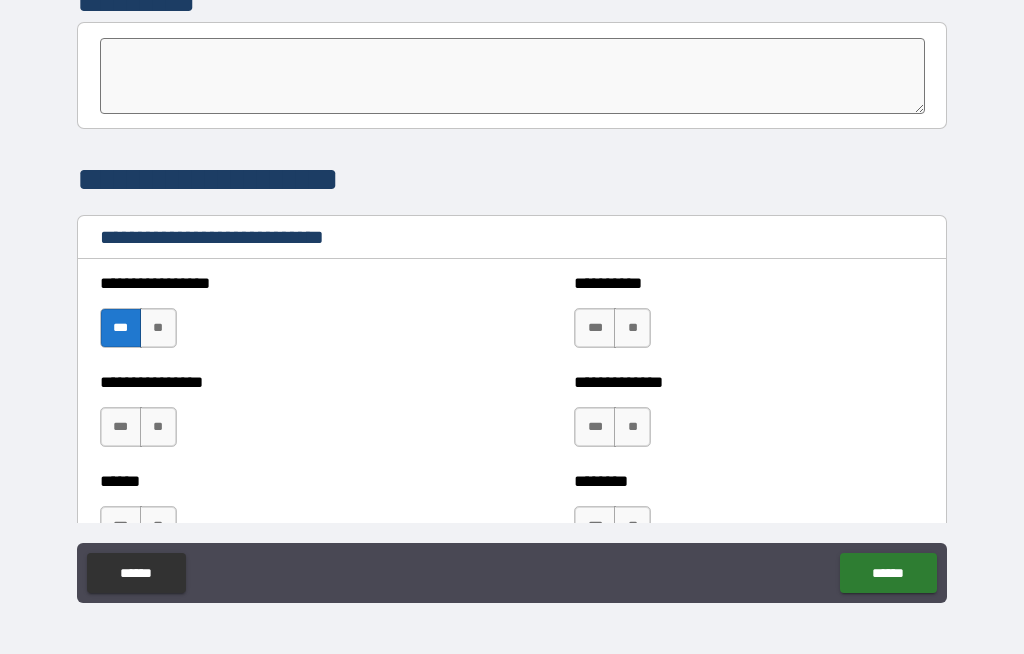 click on "**" at bounding box center [632, 328] 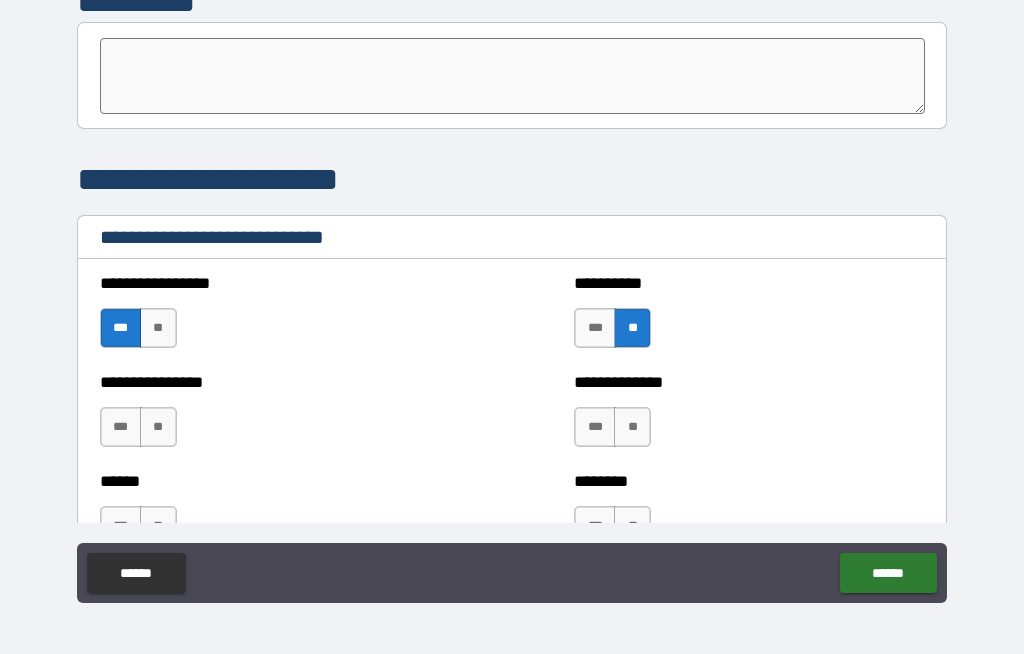 click on "**" at bounding box center [158, 427] 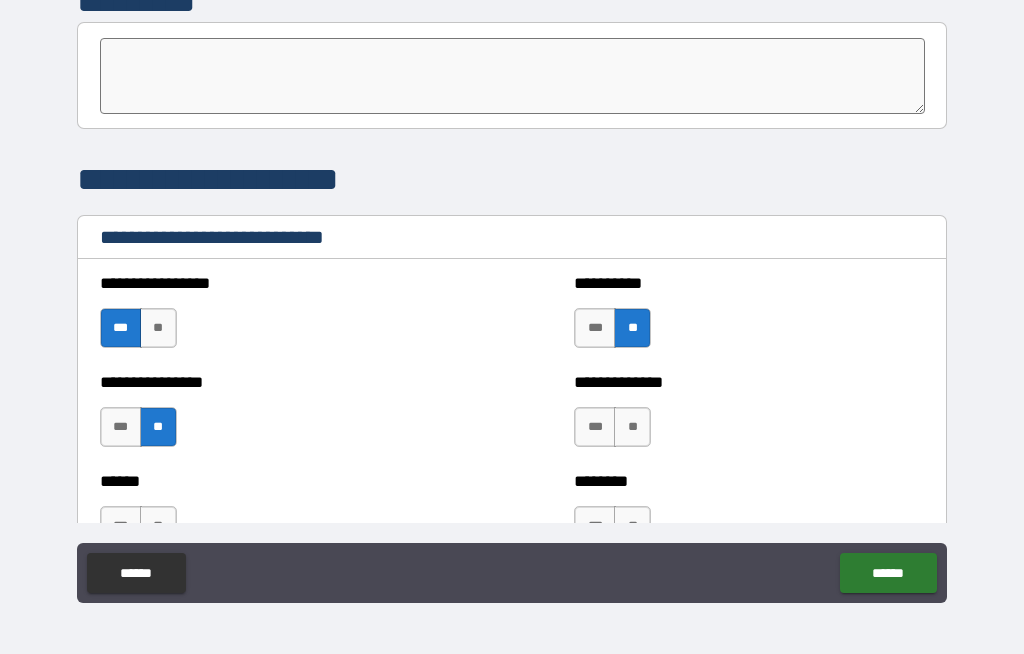 click on "***" at bounding box center (595, 427) 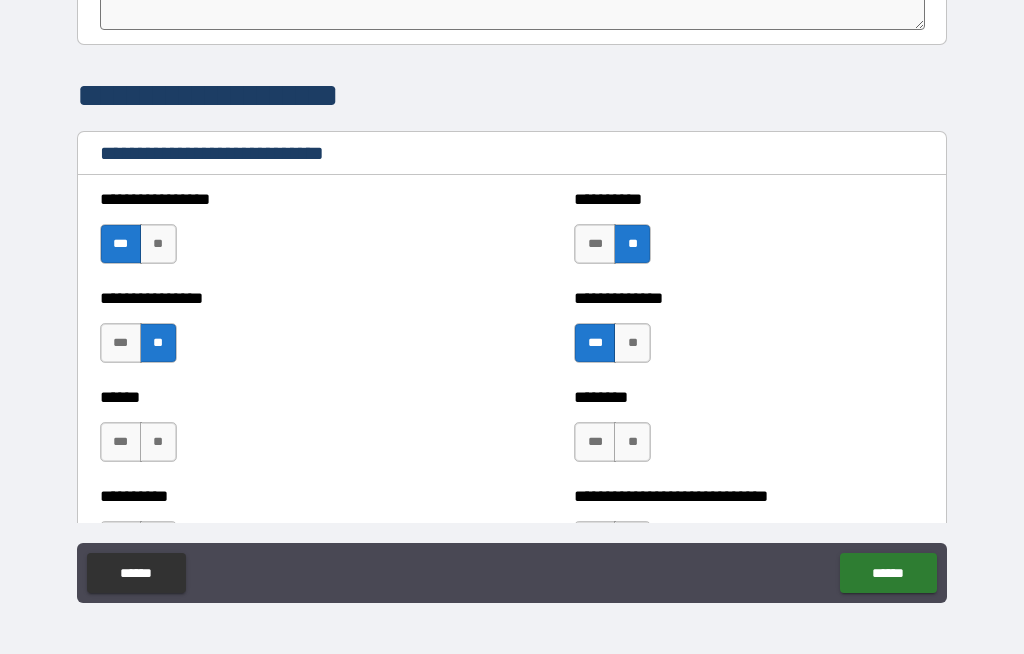scroll, scrollTop: 6585, scrollLeft: 0, axis: vertical 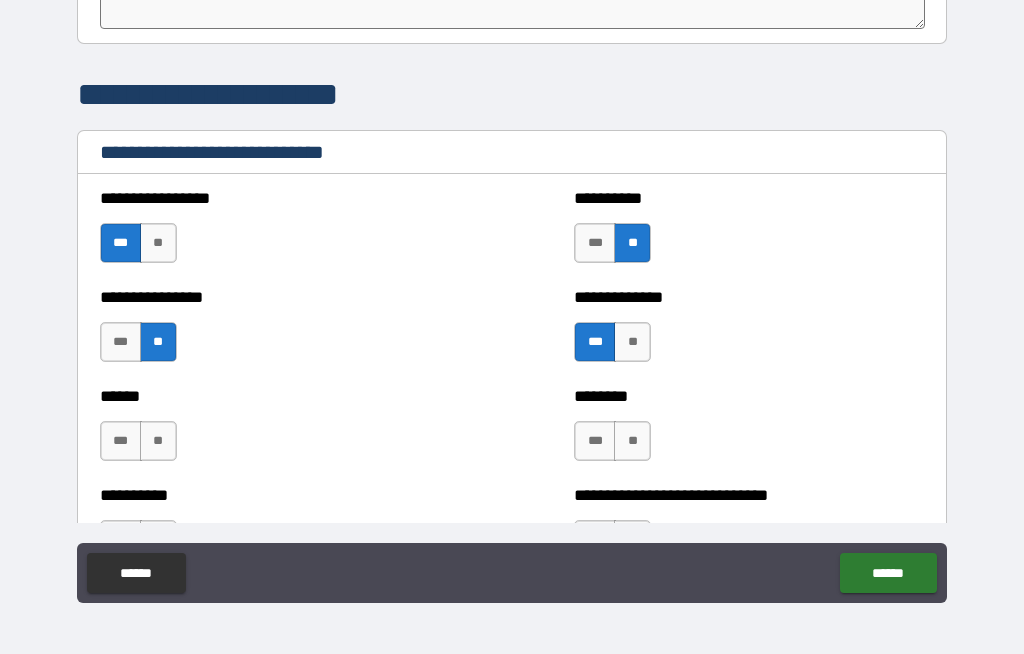 click on "**" at bounding box center [632, 342] 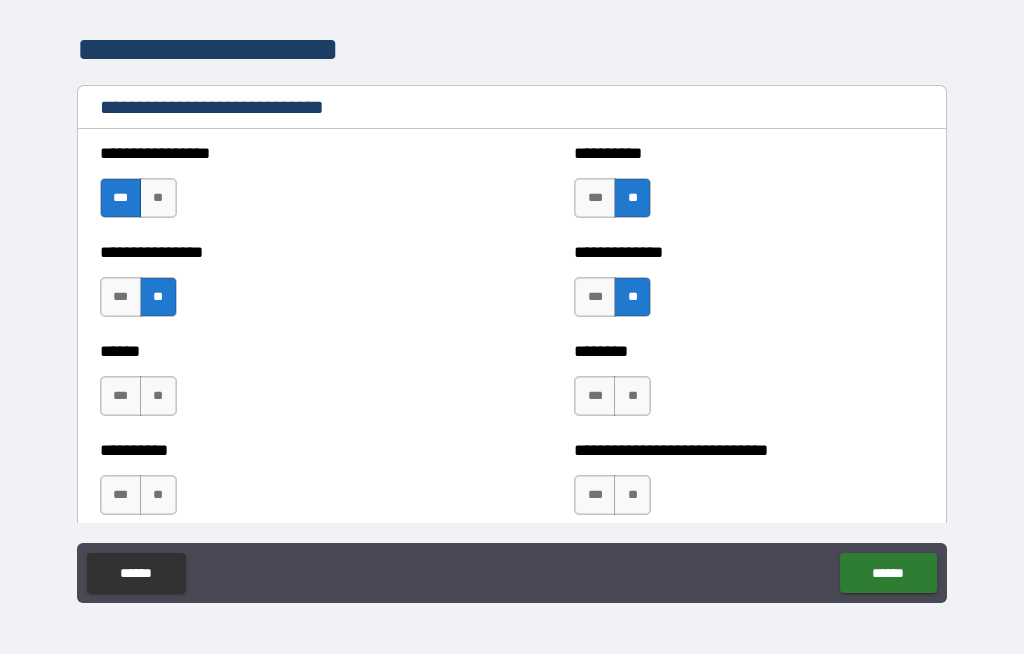 scroll, scrollTop: 6630, scrollLeft: 0, axis: vertical 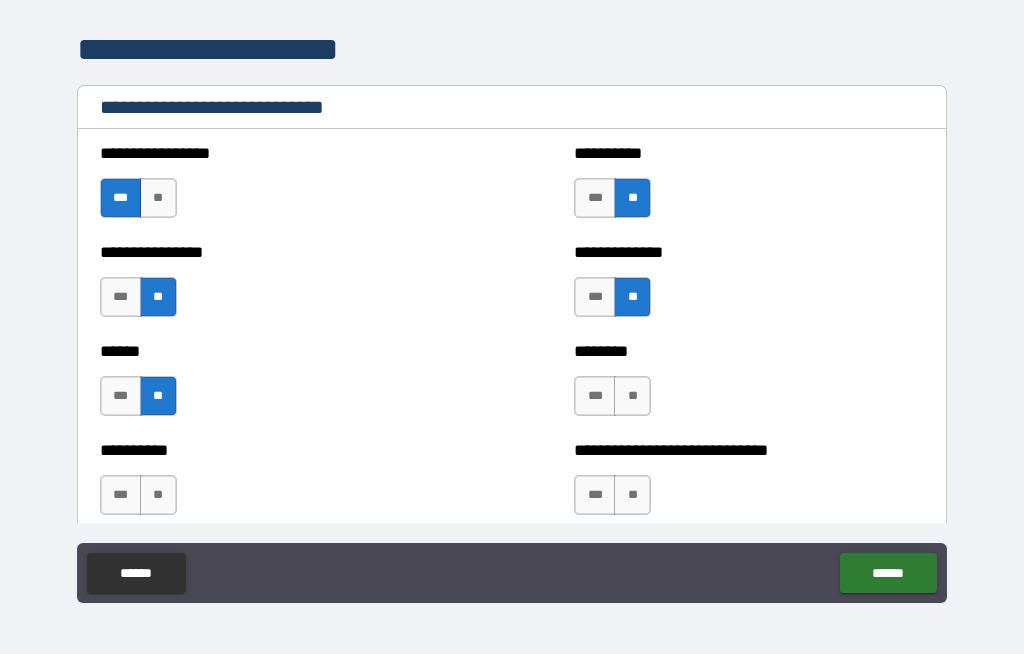 click on "**" at bounding box center [632, 396] 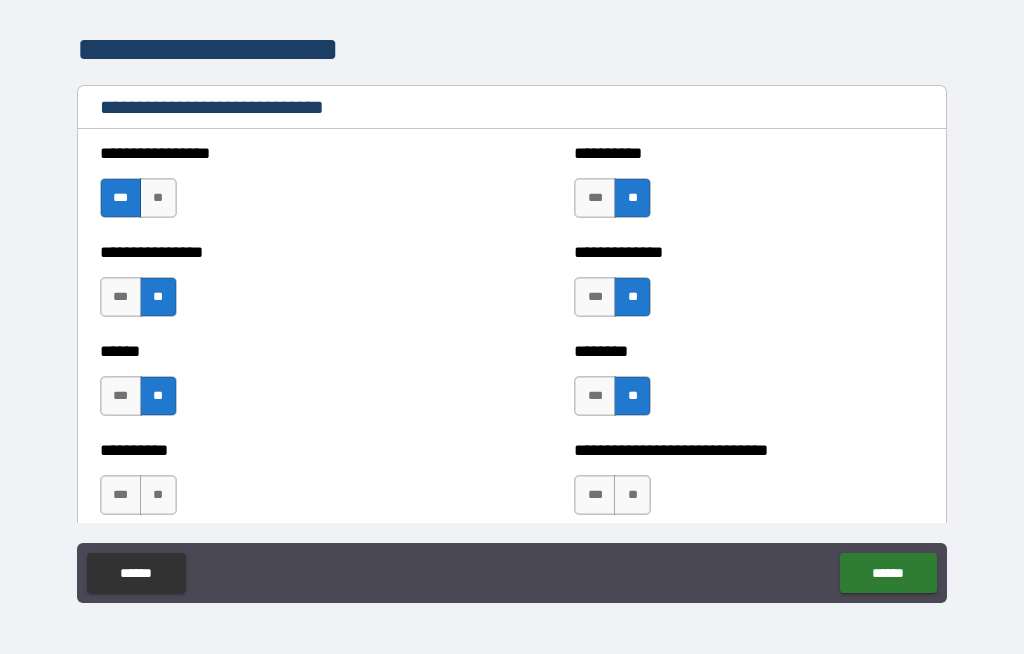 click on "**" at bounding box center [158, 495] 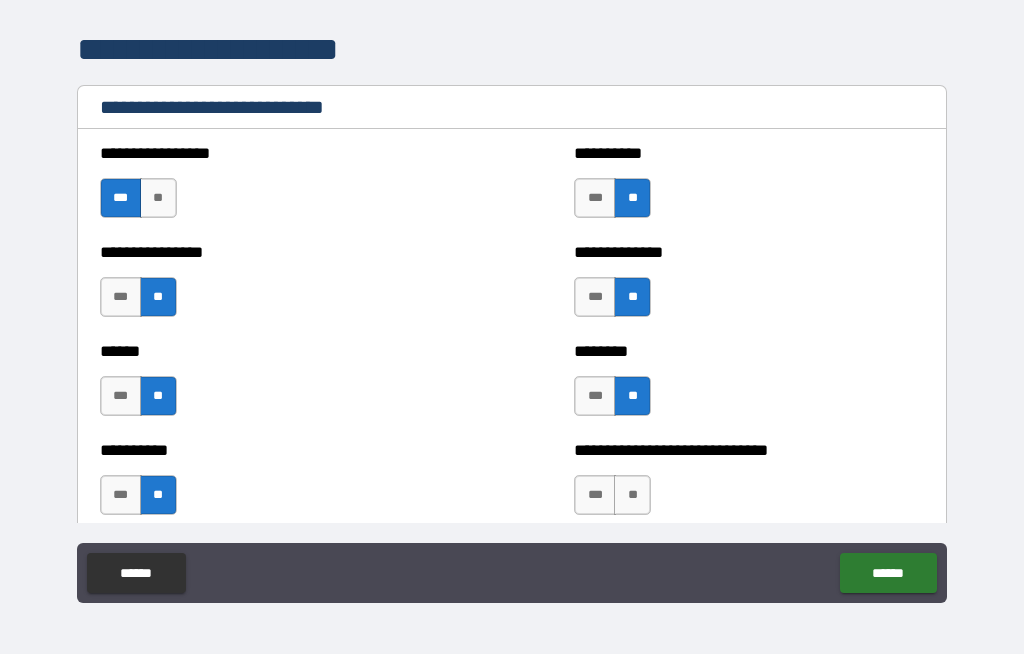 click on "**" at bounding box center [632, 495] 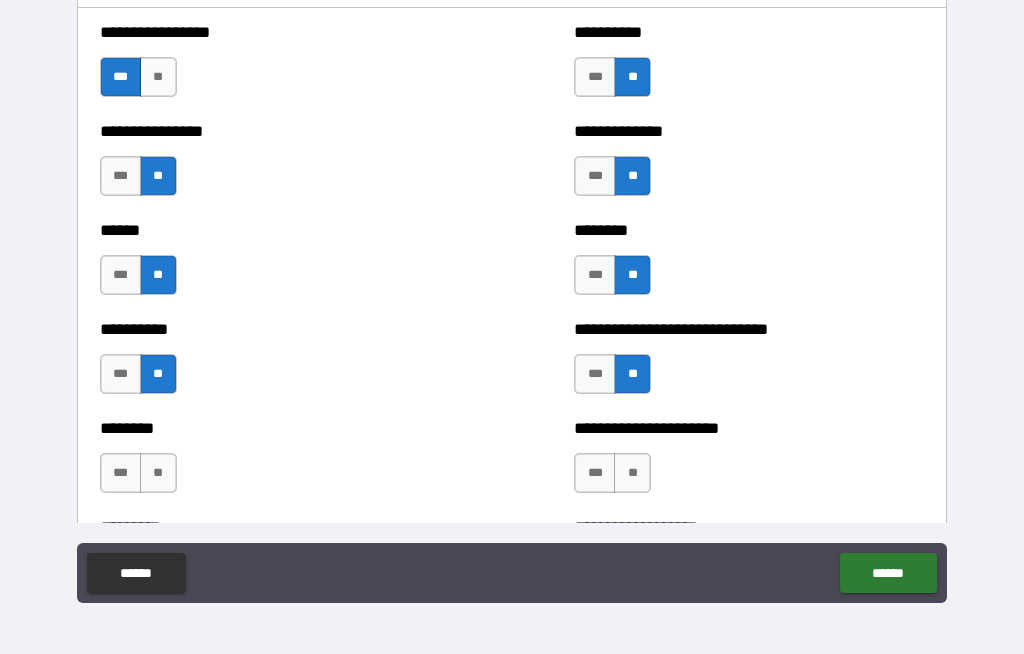 scroll, scrollTop: 6803, scrollLeft: 0, axis: vertical 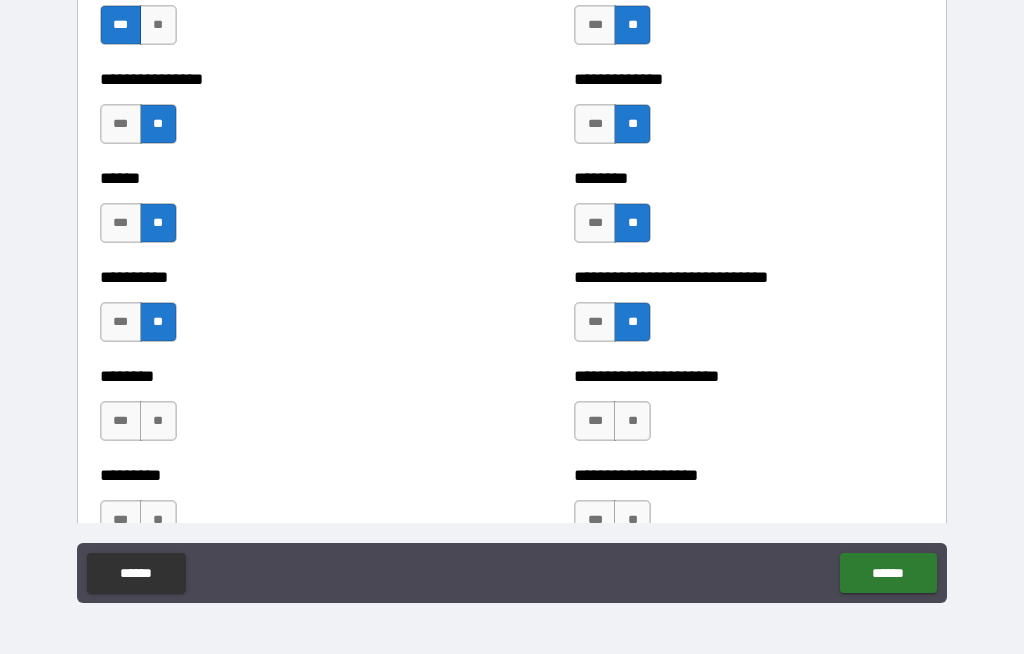 click on "**" at bounding box center [158, 421] 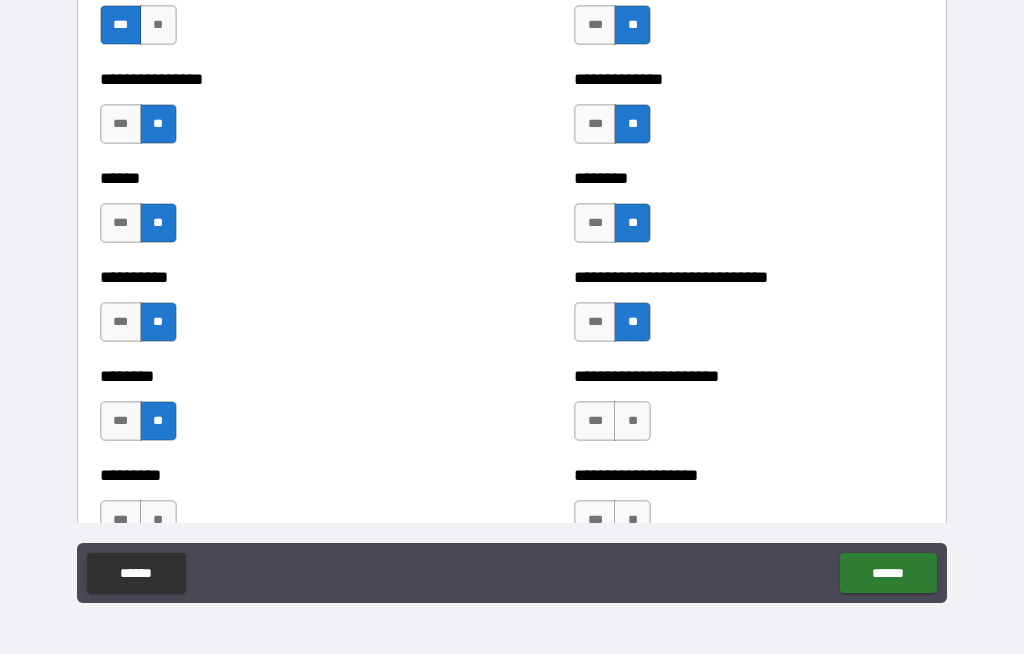click on "**" at bounding box center [632, 421] 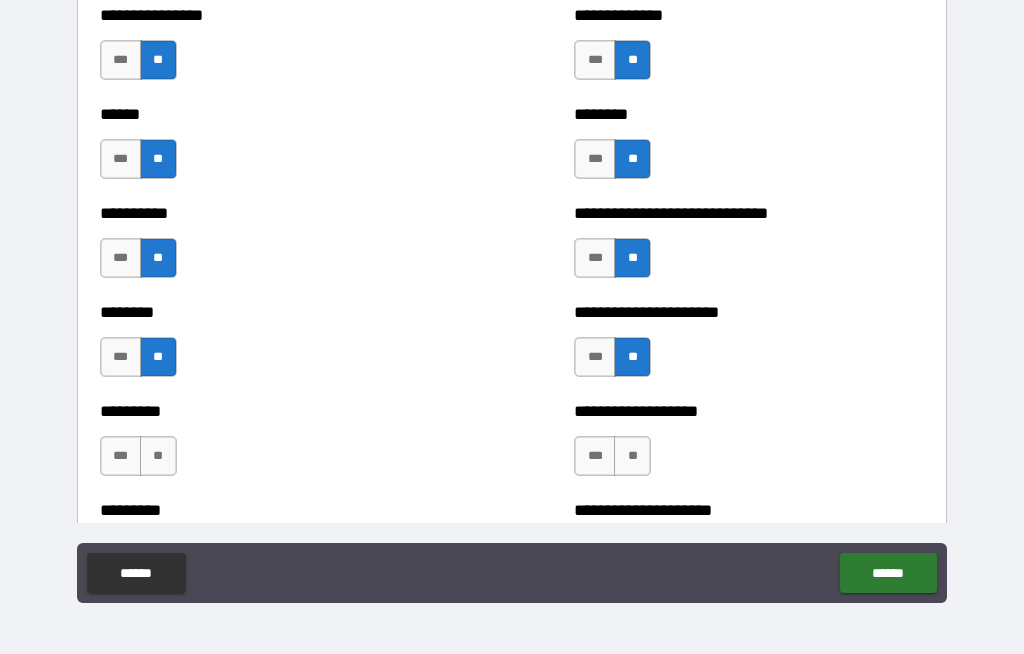 scroll, scrollTop: 6890, scrollLeft: 0, axis: vertical 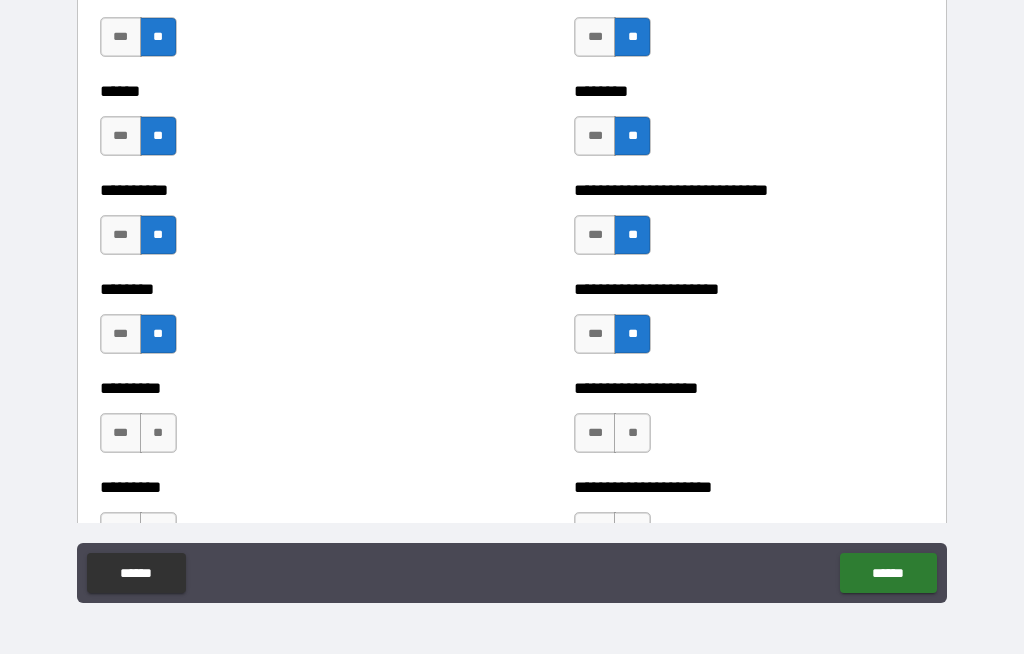 click on "**" at bounding box center (158, 433) 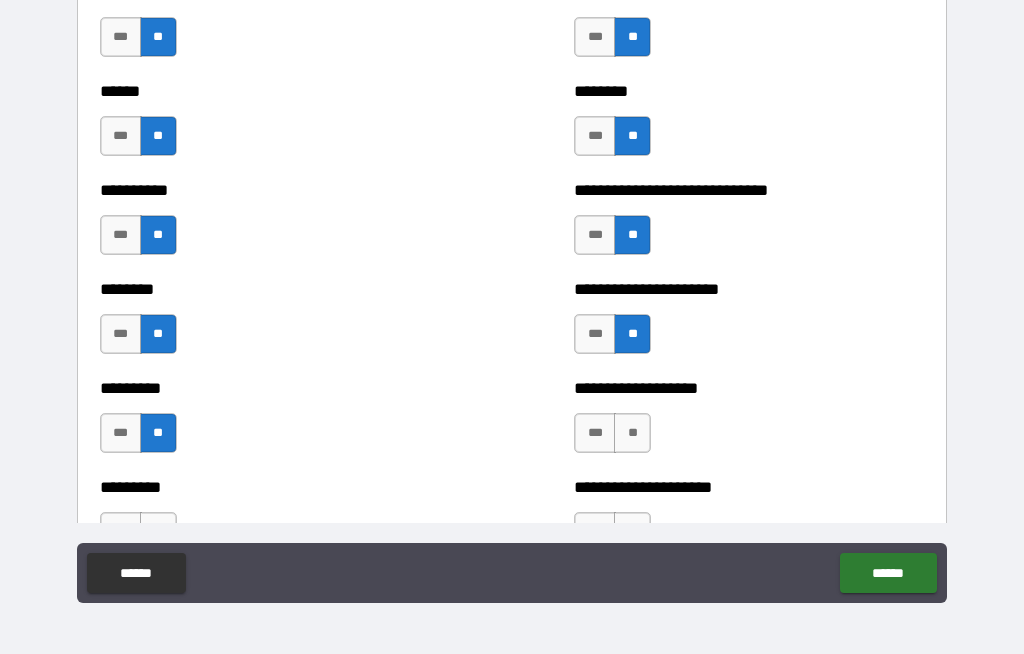 click on "**" at bounding box center [632, 433] 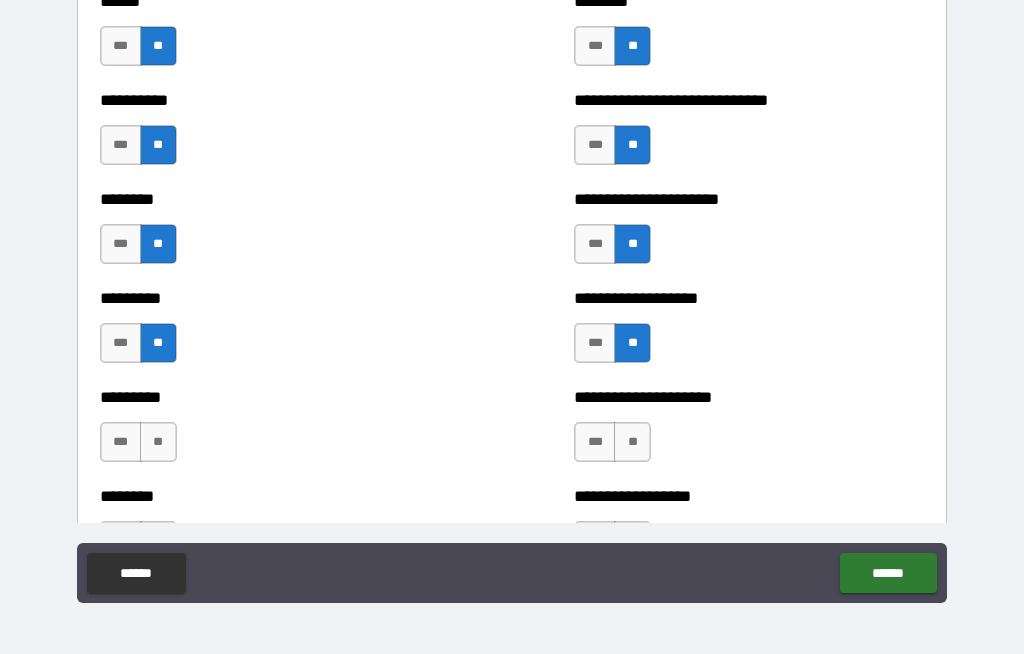 scroll, scrollTop: 6987, scrollLeft: 0, axis: vertical 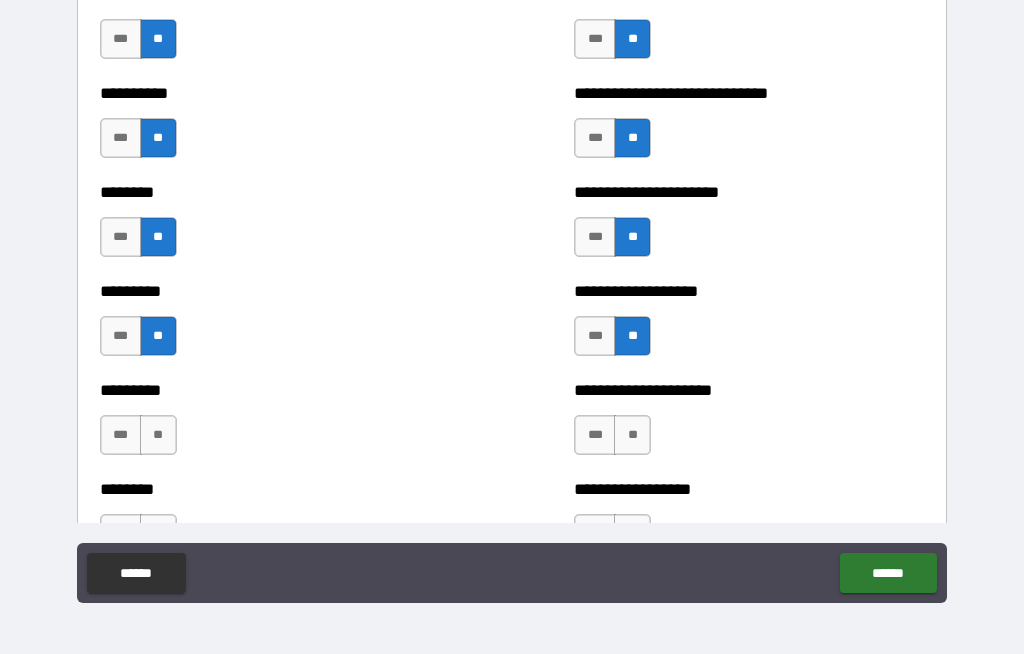 click on "***" at bounding box center [595, 435] 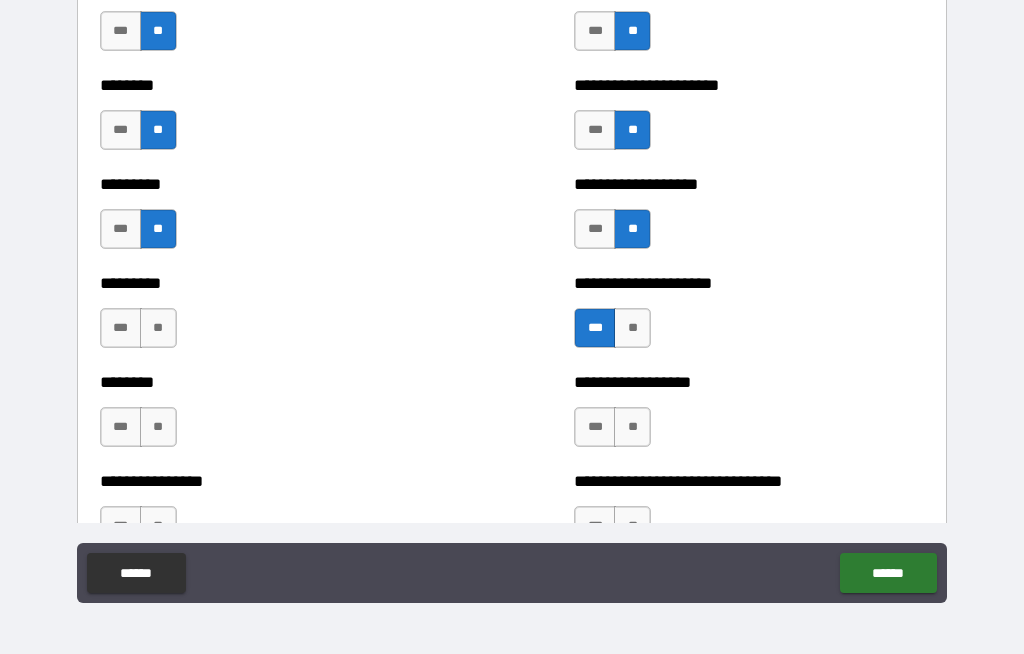 scroll, scrollTop: 7094, scrollLeft: 0, axis: vertical 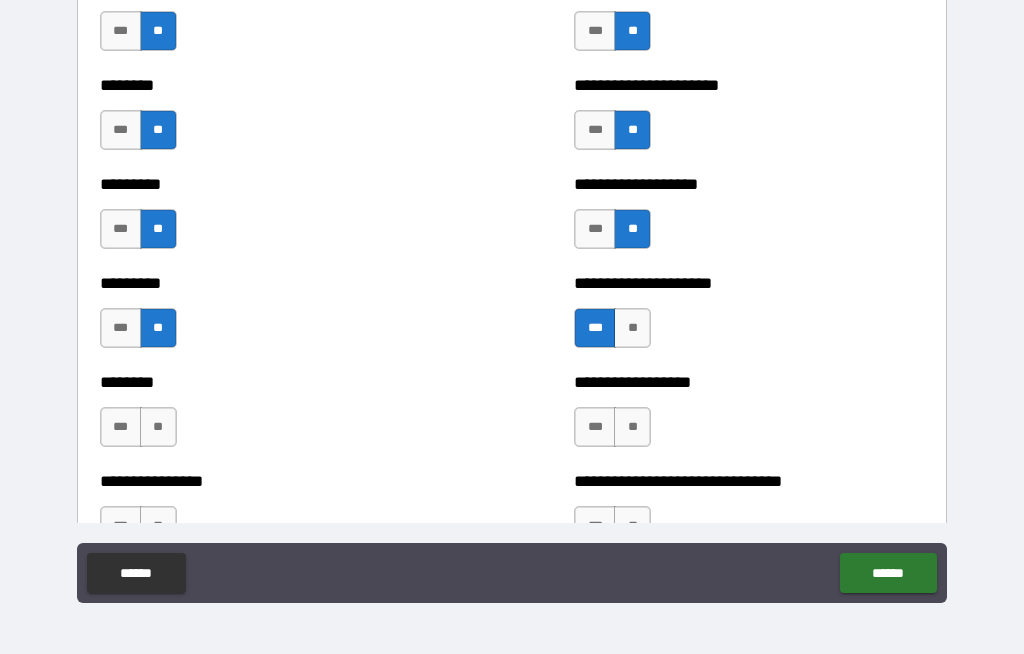click on "**" at bounding box center (158, 427) 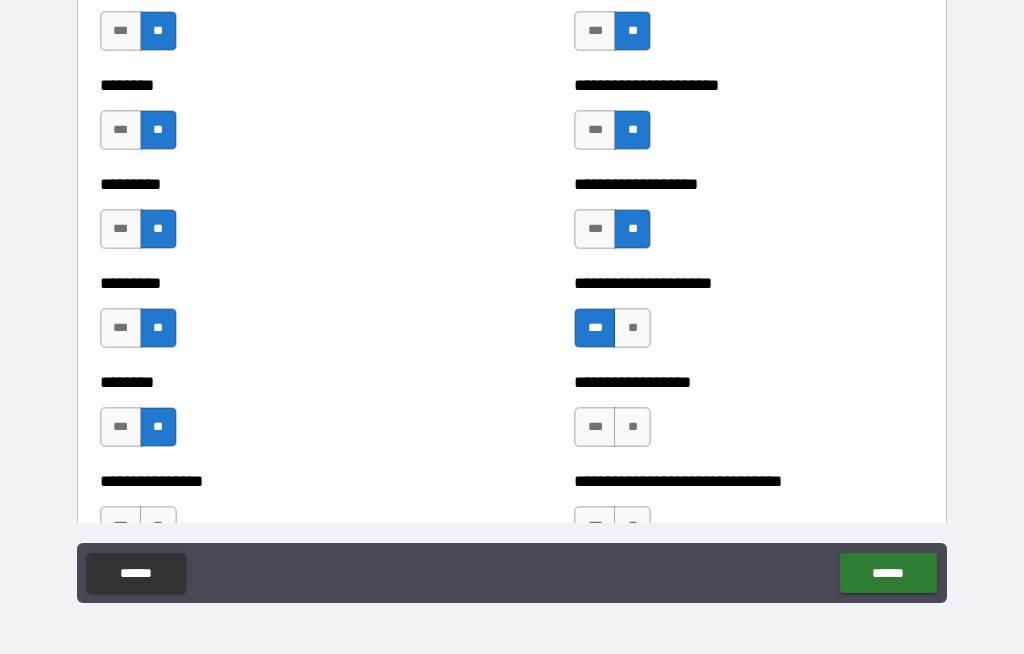 click on "**" at bounding box center (632, 427) 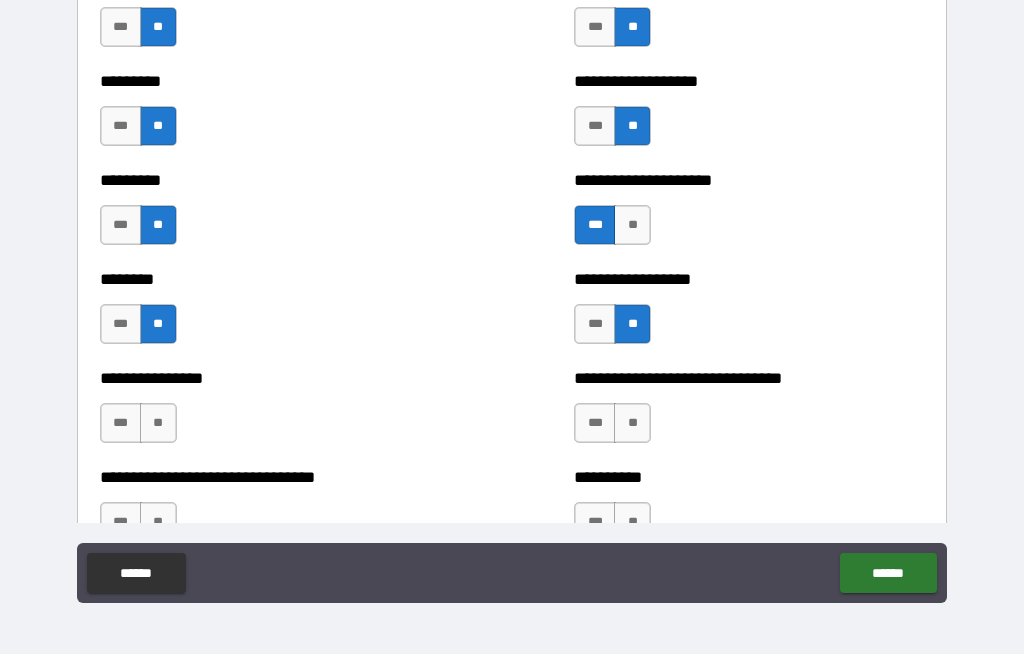 scroll, scrollTop: 7197, scrollLeft: 0, axis: vertical 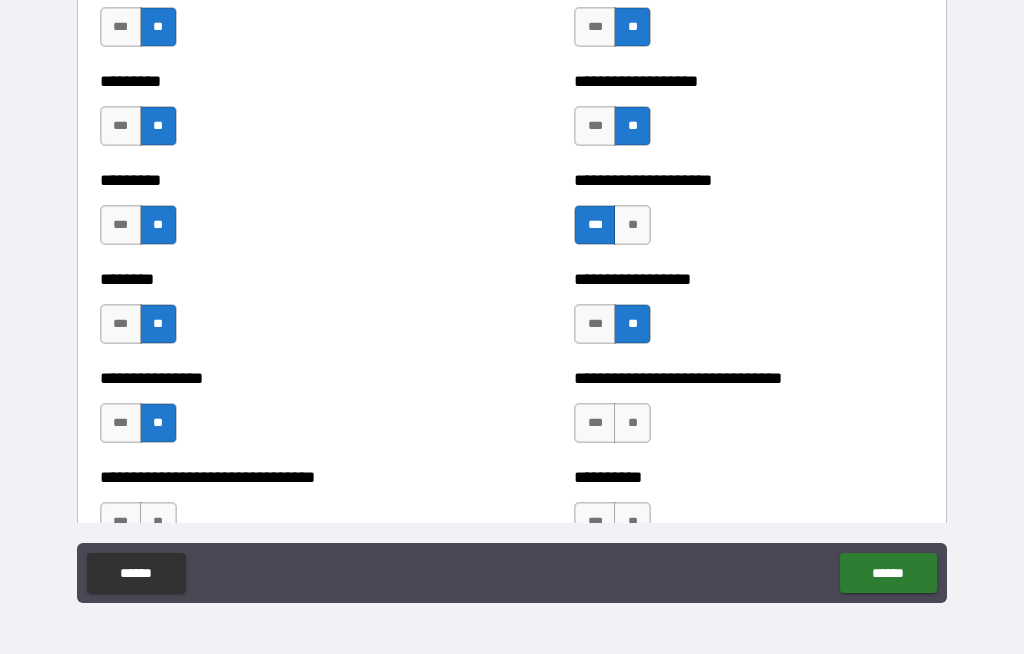 click on "**" at bounding box center [632, 423] 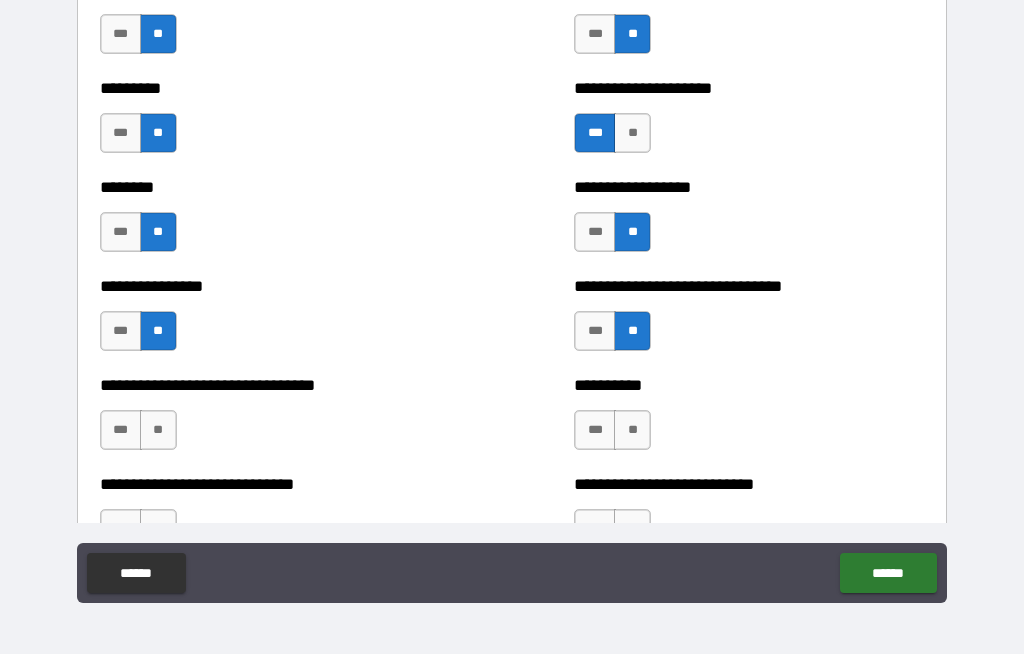 scroll, scrollTop: 7289, scrollLeft: 0, axis: vertical 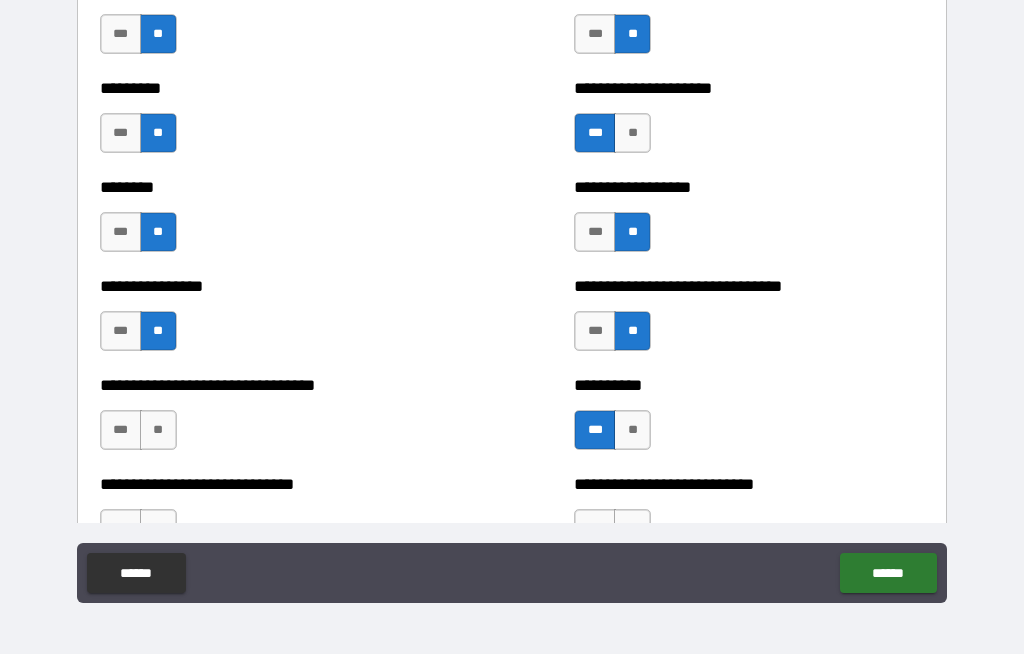 click on "**" at bounding box center [632, 430] 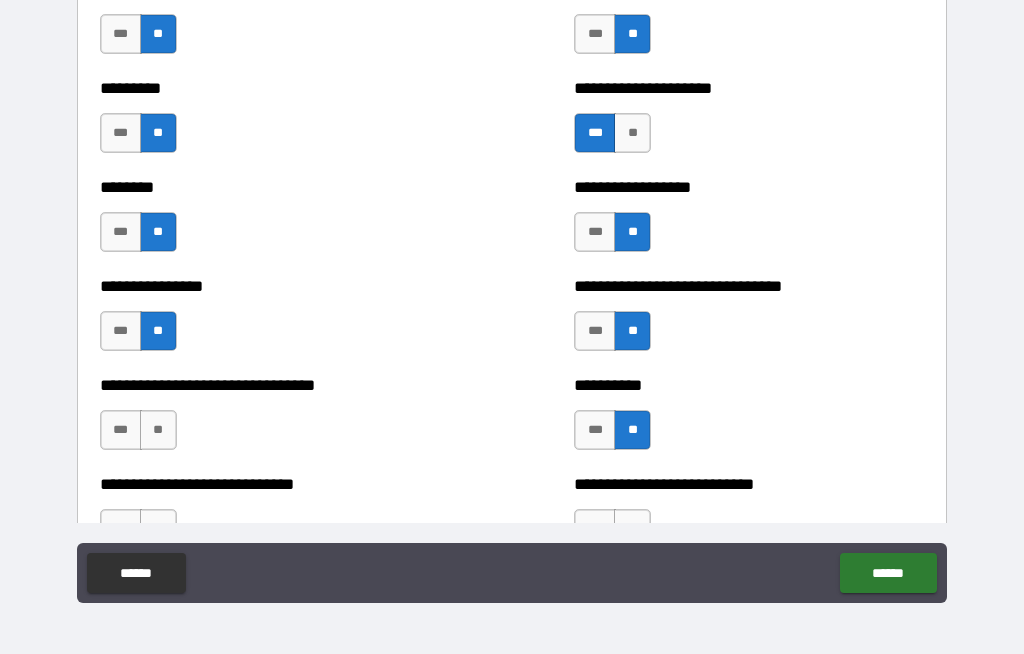 click on "**" at bounding box center (158, 430) 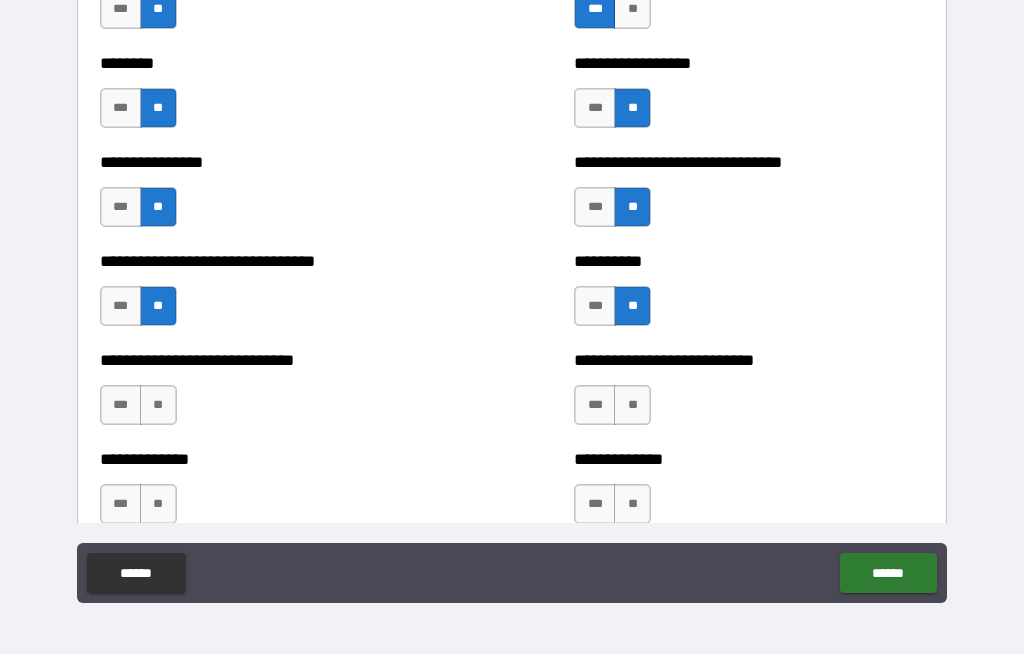 scroll, scrollTop: 7417, scrollLeft: 0, axis: vertical 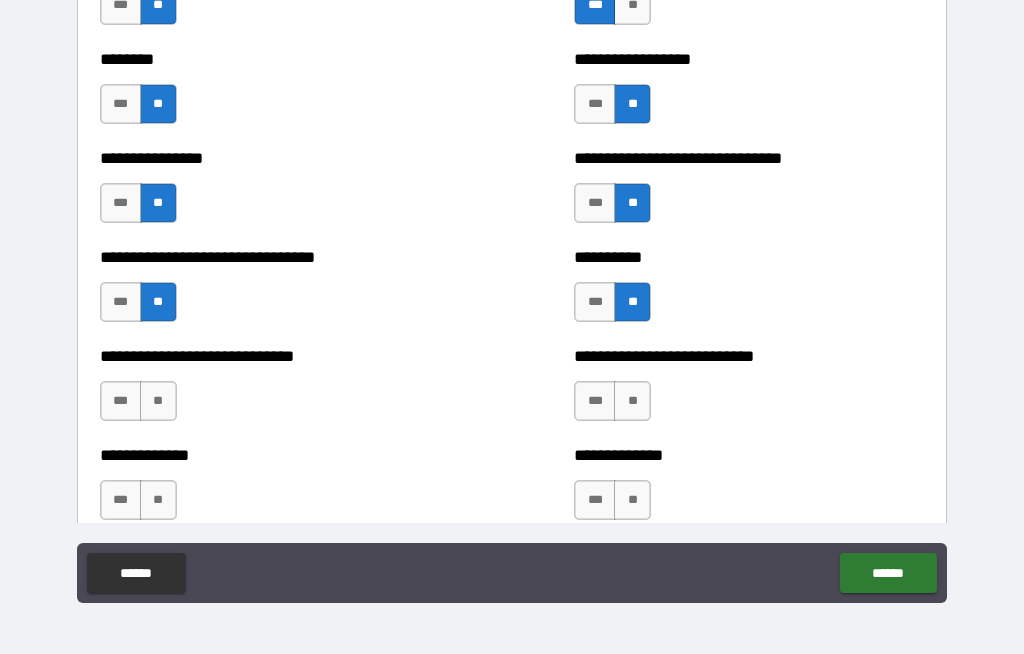 click on "**" at bounding box center (158, 401) 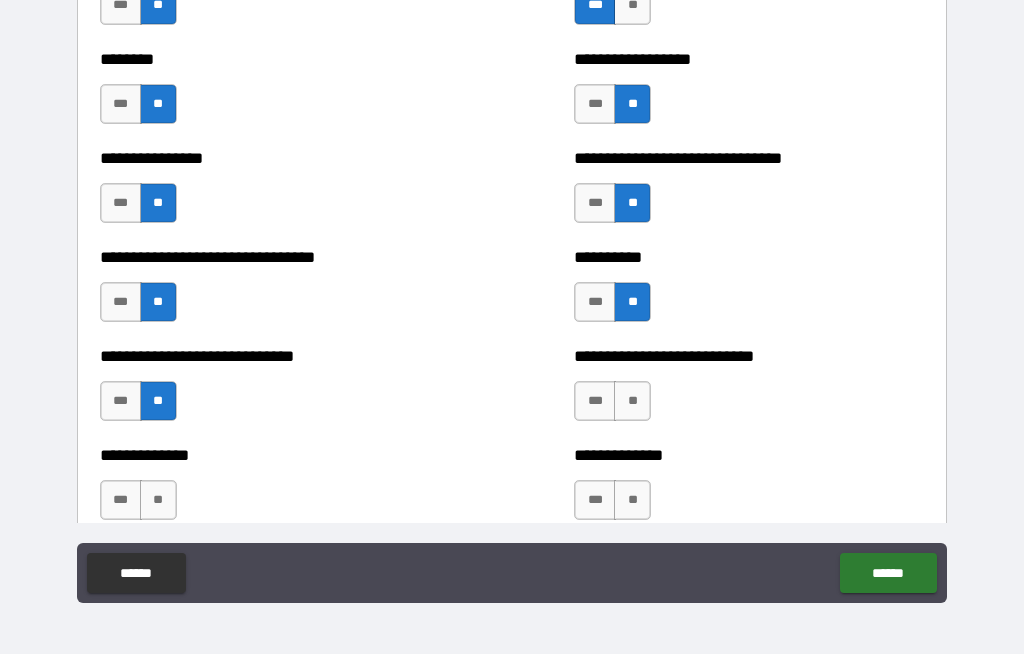 click on "**" at bounding box center [632, 401] 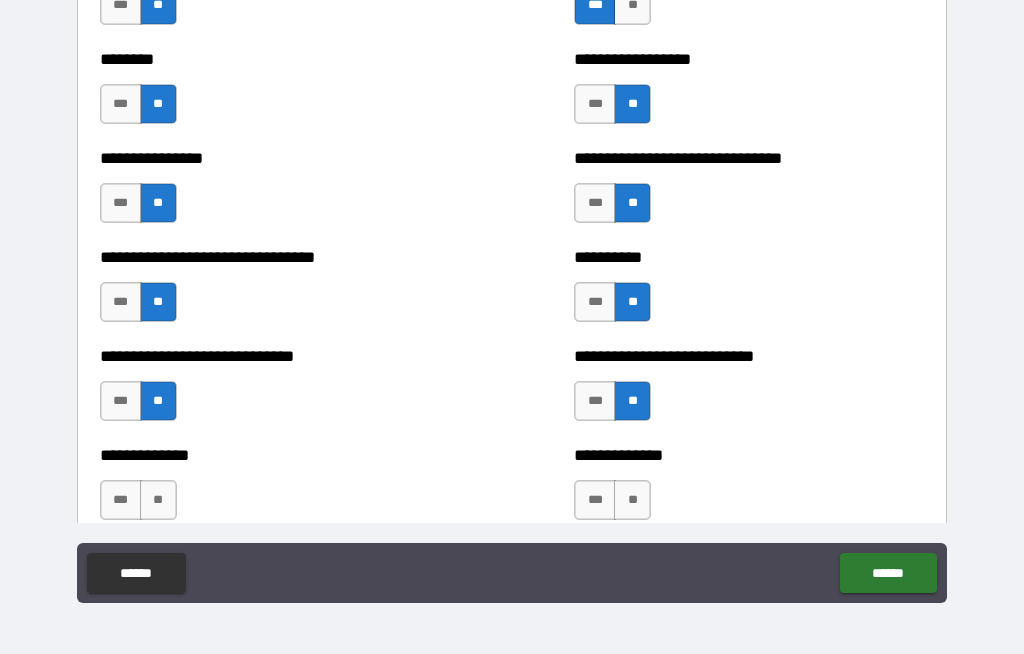 click on "**" at bounding box center (158, 500) 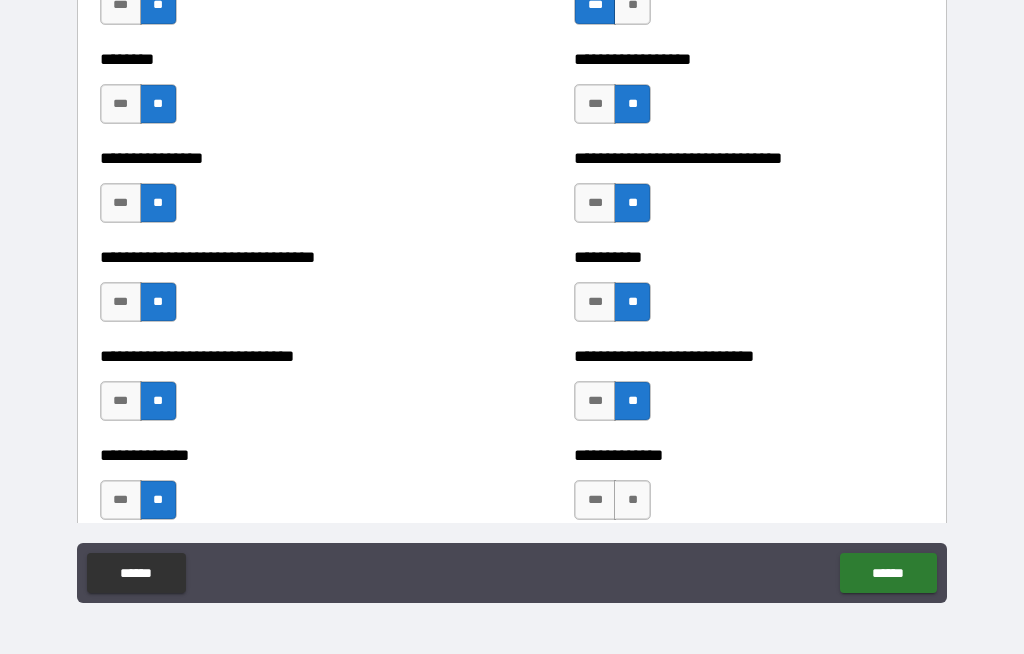 click on "**" at bounding box center (632, 500) 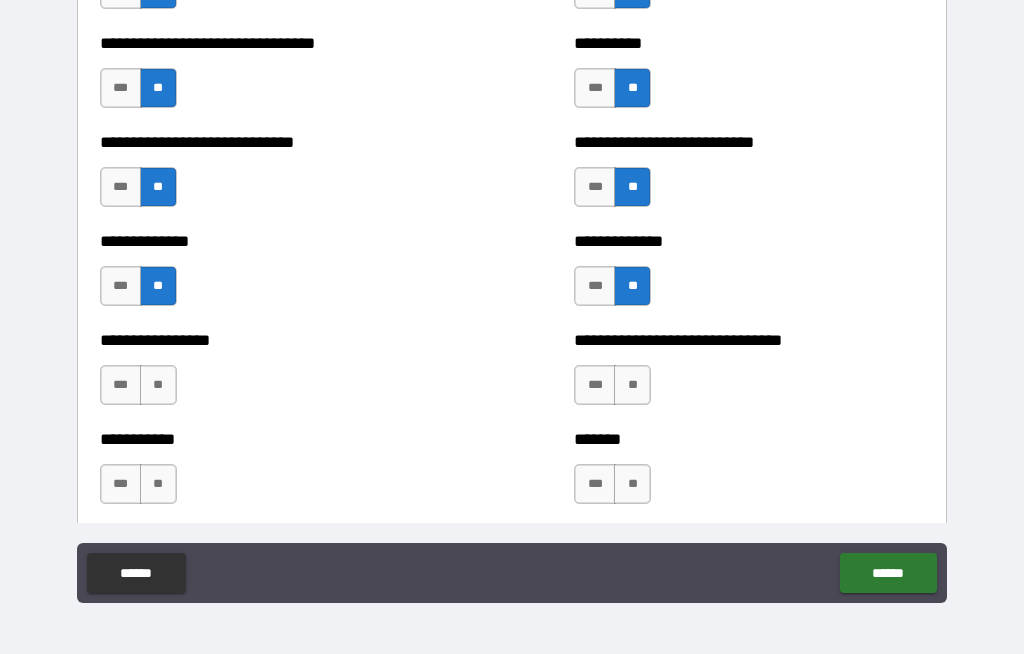 scroll, scrollTop: 7634, scrollLeft: 0, axis: vertical 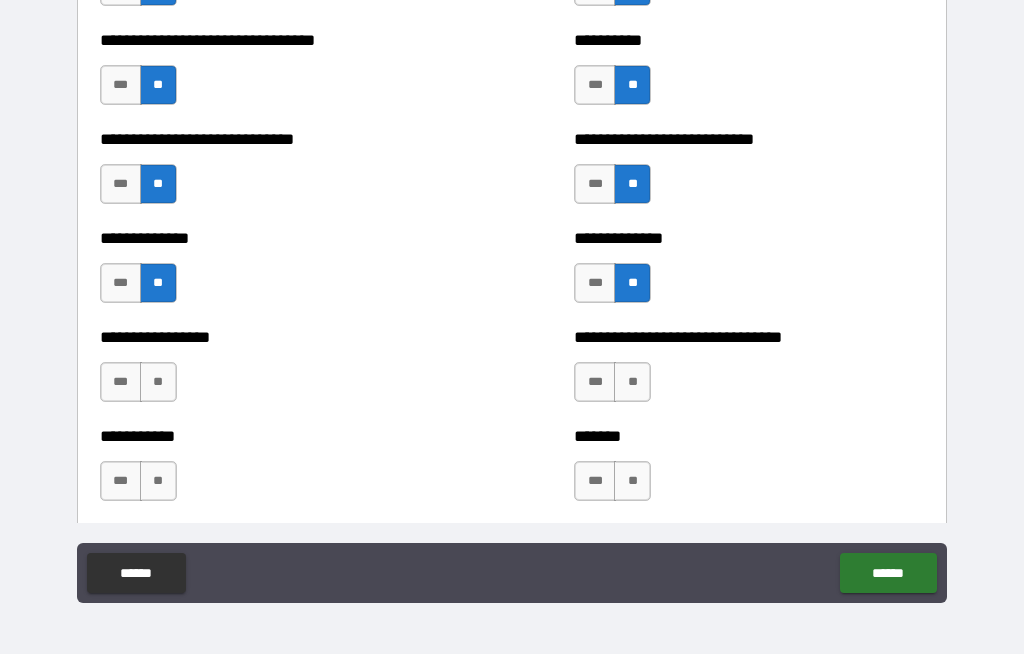 click on "**" at bounding box center [632, 382] 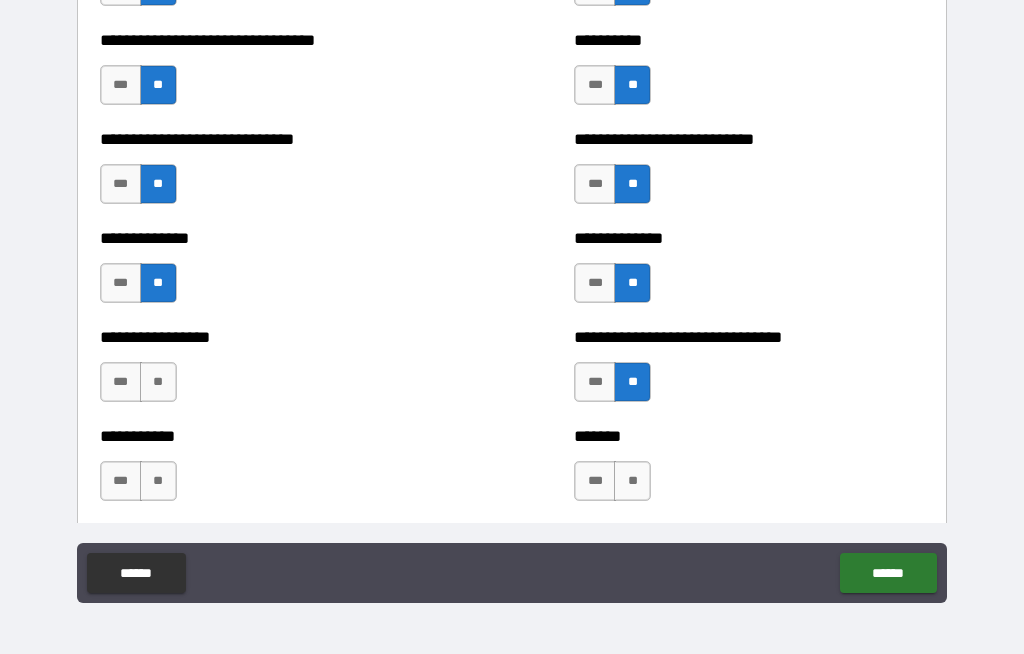 click on "**" at bounding box center [158, 481] 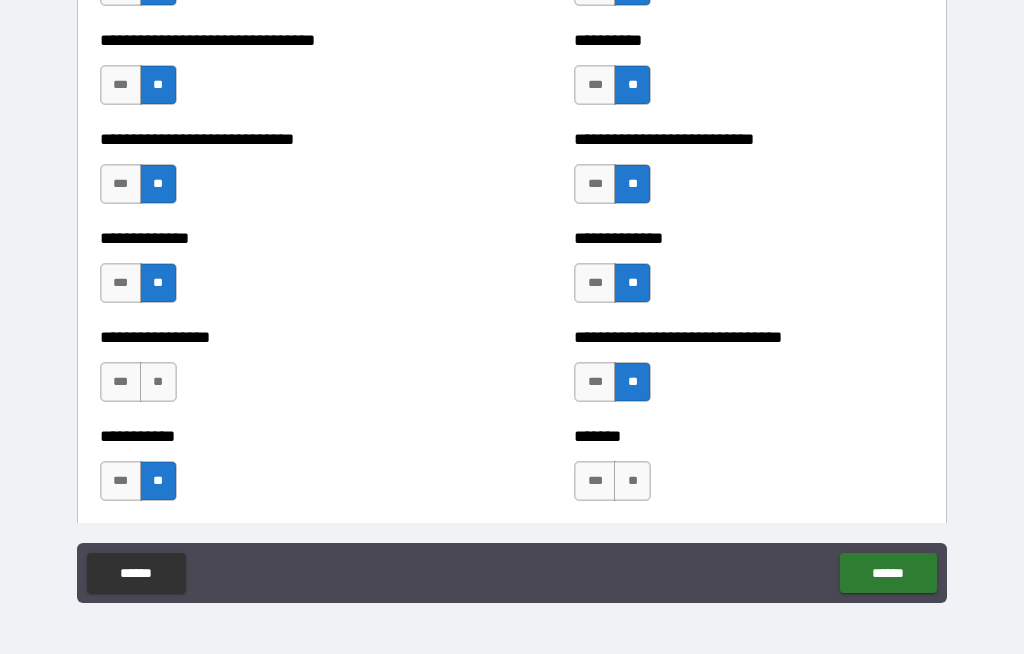 click on "**" at bounding box center [632, 481] 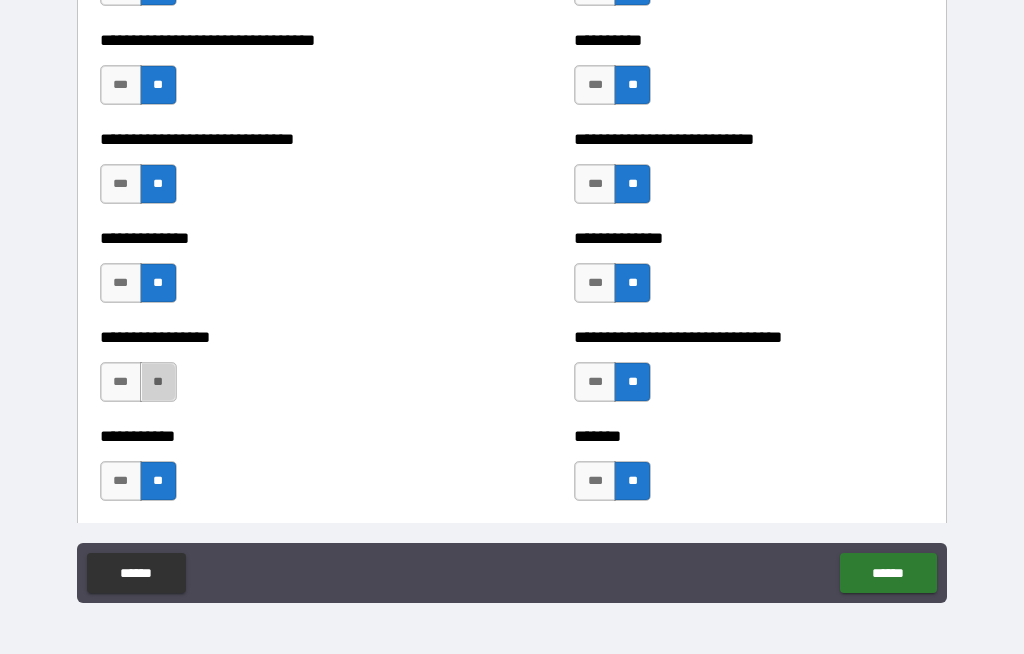 click on "**" at bounding box center [158, 382] 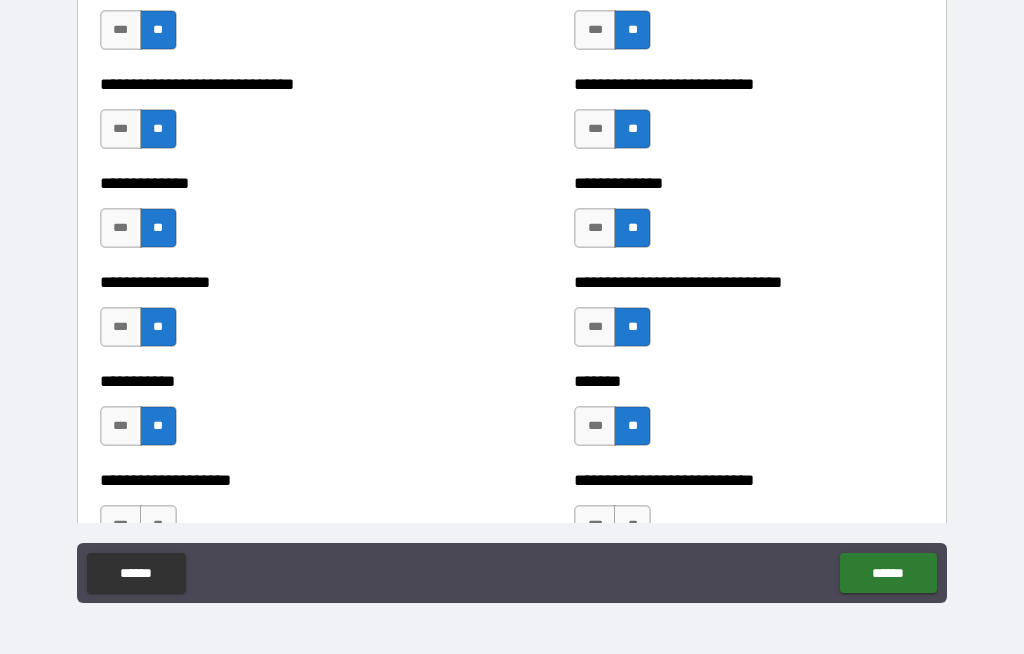 scroll, scrollTop: 7703, scrollLeft: 0, axis: vertical 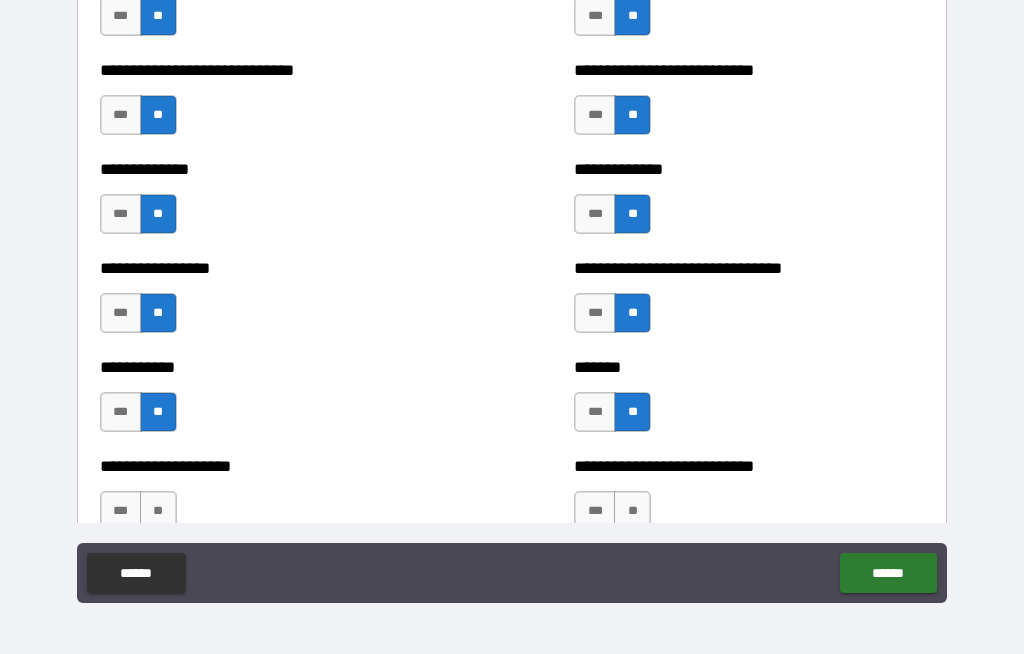 click on "***" at bounding box center [121, 313] 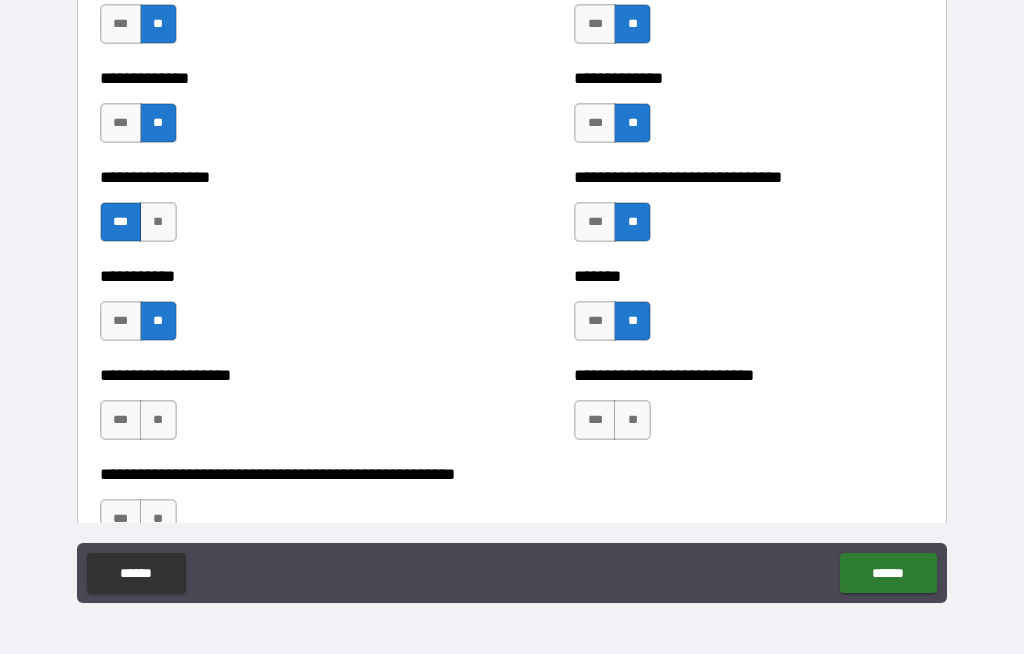 scroll, scrollTop: 7797, scrollLeft: 0, axis: vertical 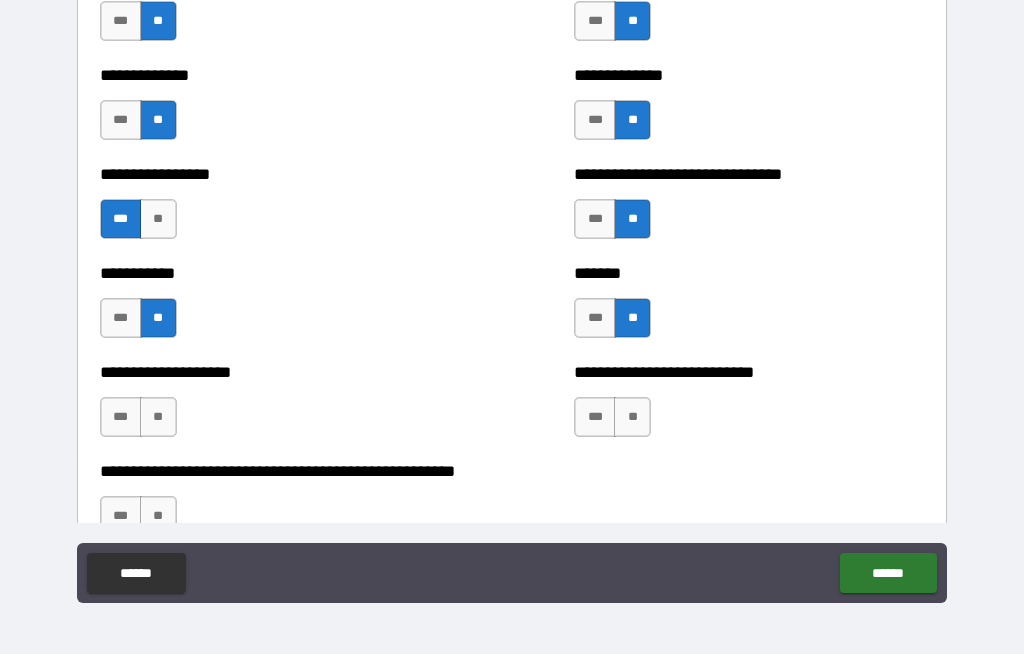 click on "**" at bounding box center [632, 417] 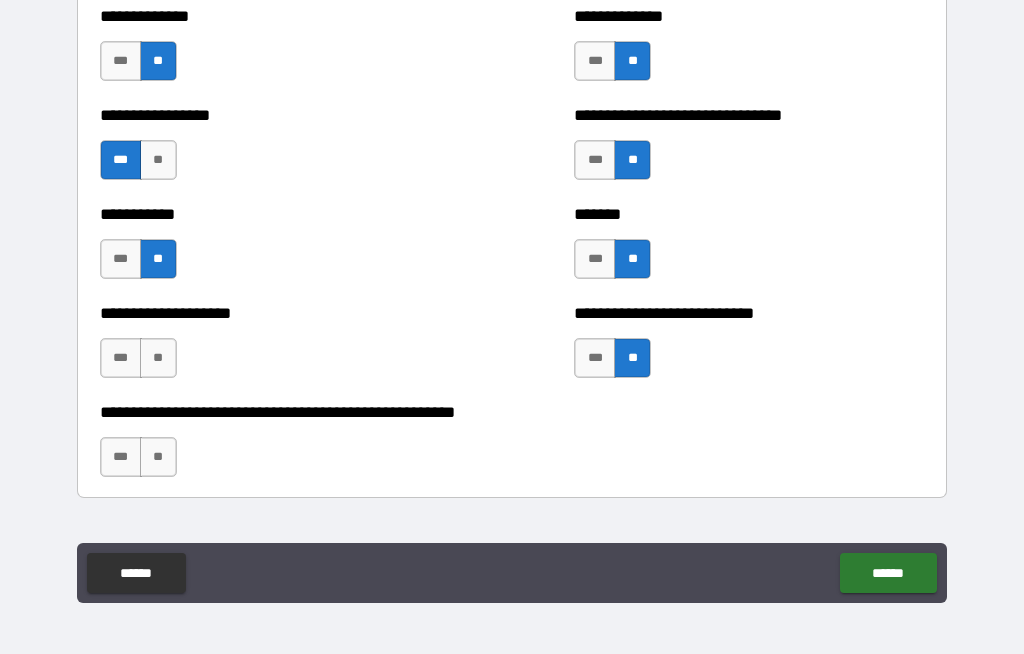scroll, scrollTop: 7859, scrollLeft: 0, axis: vertical 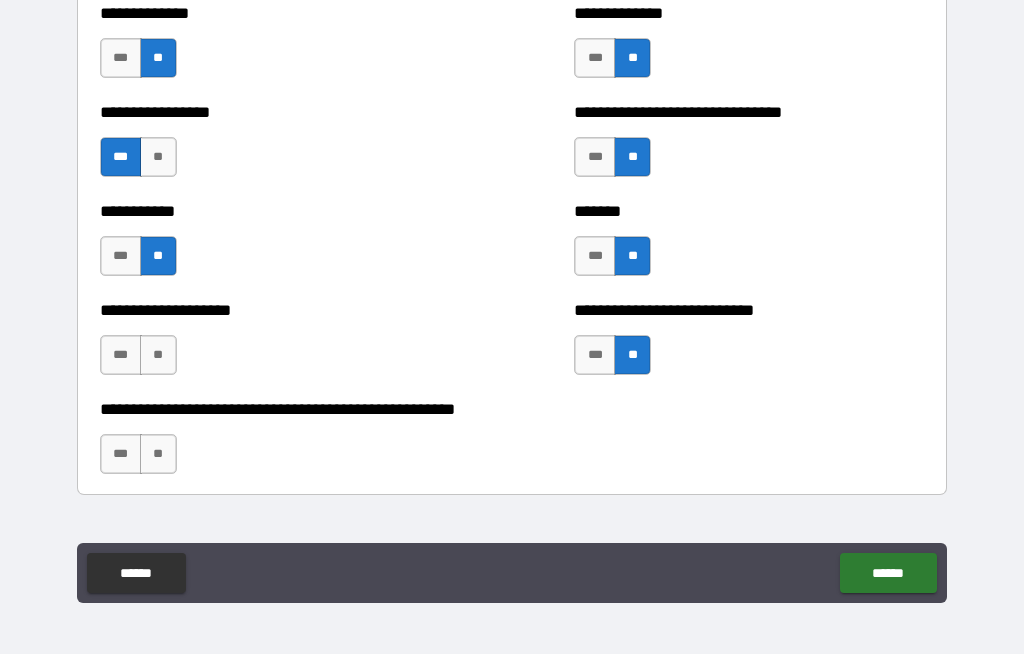 click on "***" at bounding box center [121, 454] 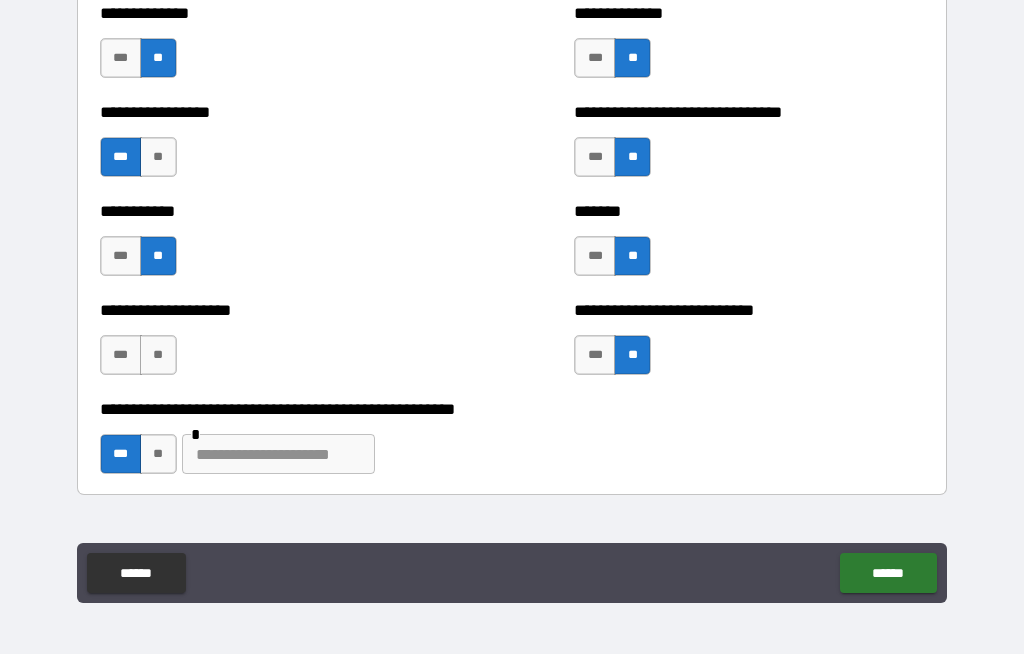 scroll, scrollTop: 7915, scrollLeft: 0, axis: vertical 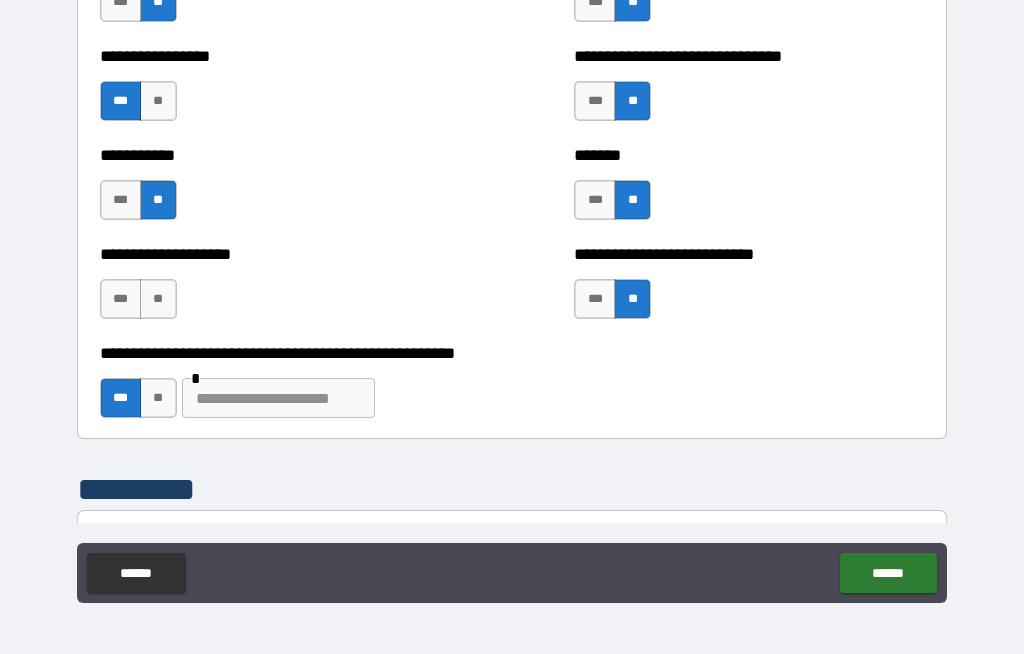 click at bounding box center (278, 398) 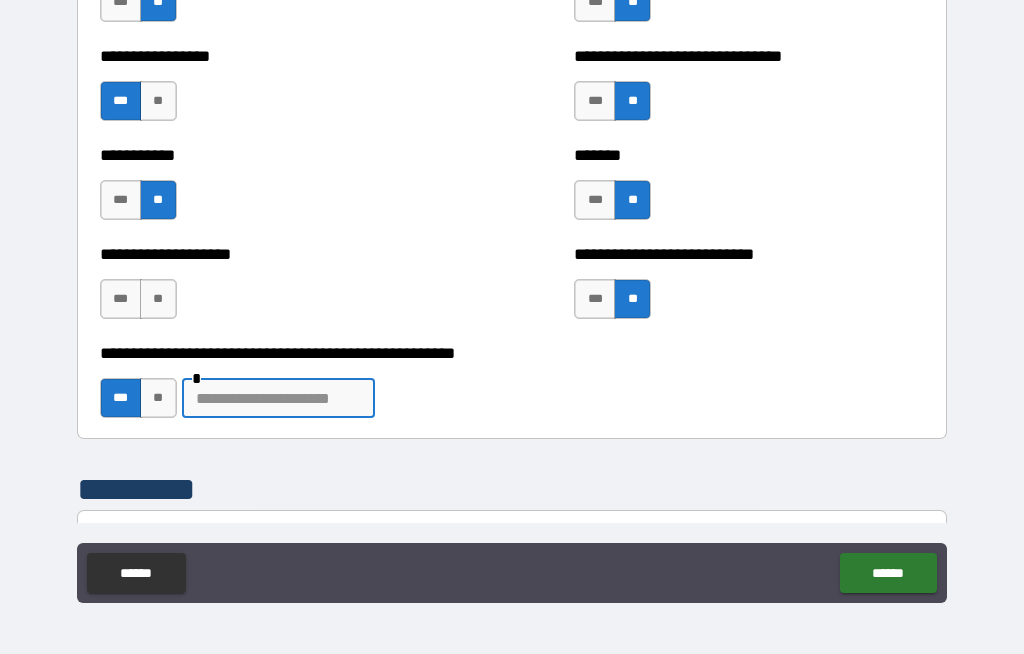 scroll, scrollTop: 68, scrollLeft: 0, axis: vertical 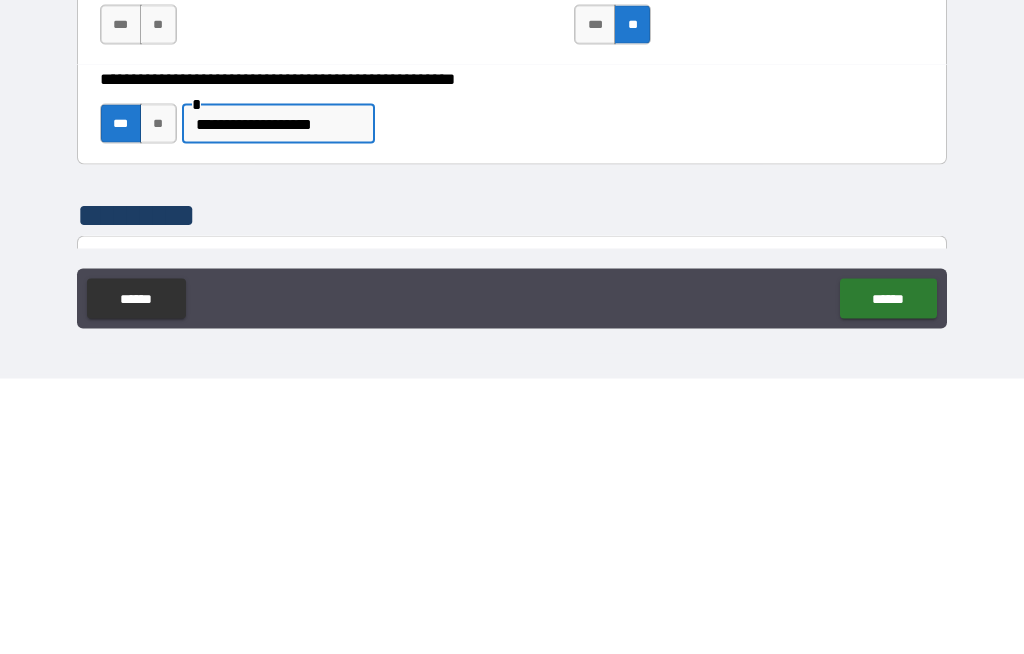 click on "**********" at bounding box center [278, 399] 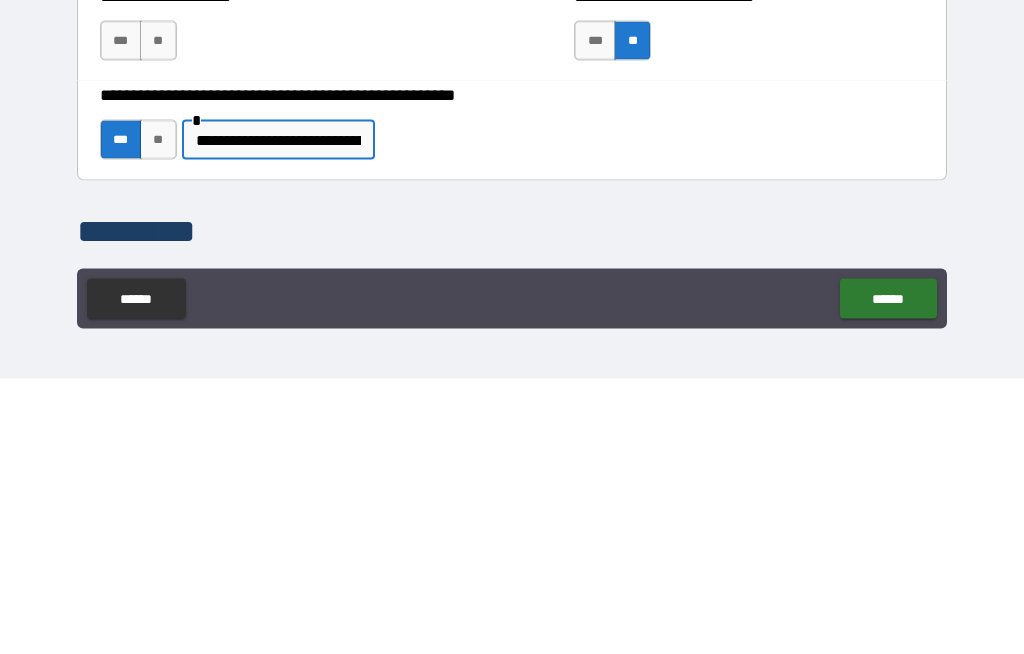 scroll, scrollTop: 7894, scrollLeft: 0, axis: vertical 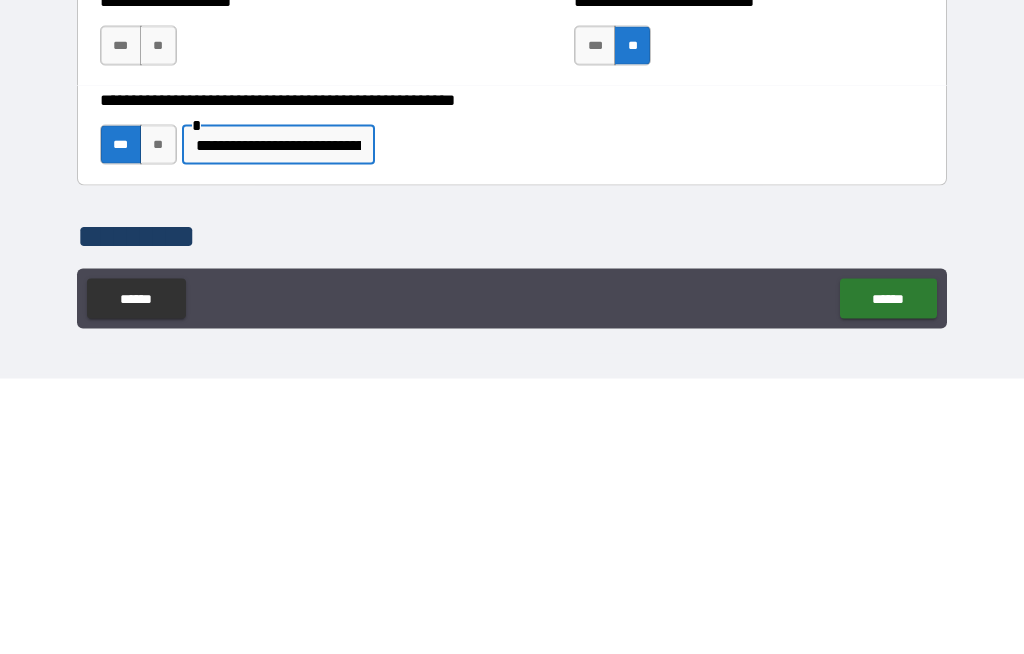 click on "**********" at bounding box center [278, 420] 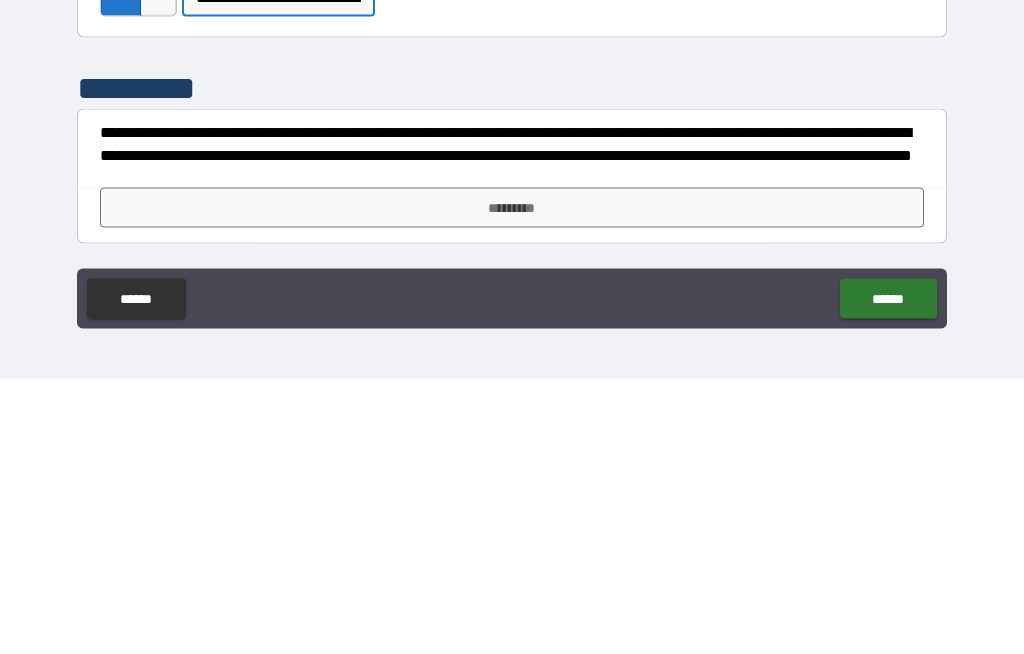 scroll, scrollTop: 8042, scrollLeft: 0, axis: vertical 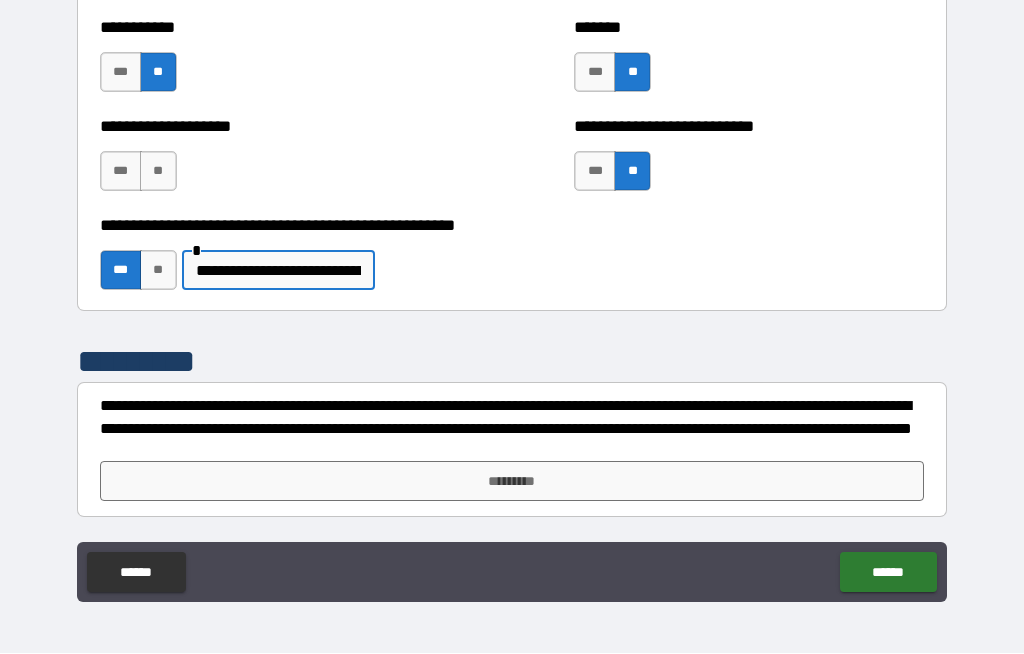 click on "*********" at bounding box center (512, 482) 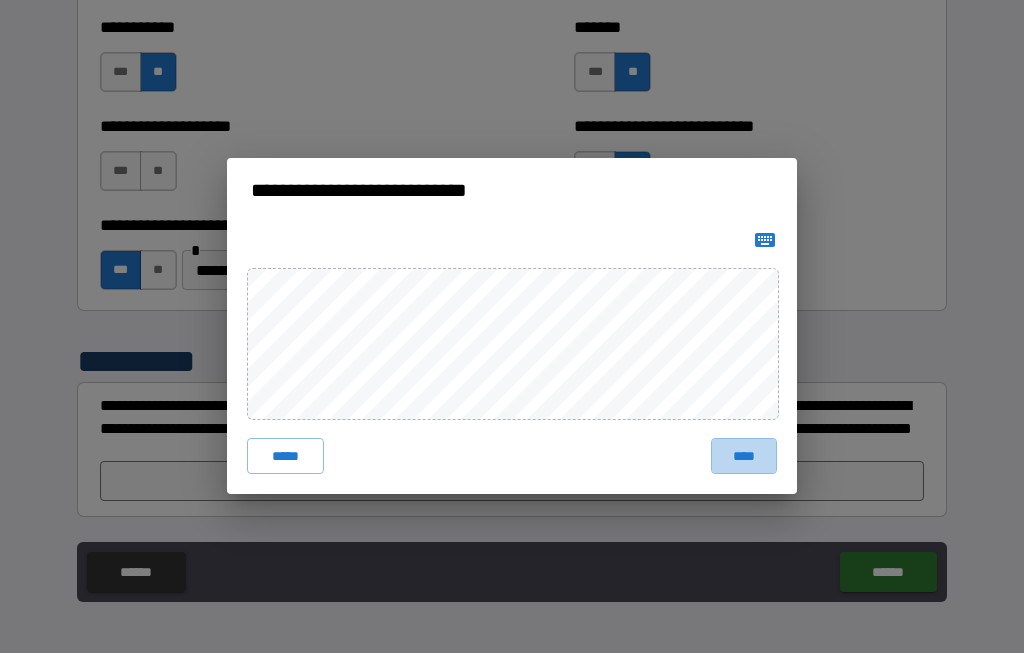 click on "****" at bounding box center (744, 457) 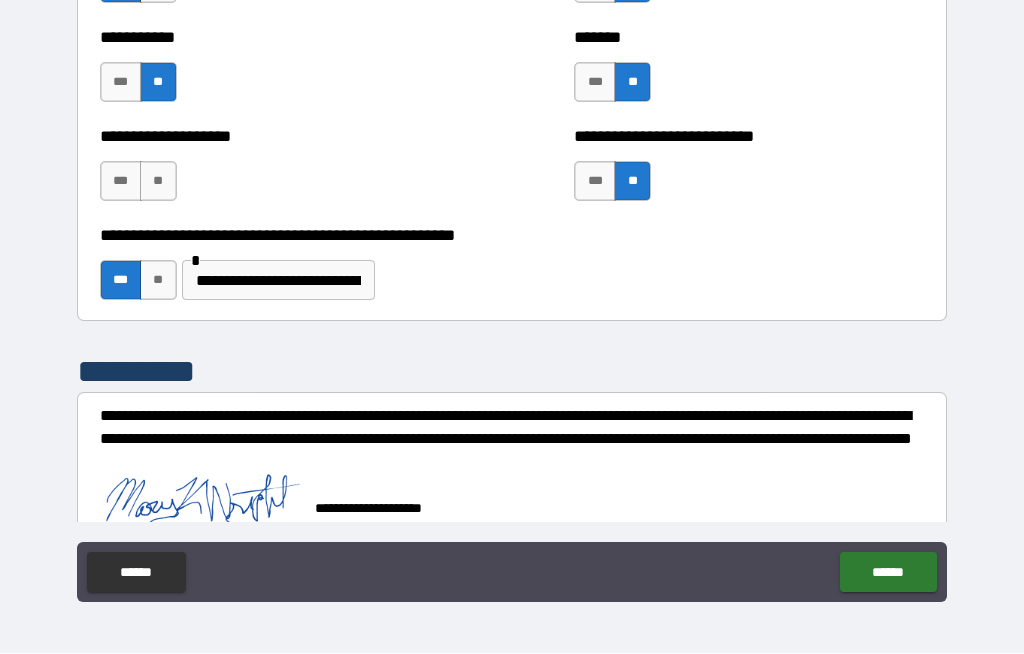 click on "******" at bounding box center [888, 573] 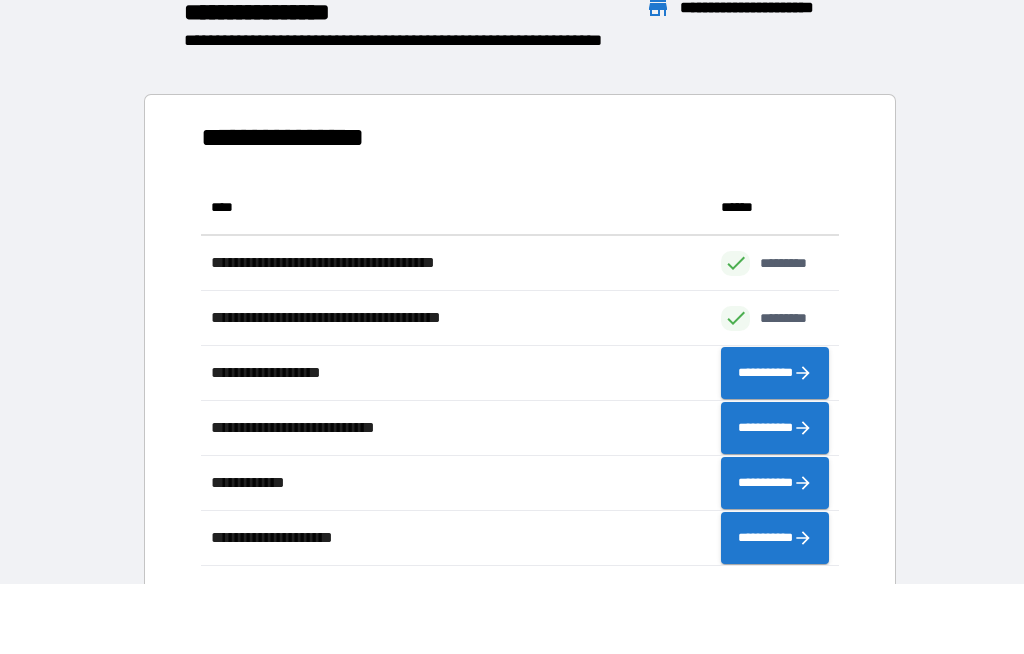 scroll, scrollTop: 1, scrollLeft: 1, axis: both 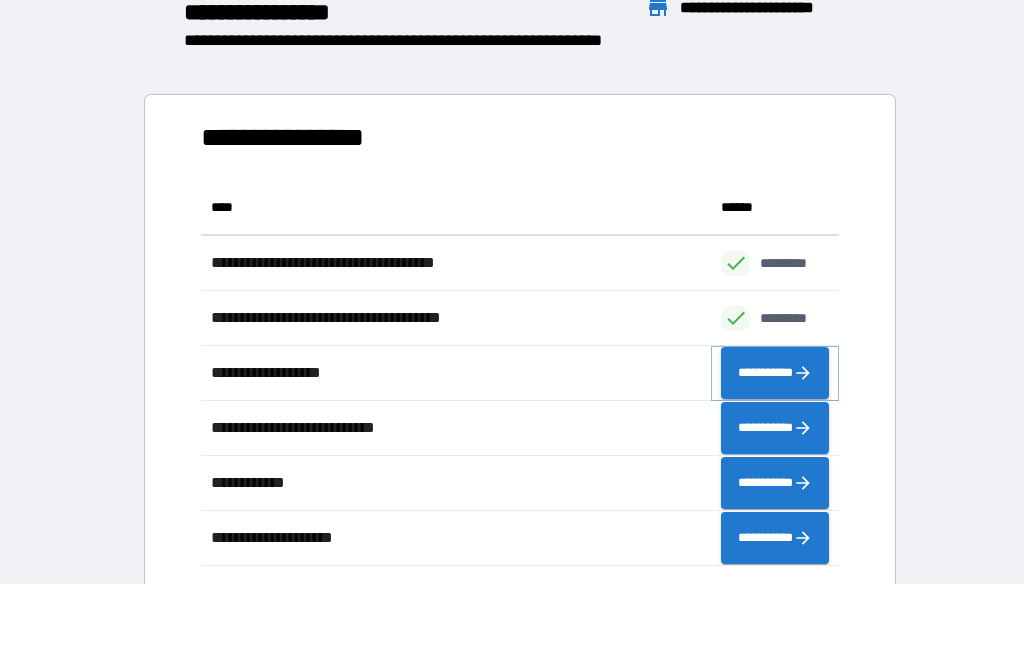 click on "**********" at bounding box center (775, 374) 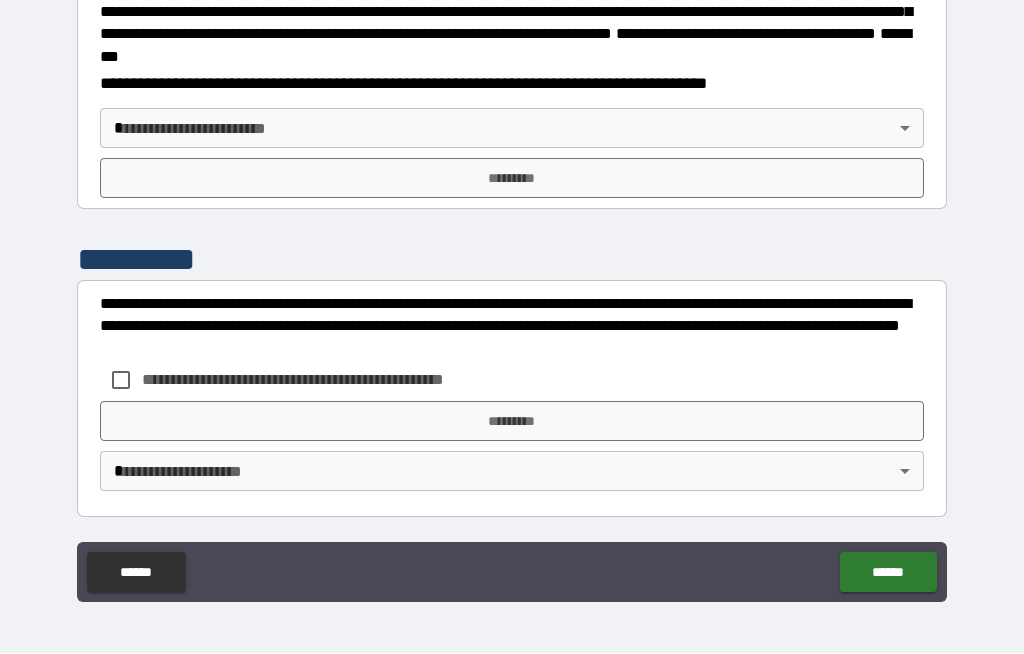 scroll, scrollTop: 2305, scrollLeft: 0, axis: vertical 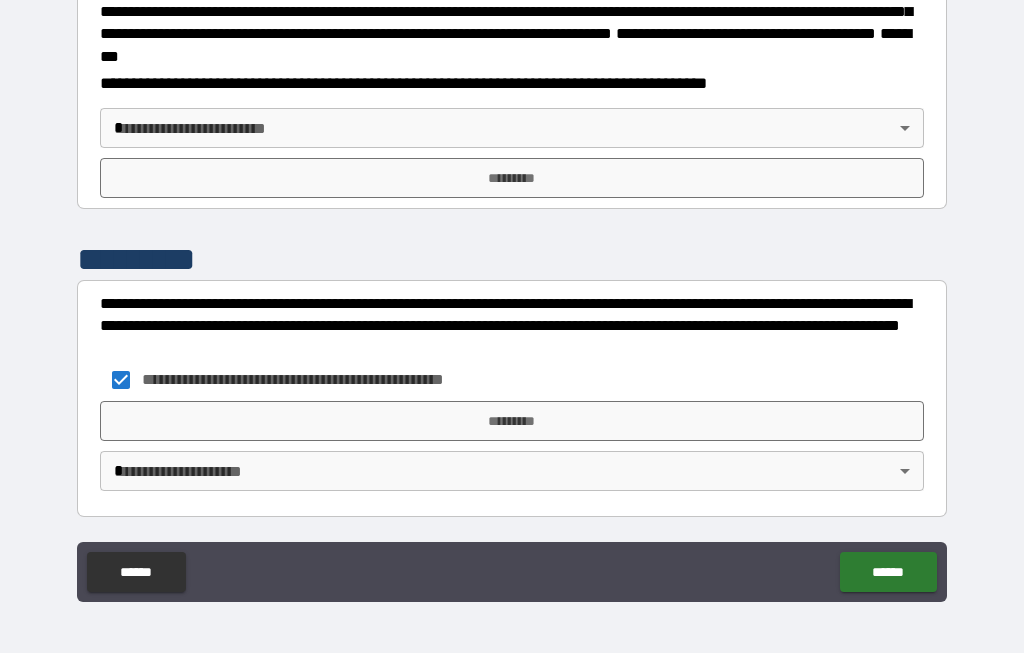 click on "*********" at bounding box center [512, 422] 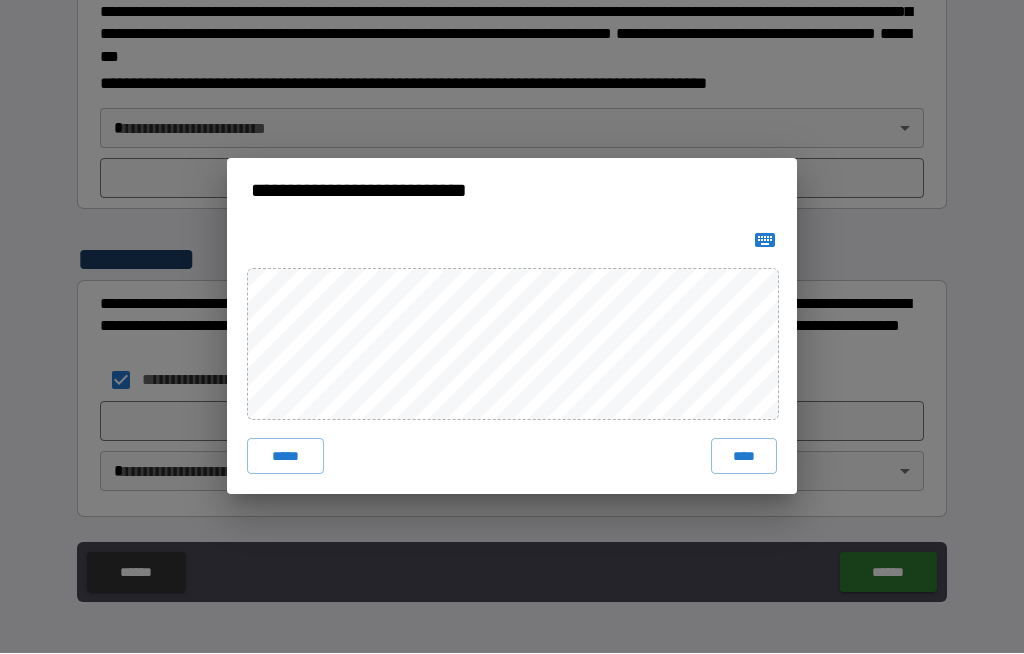 click on "****" at bounding box center (744, 457) 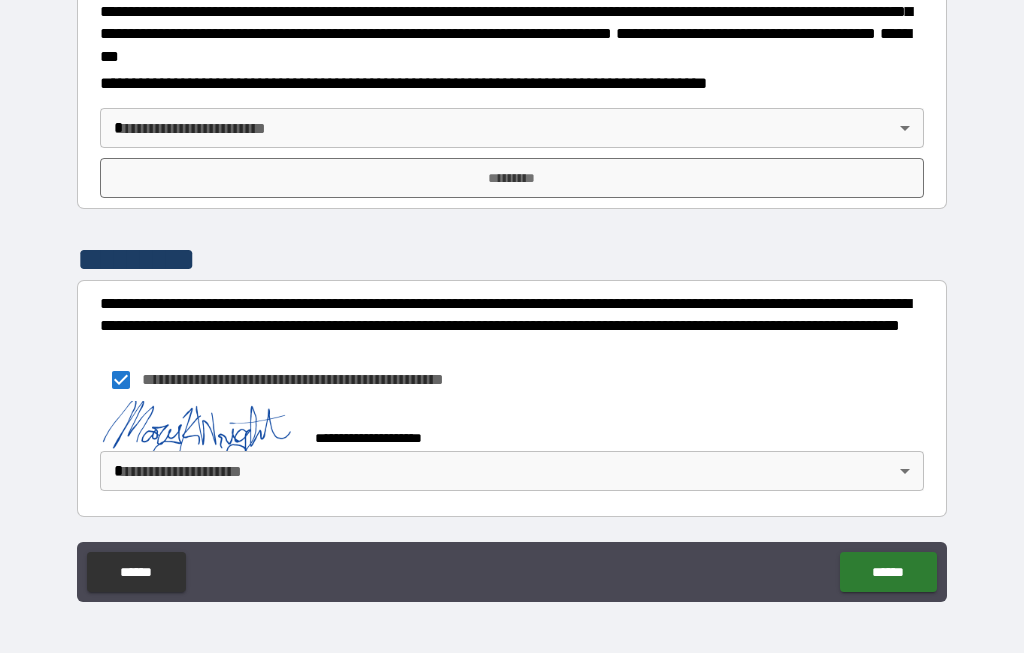scroll, scrollTop: 2295, scrollLeft: 0, axis: vertical 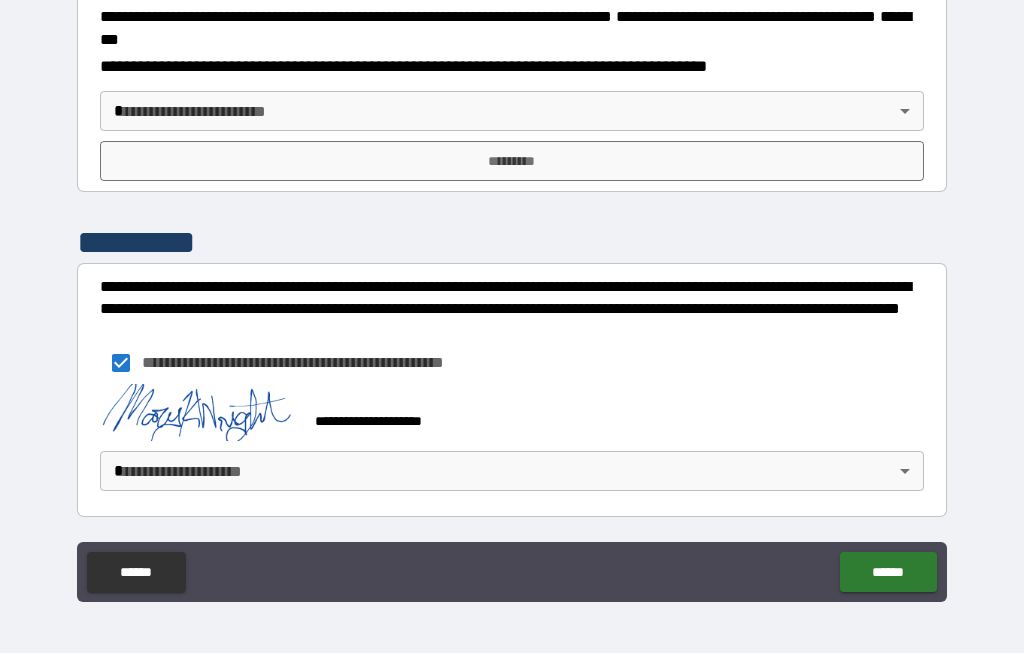click on "**********" at bounding box center (512, 292) 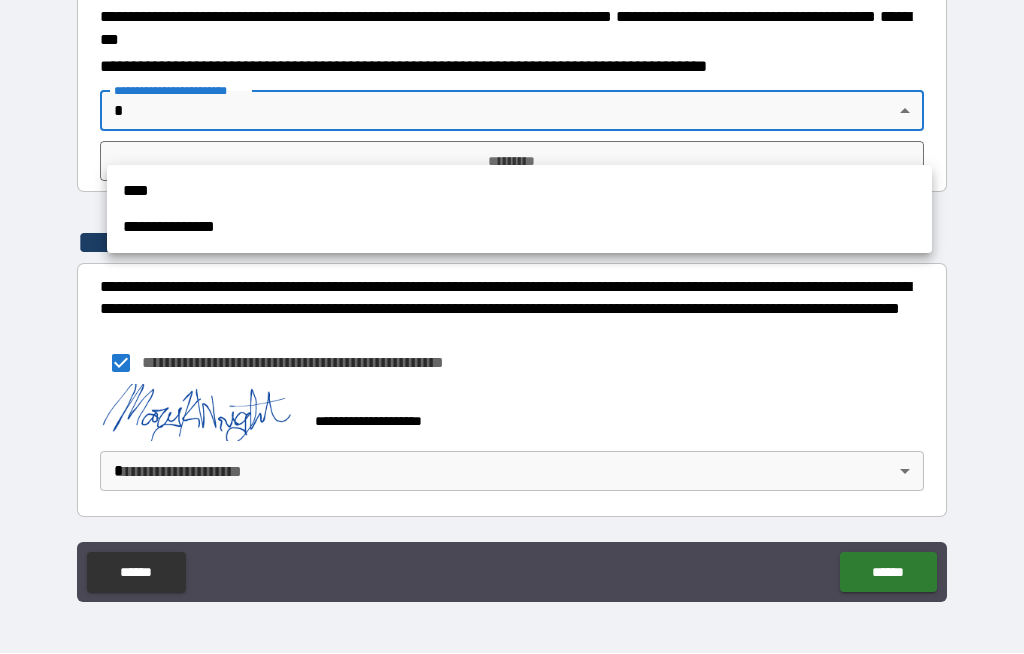 click on "****" at bounding box center [519, 192] 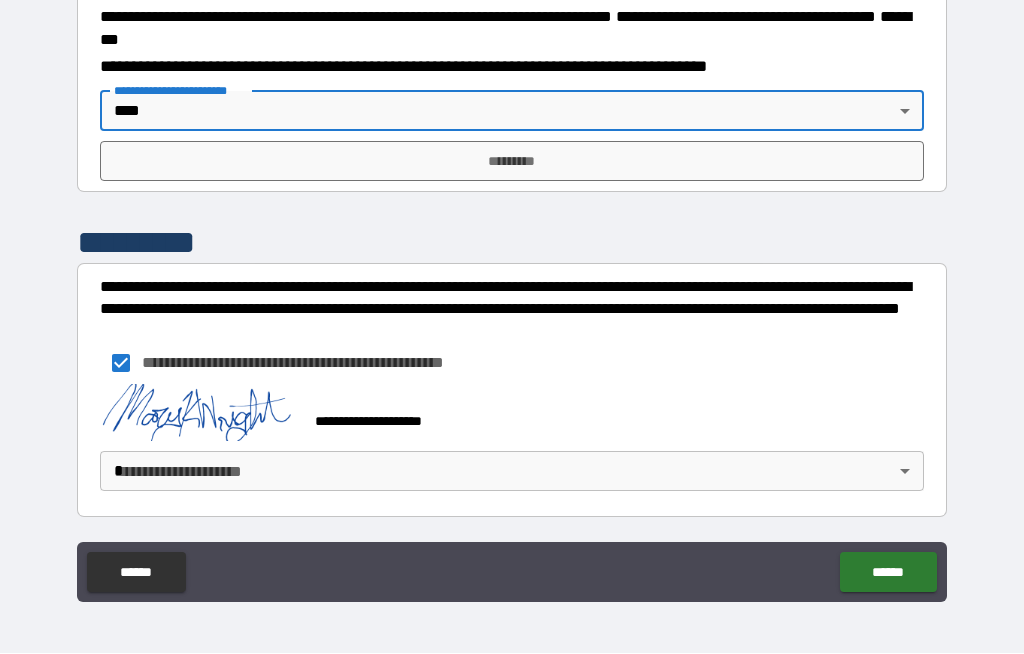 click on "*********" at bounding box center [512, 162] 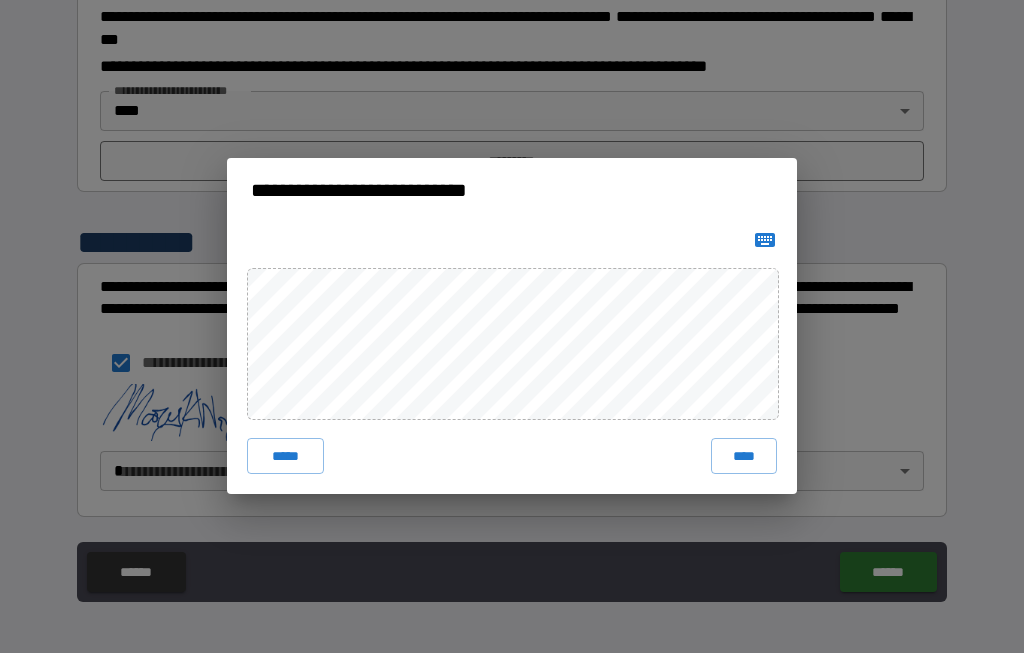 click on "****" at bounding box center (744, 457) 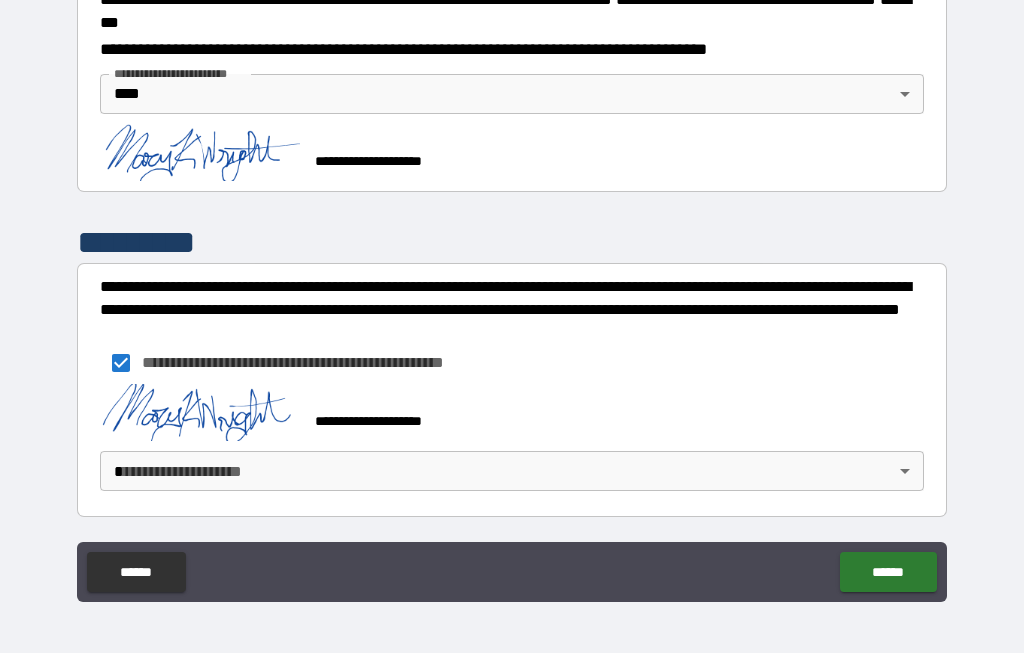 click on "******" at bounding box center [888, 573] 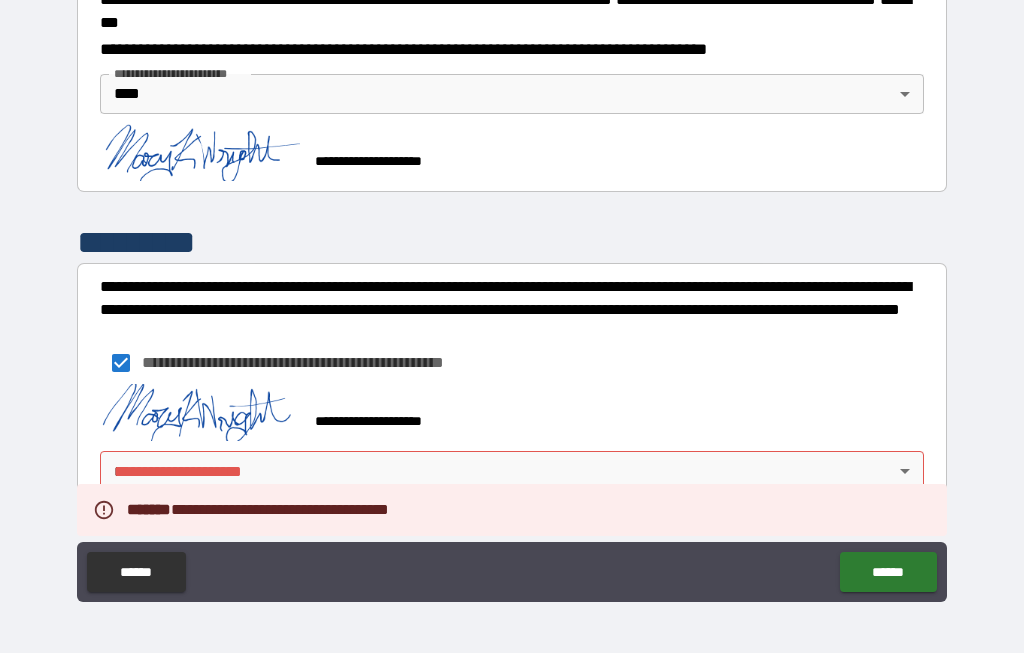 scroll, scrollTop: 2339, scrollLeft: 0, axis: vertical 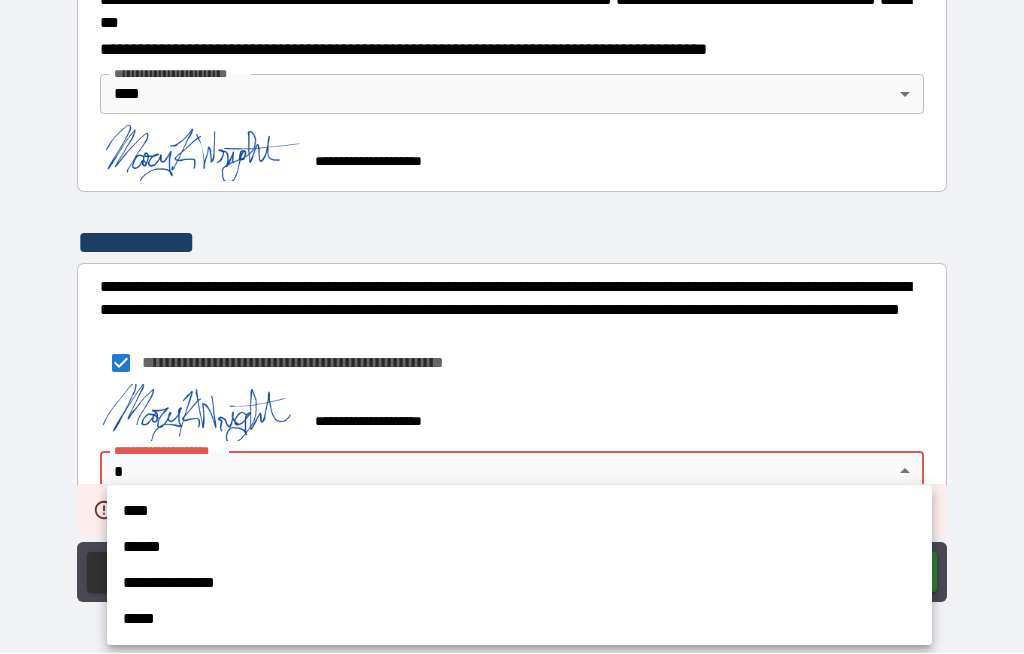 click on "****" at bounding box center [519, 512] 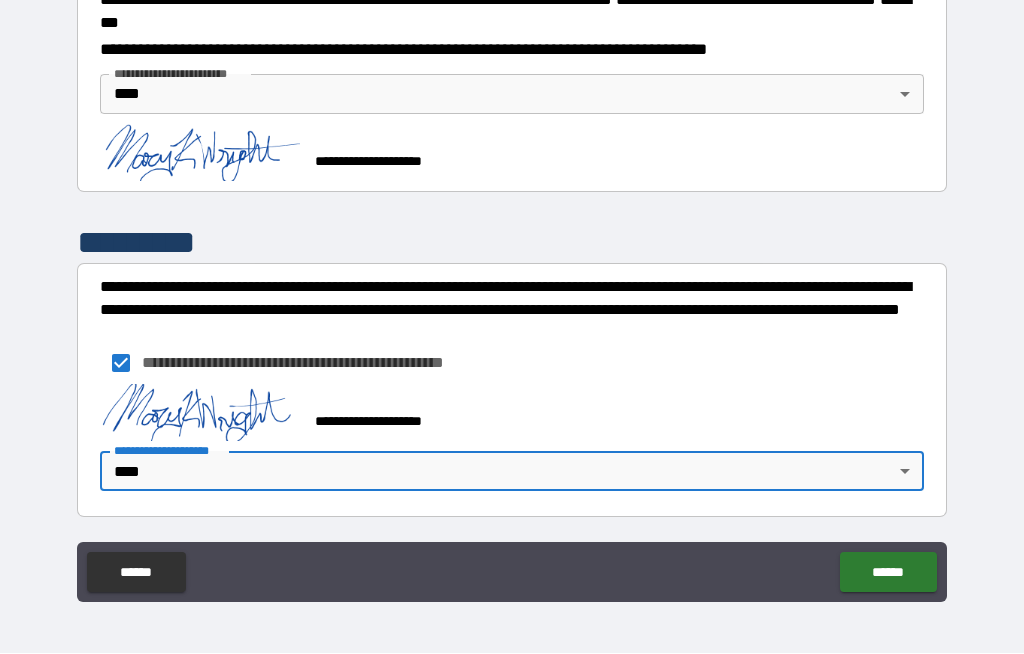 scroll, scrollTop: 2341, scrollLeft: 0, axis: vertical 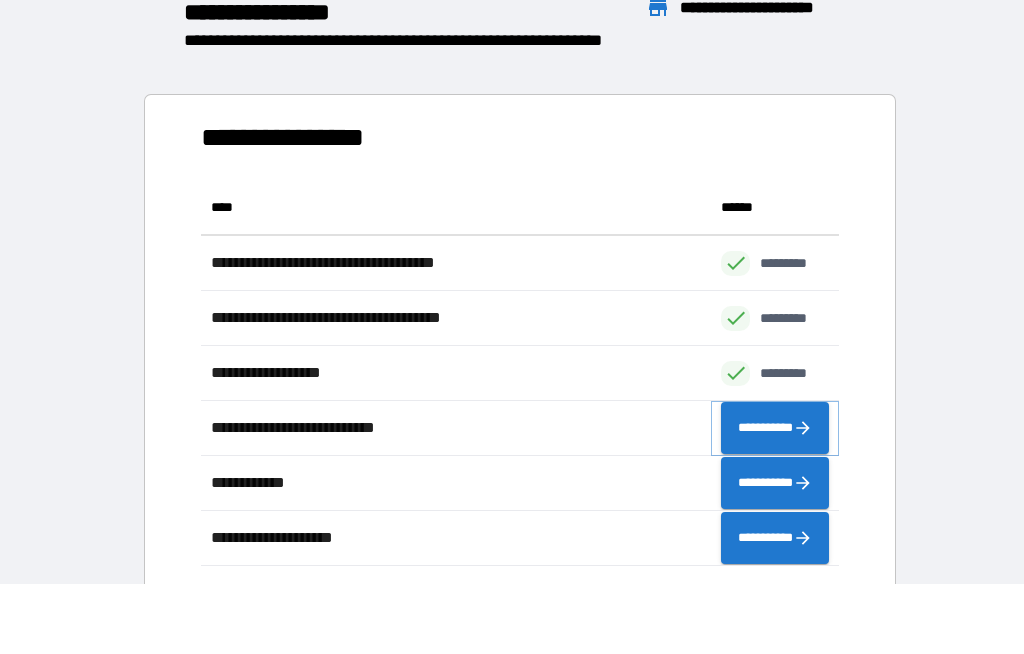 click on "**********" at bounding box center [775, 429] 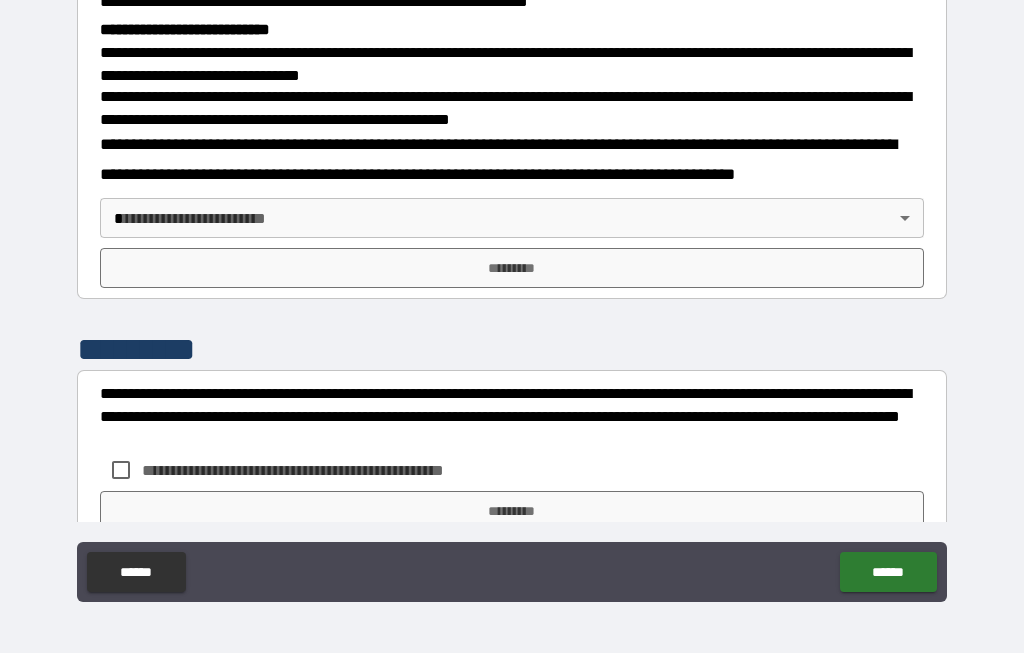 scroll, scrollTop: 655, scrollLeft: 0, axis: vertical 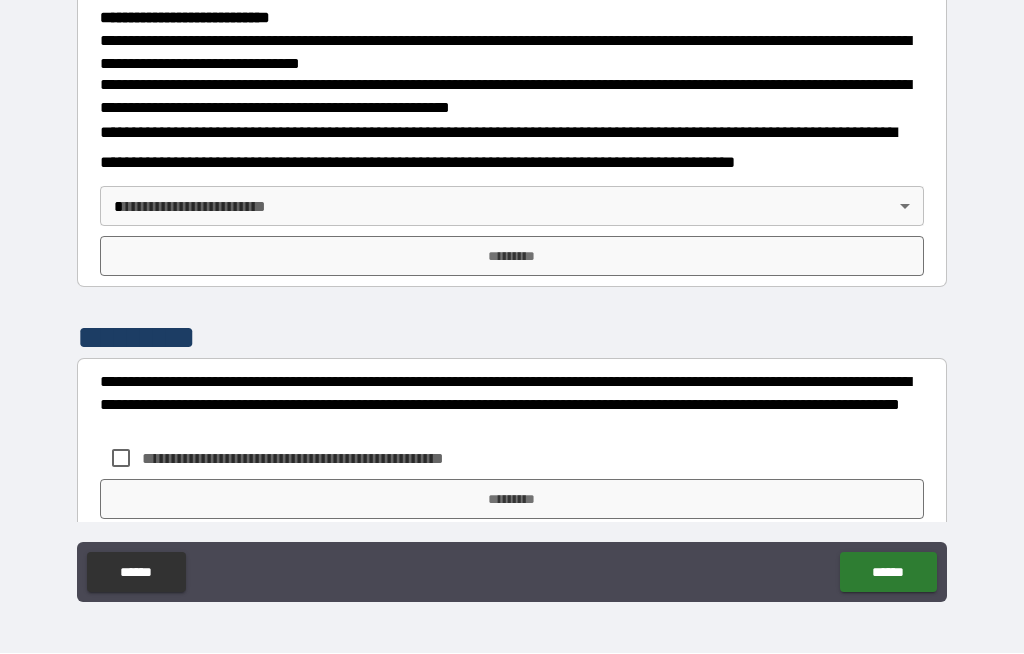 click on "**********" at bounding box center [512, 292] 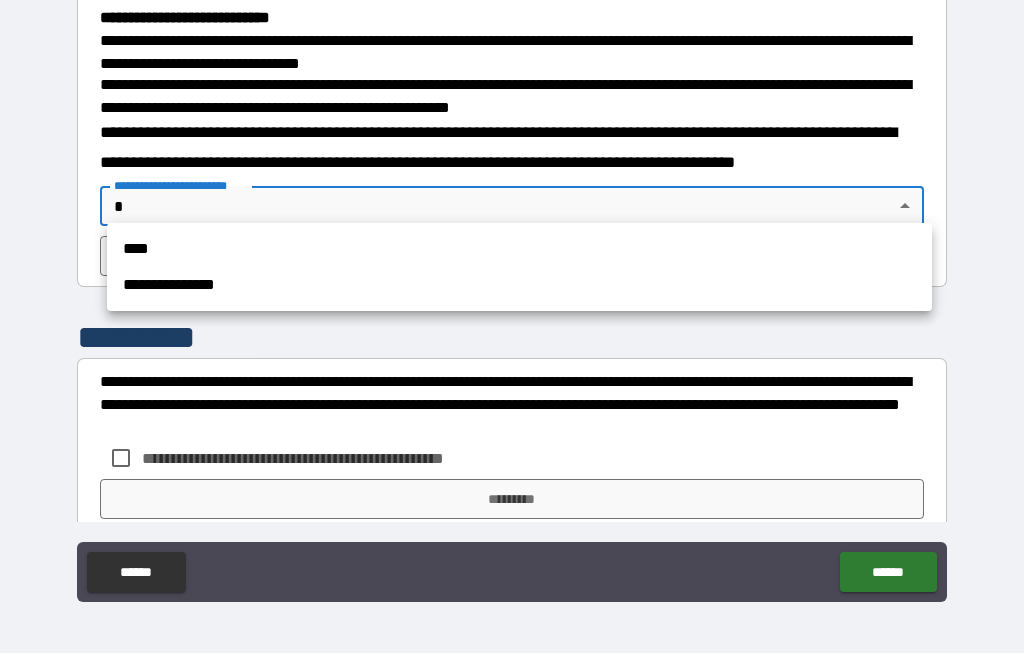 click on "****" at bounding box center (519, 250) 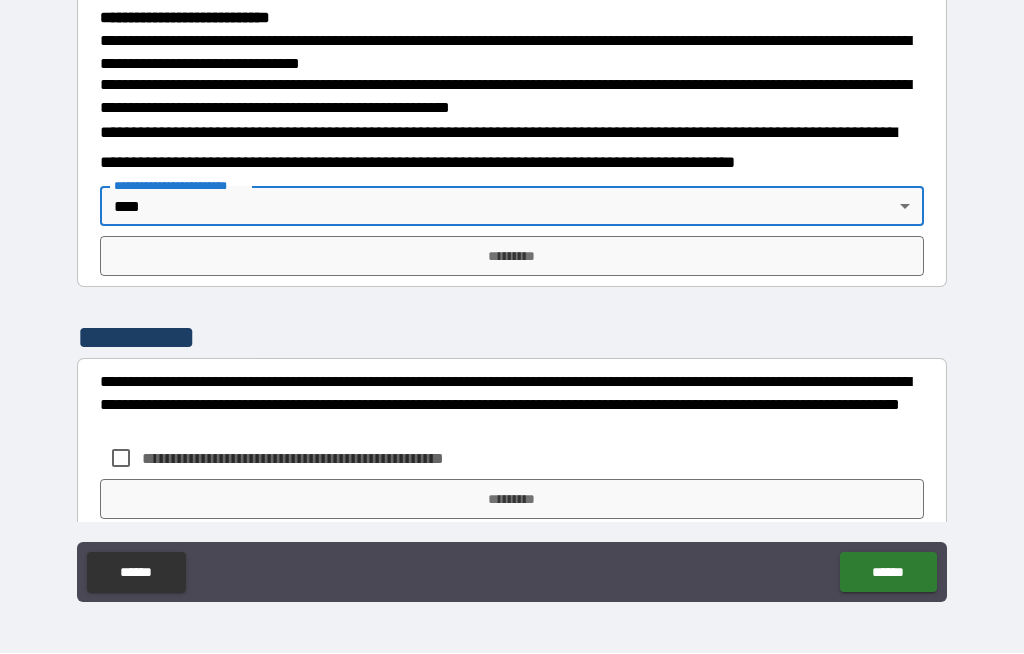 click on "*********" at bounding box center (512, 257) 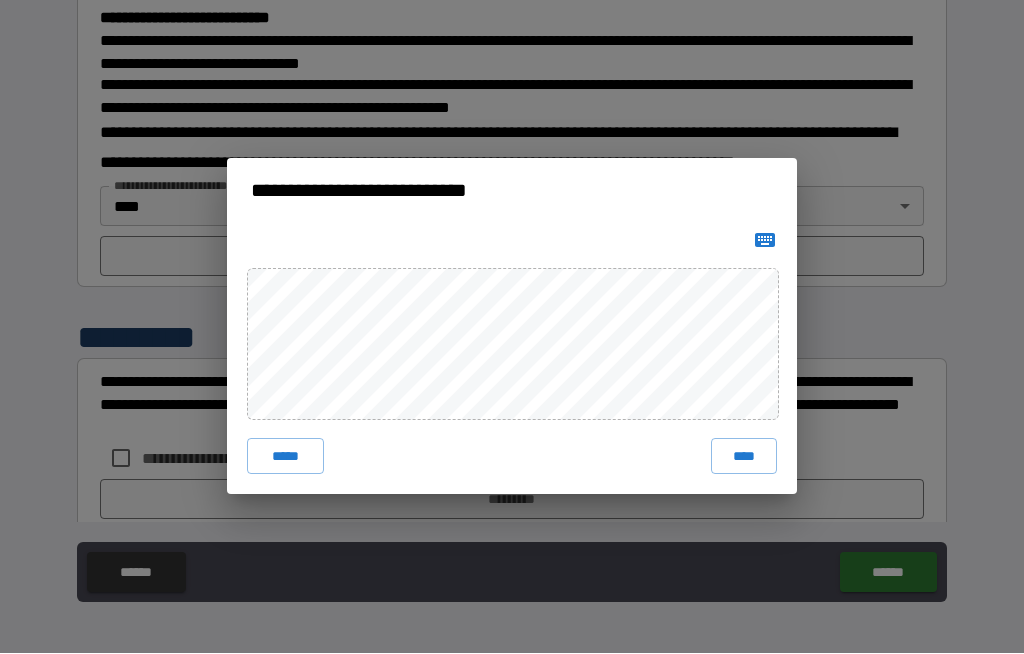 click on "****" at bounding box center (744, 457) 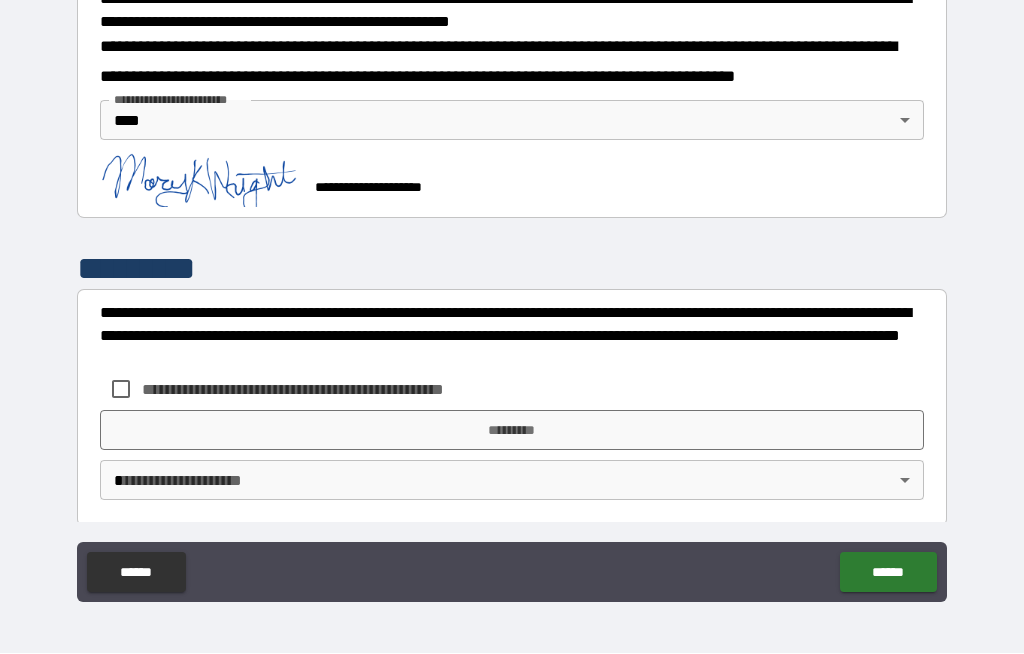 scroll, scrollTop: 740, scrollLeft: 0, axis: vertical 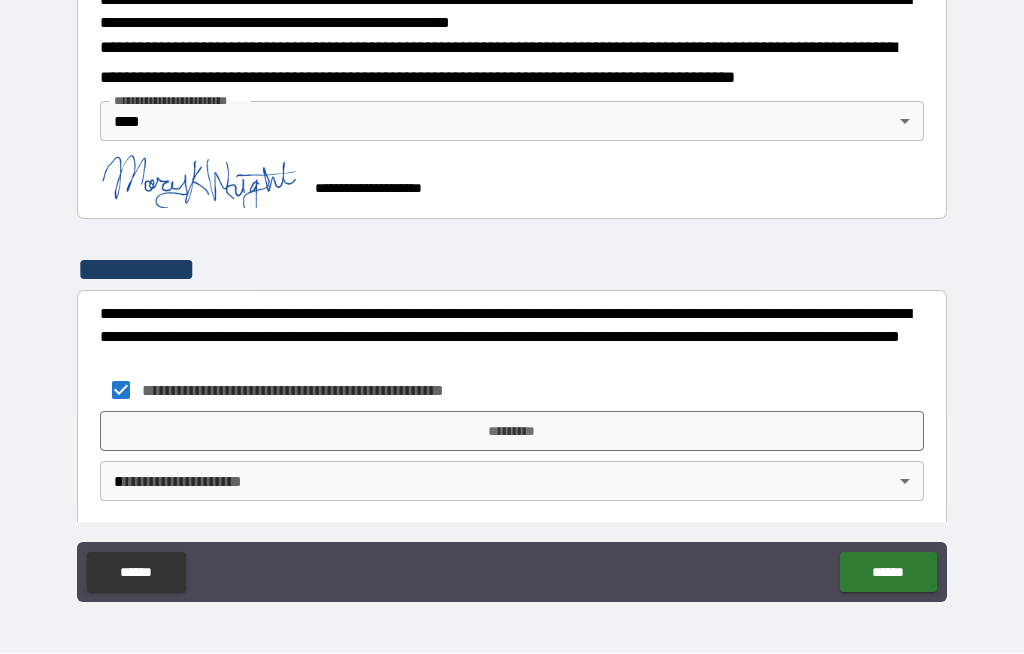 click on "*********" at bounding box center (512, 432) 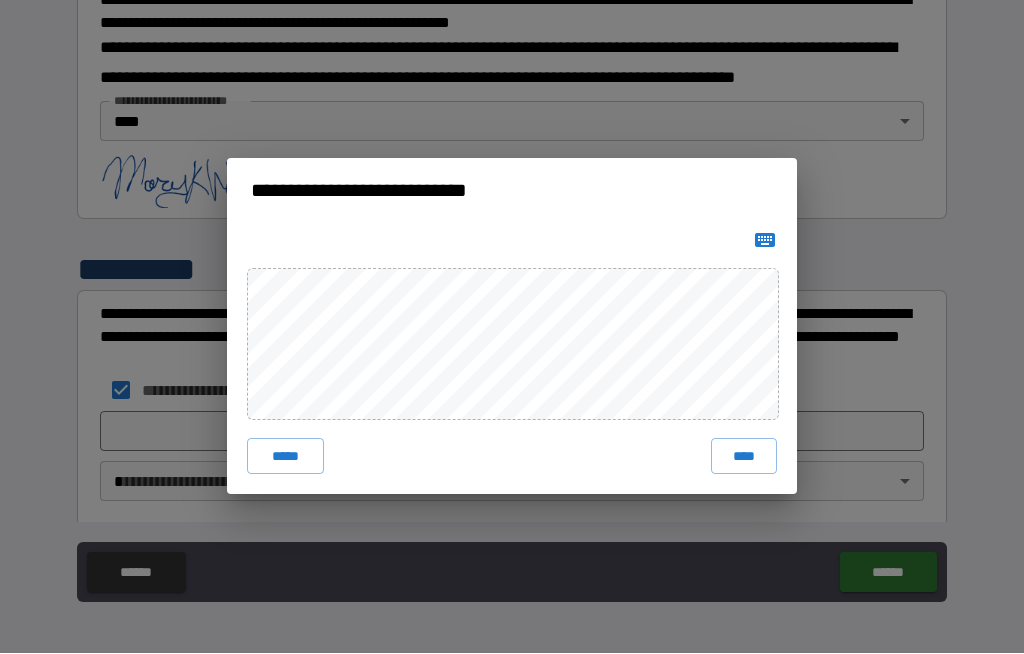 click on "****" at bounding box center (744, 457) 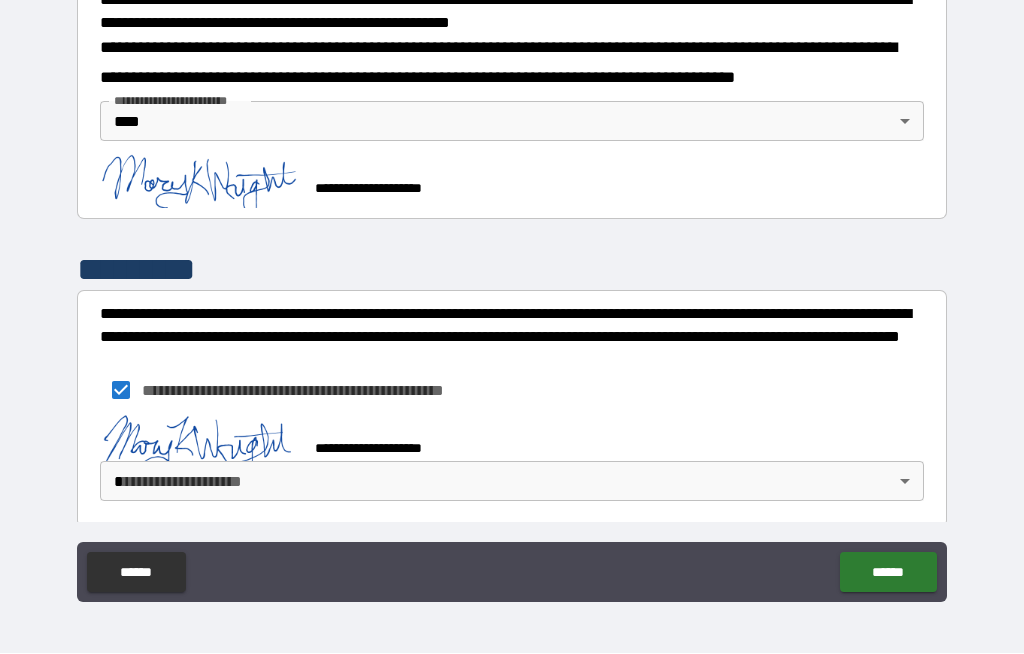 scroll, scrollTop: 730, scrollLeft: 0, axis: vertical 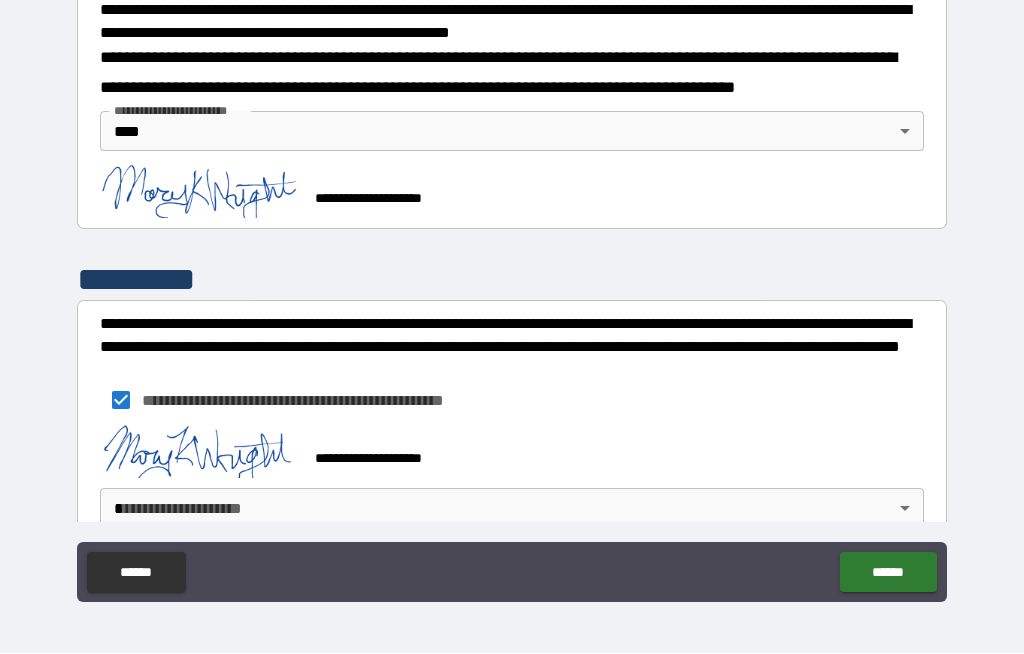click on "******" at bounding box center (888, 573) 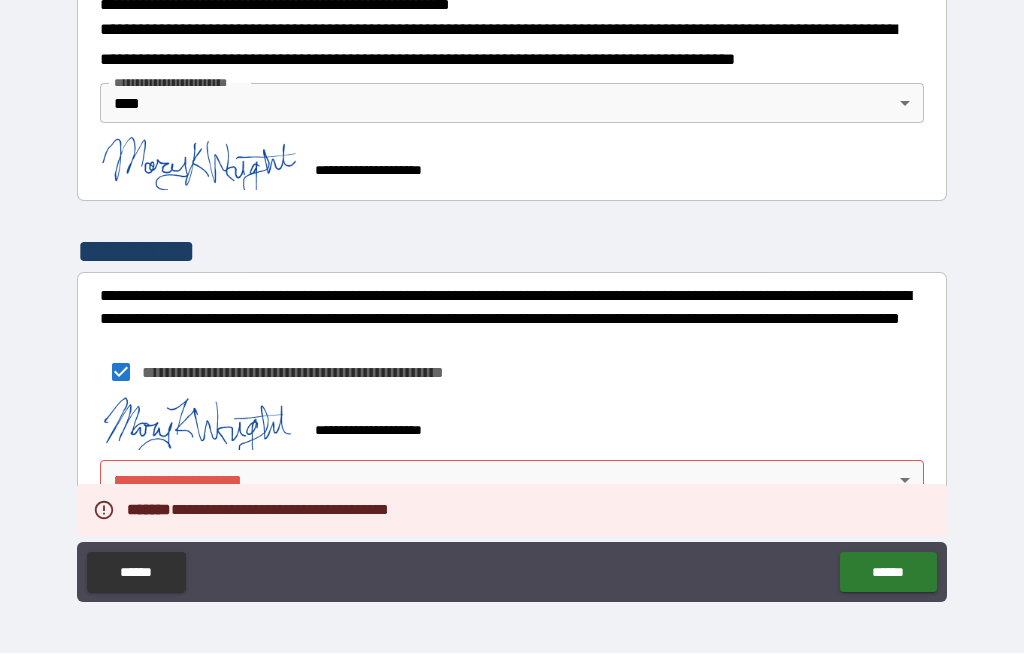 scroll, scrollTop: 757, scrollLeft: 0, axis: vertical 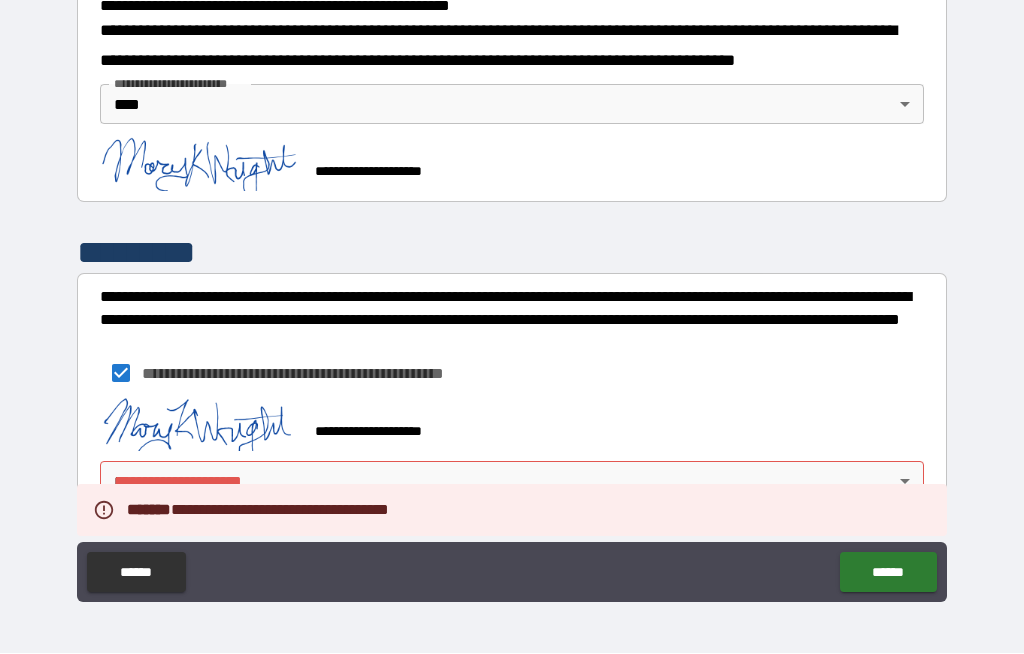 click on "**********" at bounding box center (512, 292) 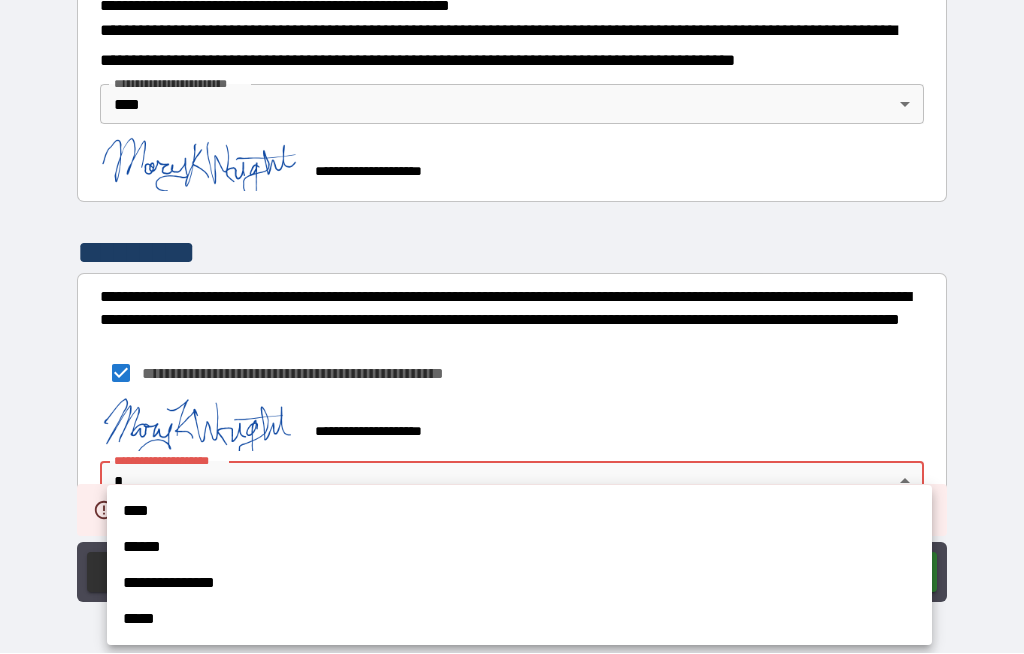click on "****" at bounding box center [519, 512] 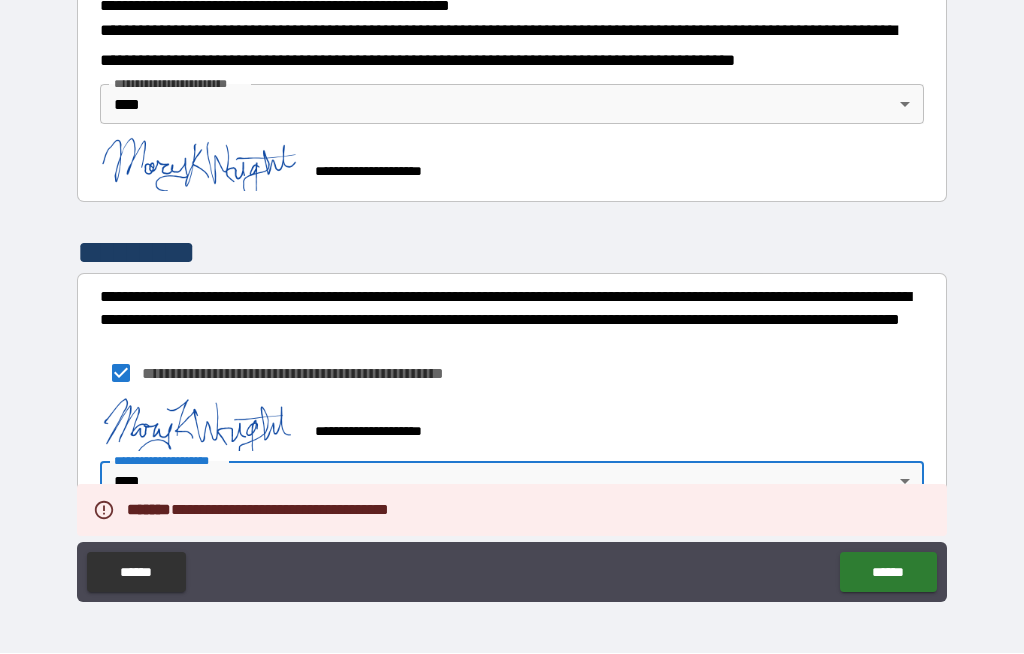 click on "******" at bounding box center [888, 573] 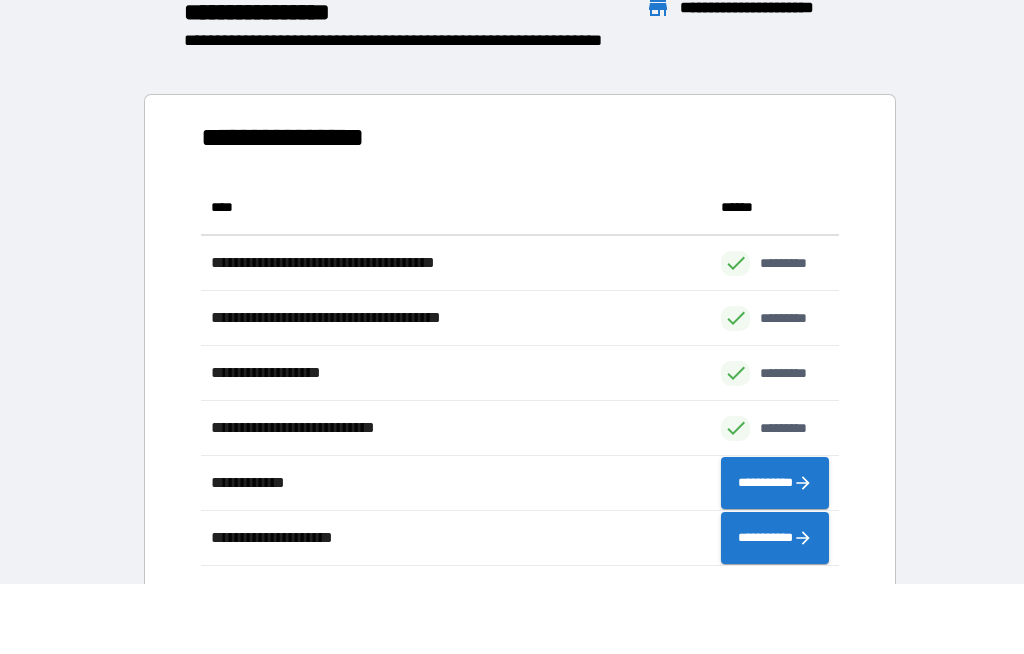 scroll, scrollTop: 1, scrollLeft: 1, axis: both 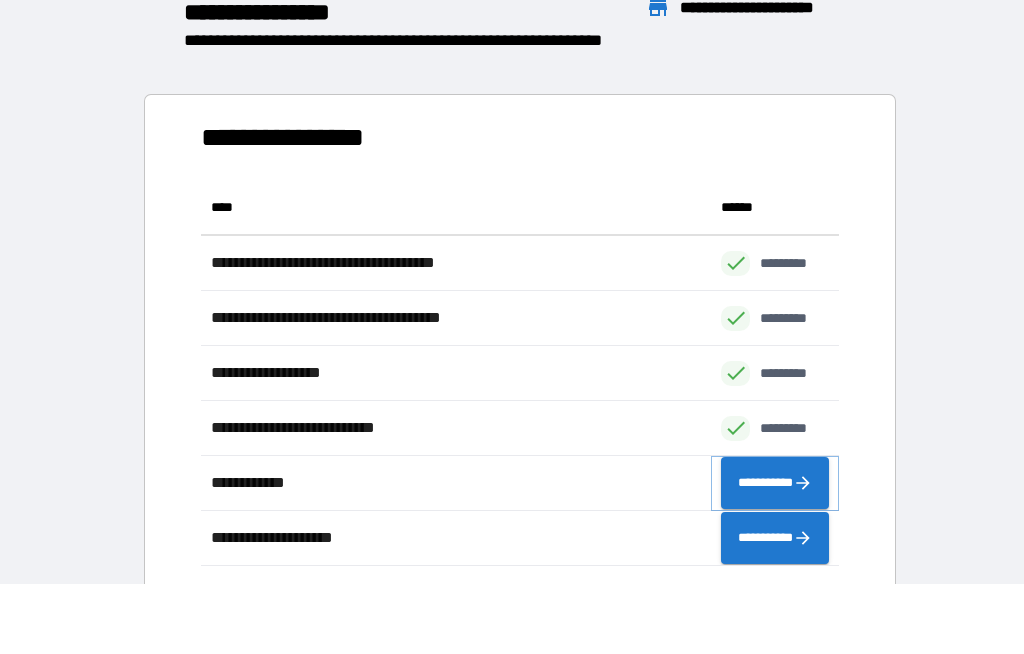 click on "**********" at bounding box center (775, 484) 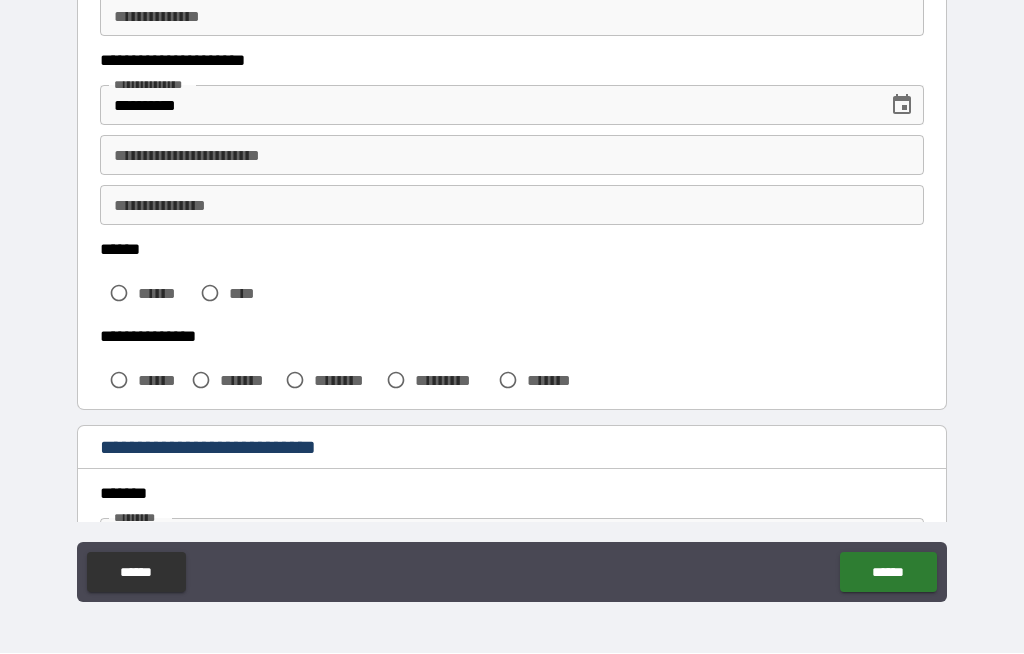 scroll, scrollTop: 272, scrollLeft: 0, axis: vertical 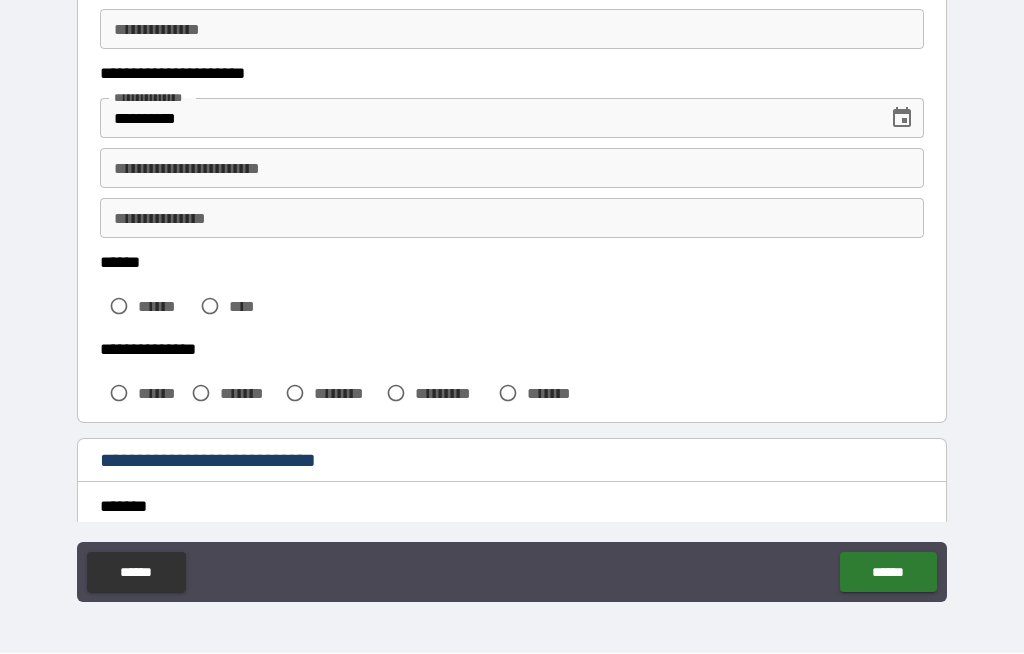 click on "**********" at bounding box center (512, 169) 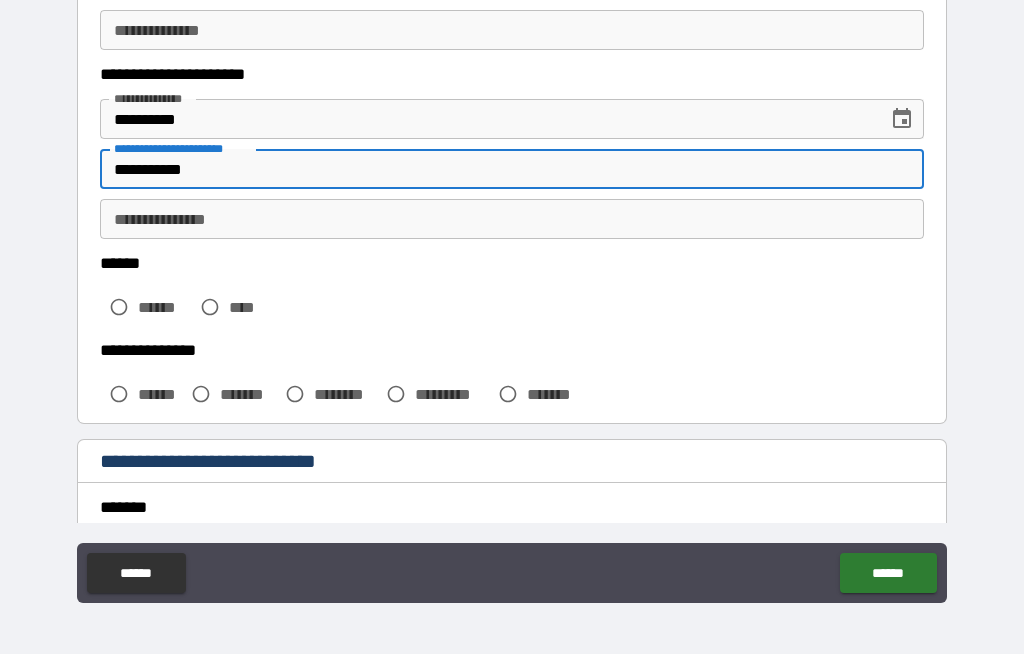 click on "**********" at bounding box center [512, 219] 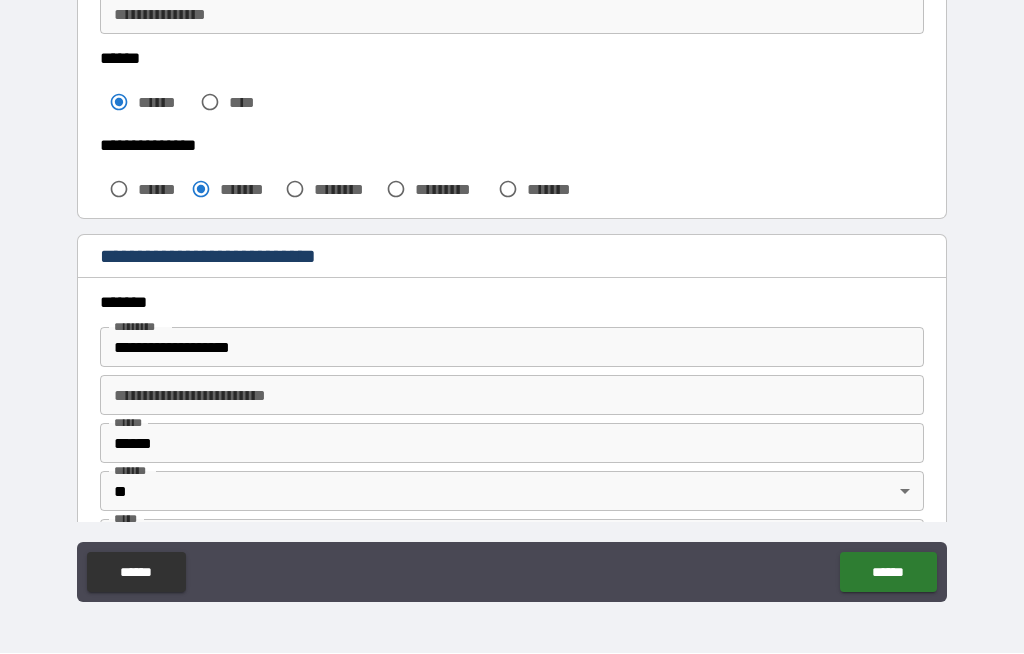scroll, scrollTop: 495, scrollLeft: 0, axis: vertical 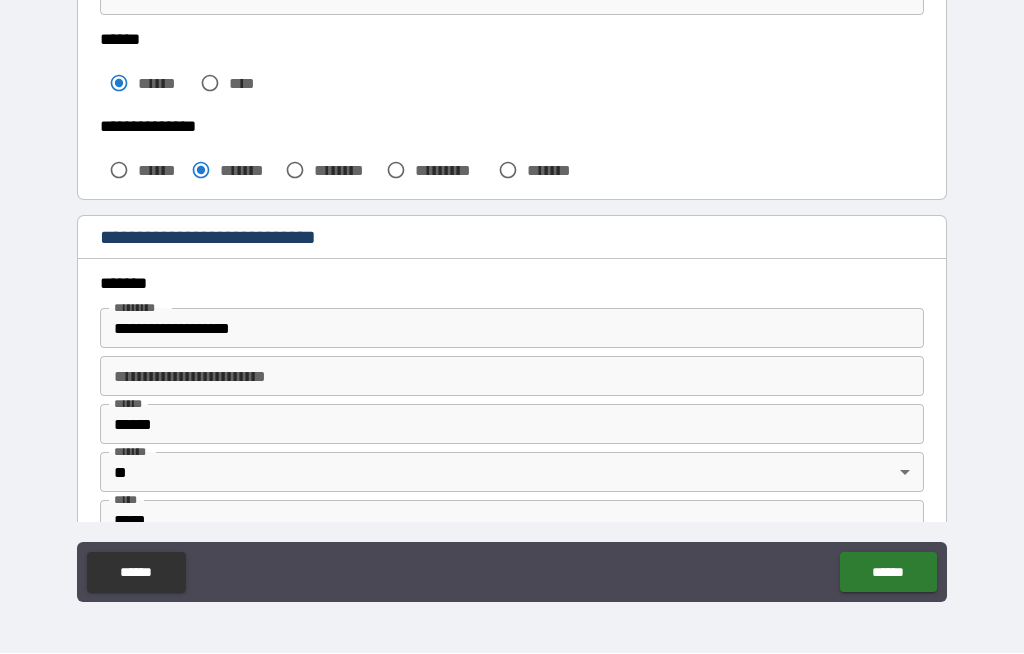 click on "**********" at bounding box center (512, 329) 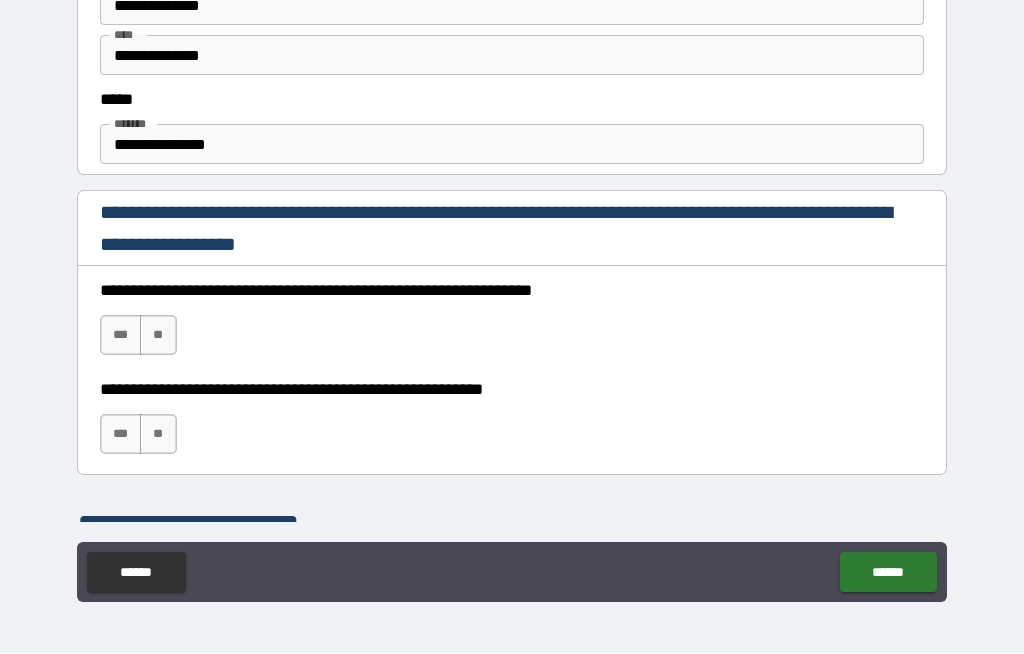 scroll, scrollTop: 1152, scrollLeft: 0, axis: vertical 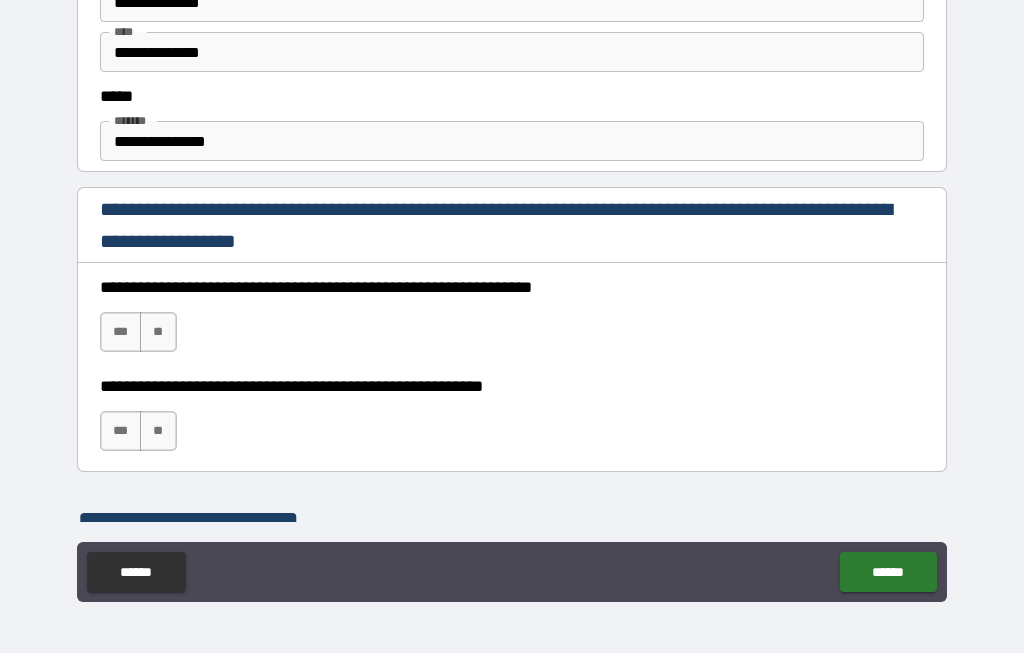 click on "***" at bounding box center [121, 333] 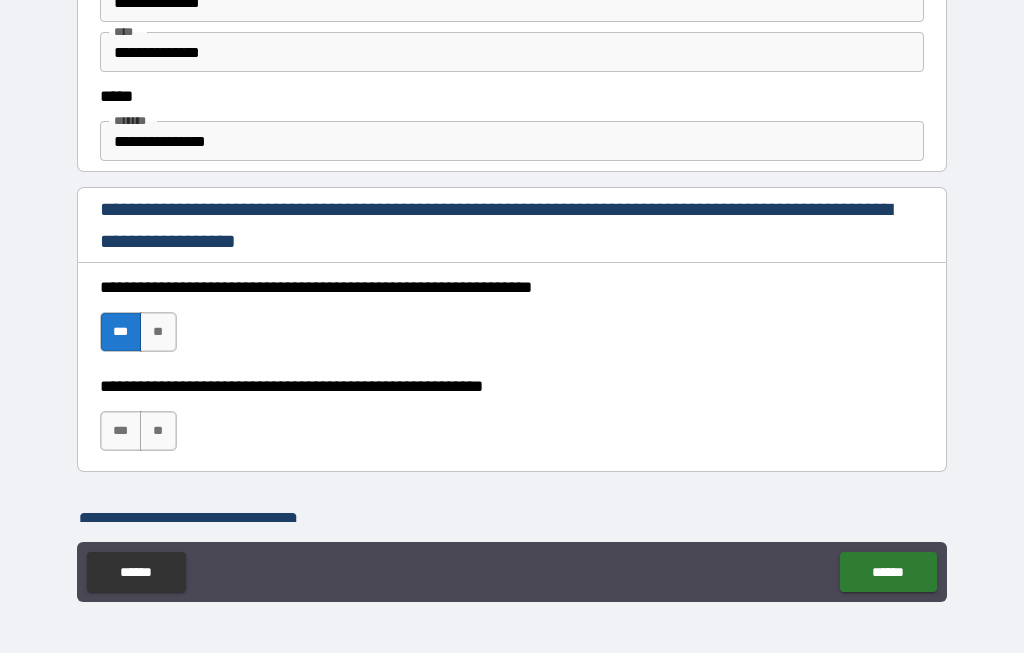 click on "***" at bounding box center [121, 432] 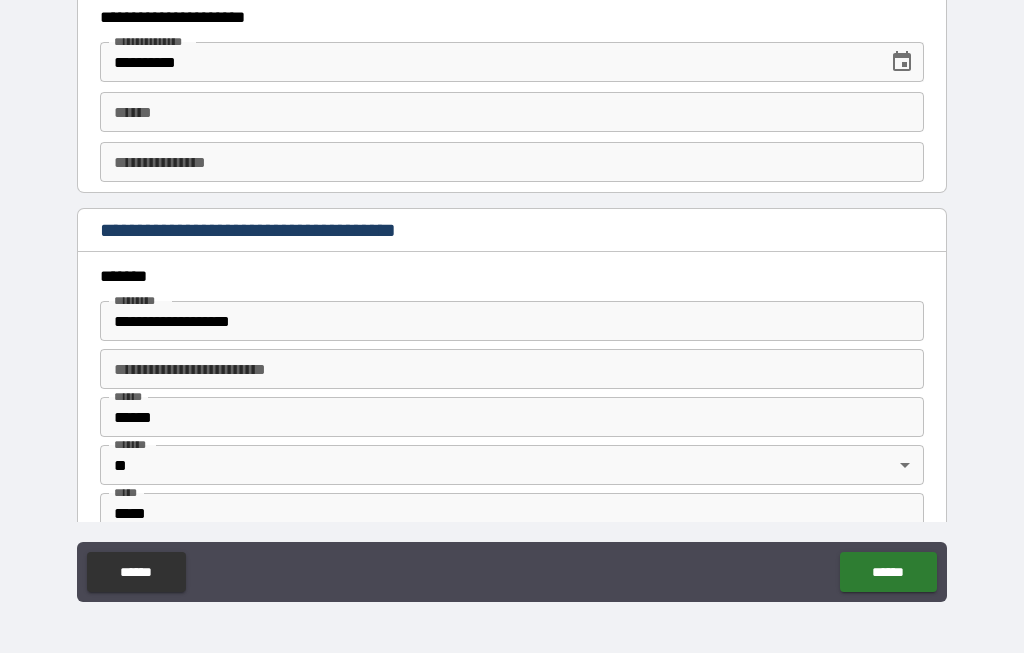 scroll, scrollTop: 2112, scrollLeft: 0, axis: vertical 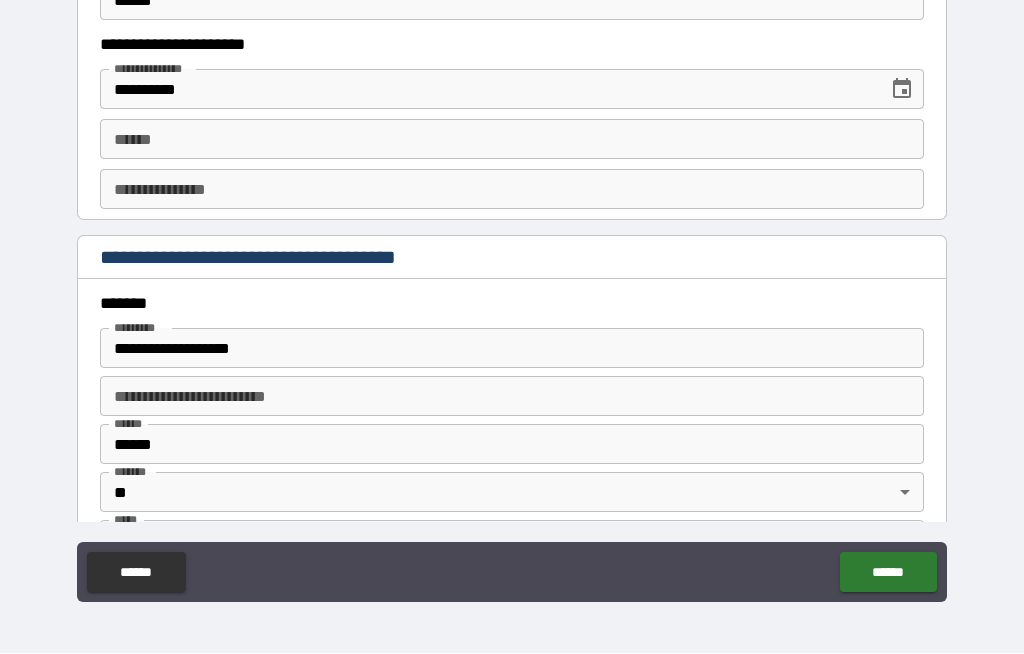 click on "****   *" at bounding box center (512, 140) 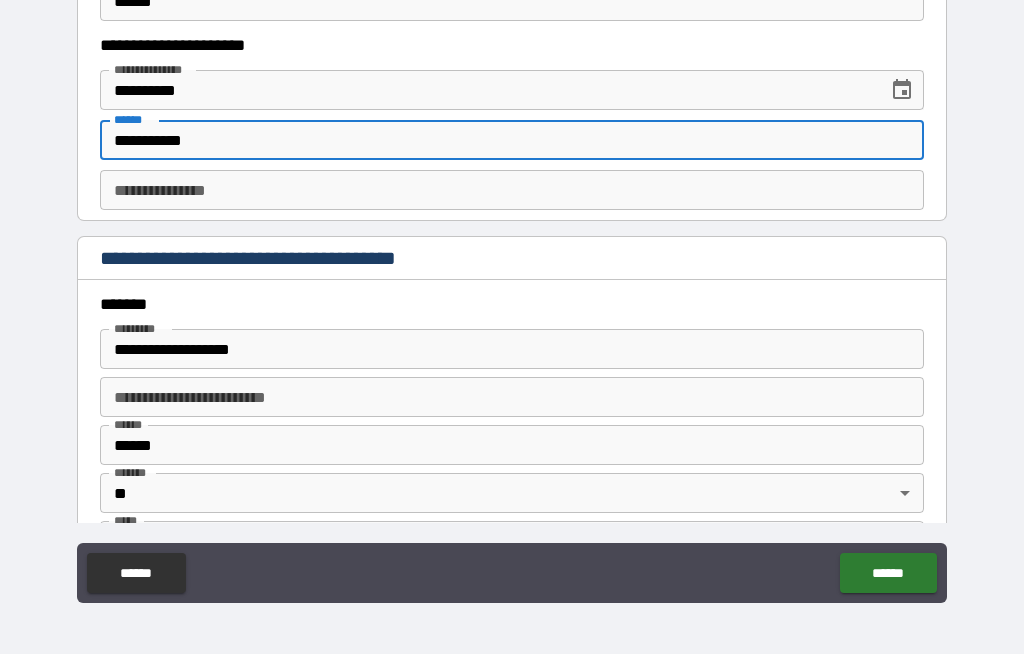 click on "**********" at bounding box center [512, 190] 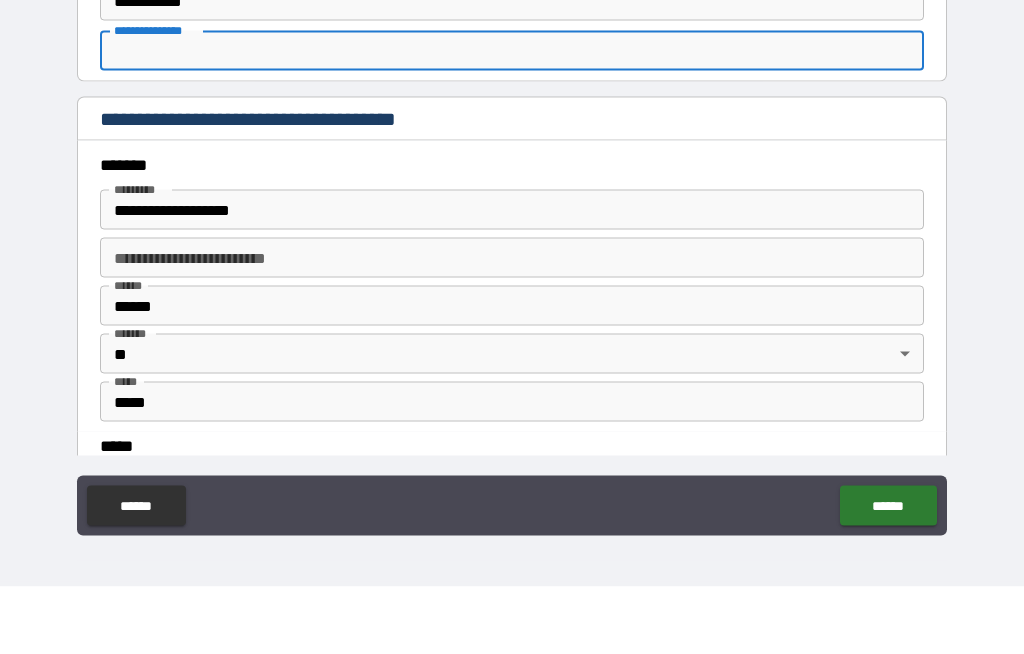 scroll, scrollTop: 2186, scrollLeft: 0, axis: vertical 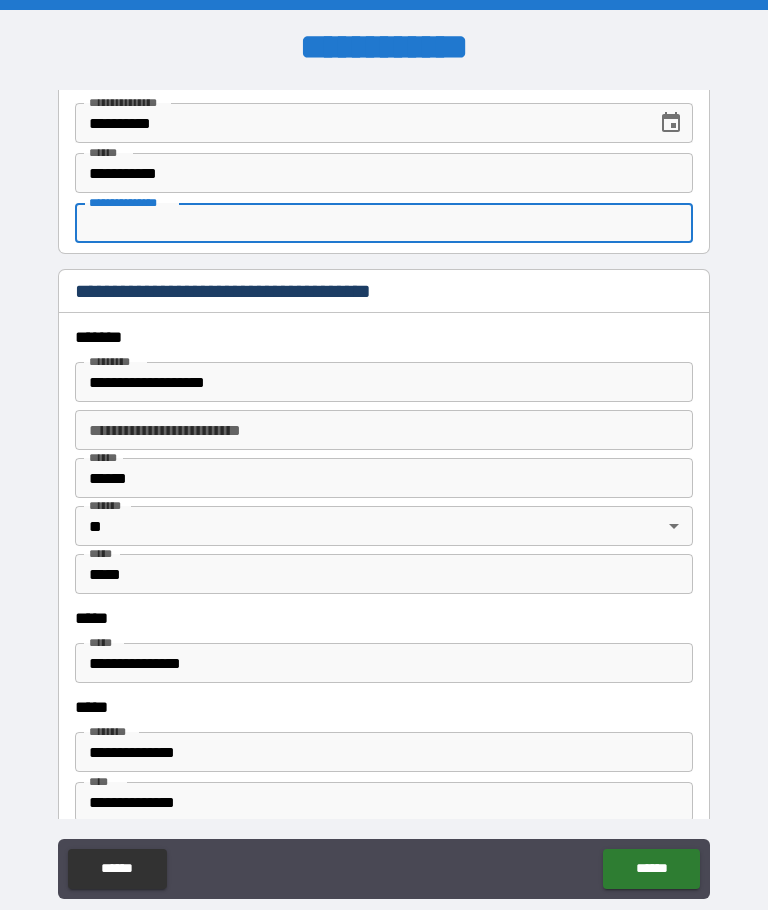 click on "**********" at bounding box center (384, 382) 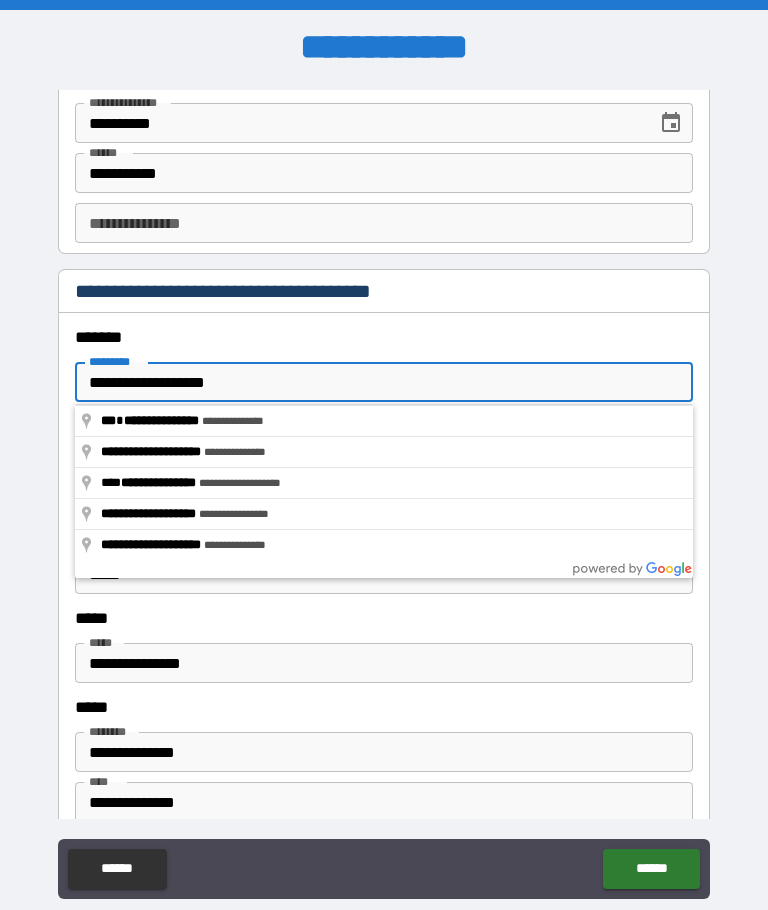click on "**********" at bounding box center (384, 382) 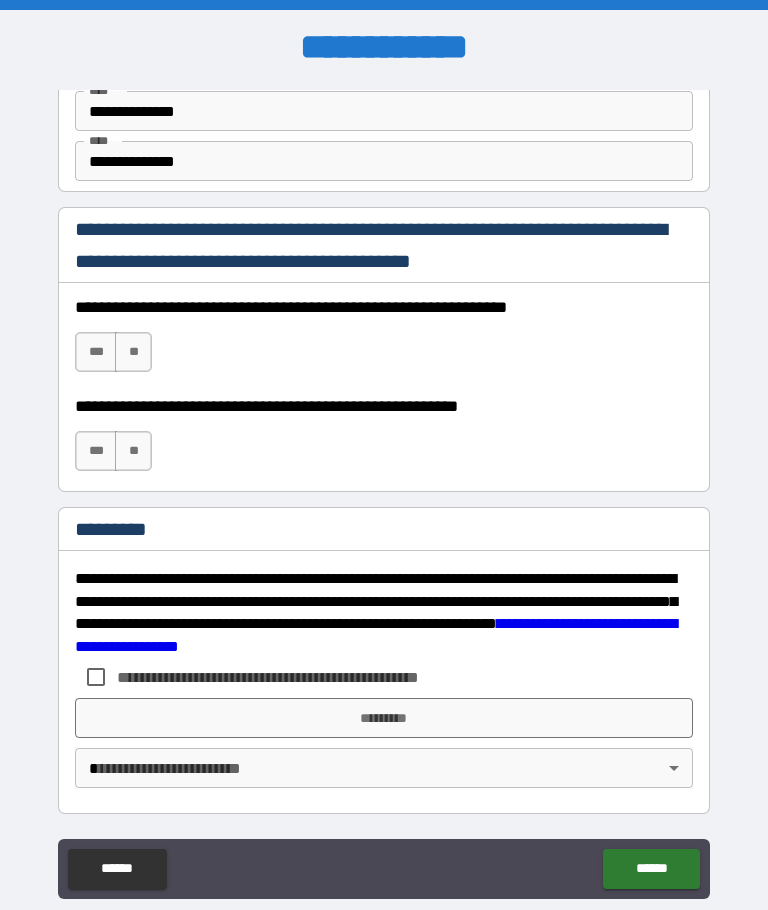 scroll, scrollTop: 2877, scrollLeft: 0, axis: vertical 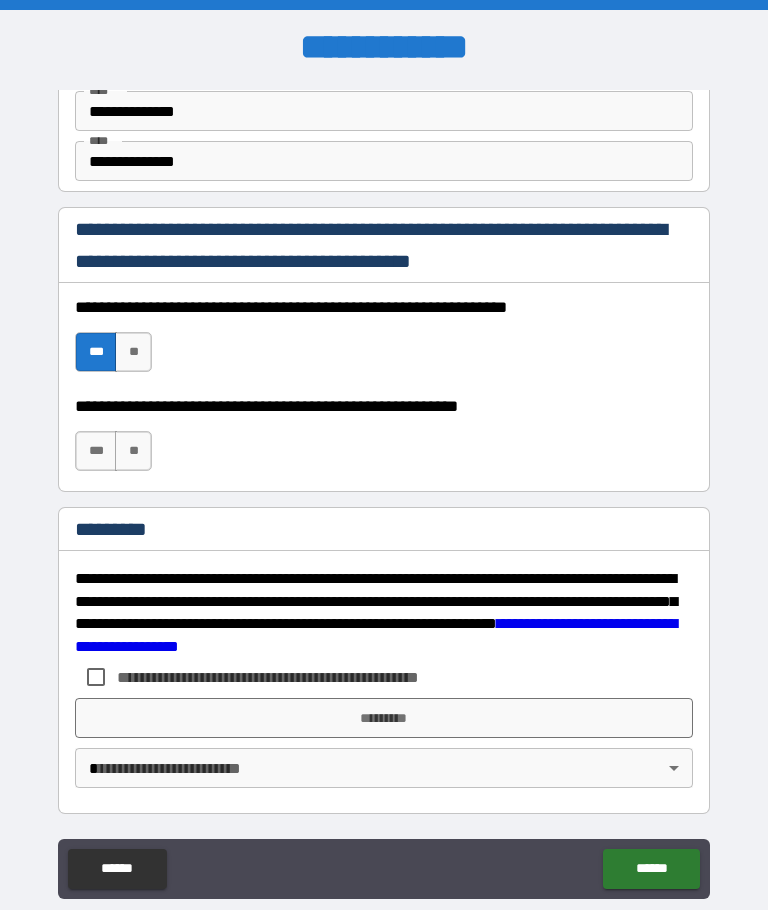 click on "***" at bounding box center [96, 451] 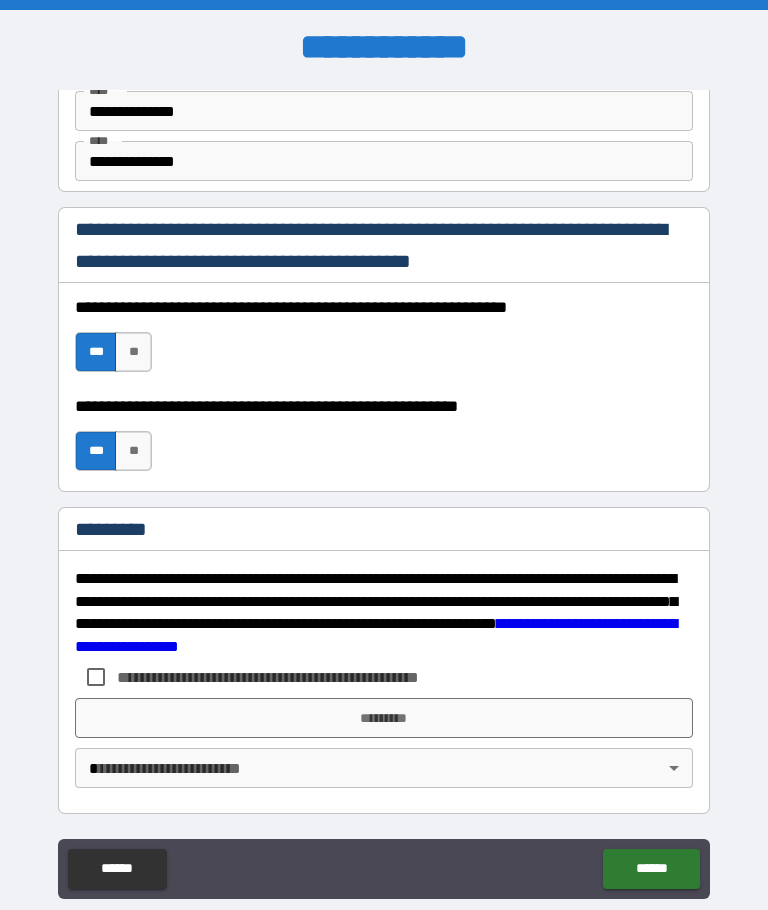 scroll, scrollTop: 2877, scrollLeft: 0, axis: vertical 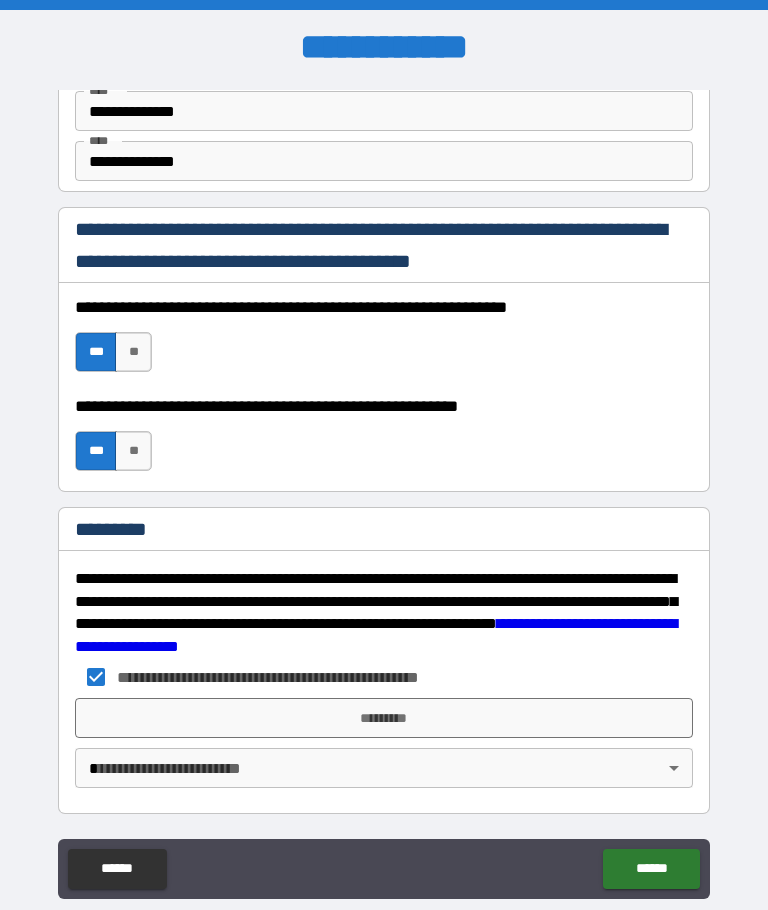 click on "*********" at bounding box center [384, 718] 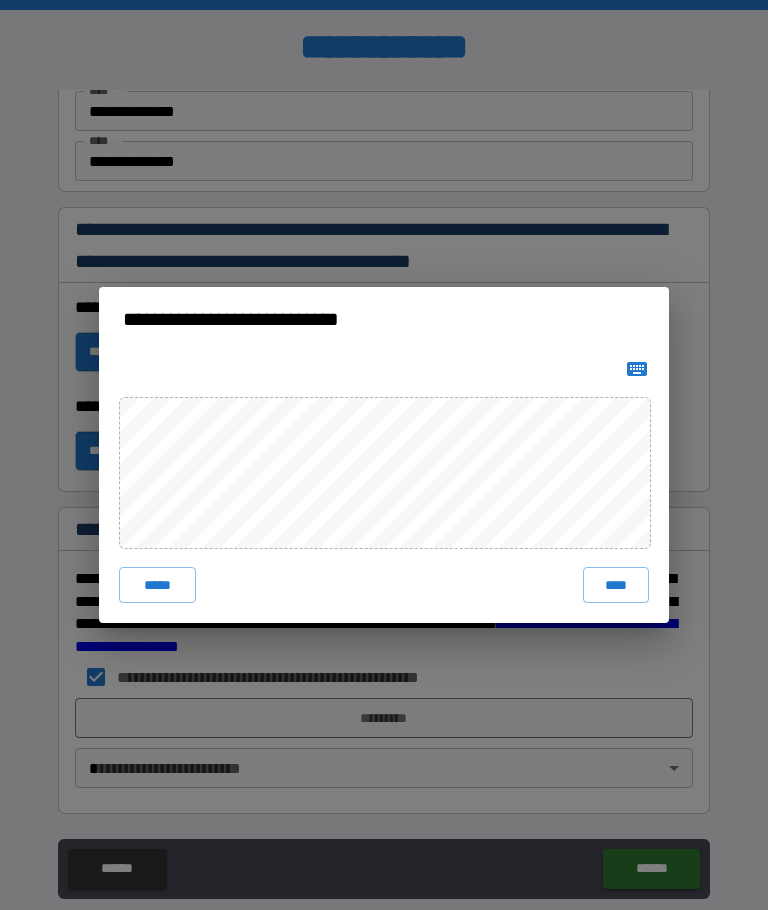 click on "****" at bounding box center (616, 585) 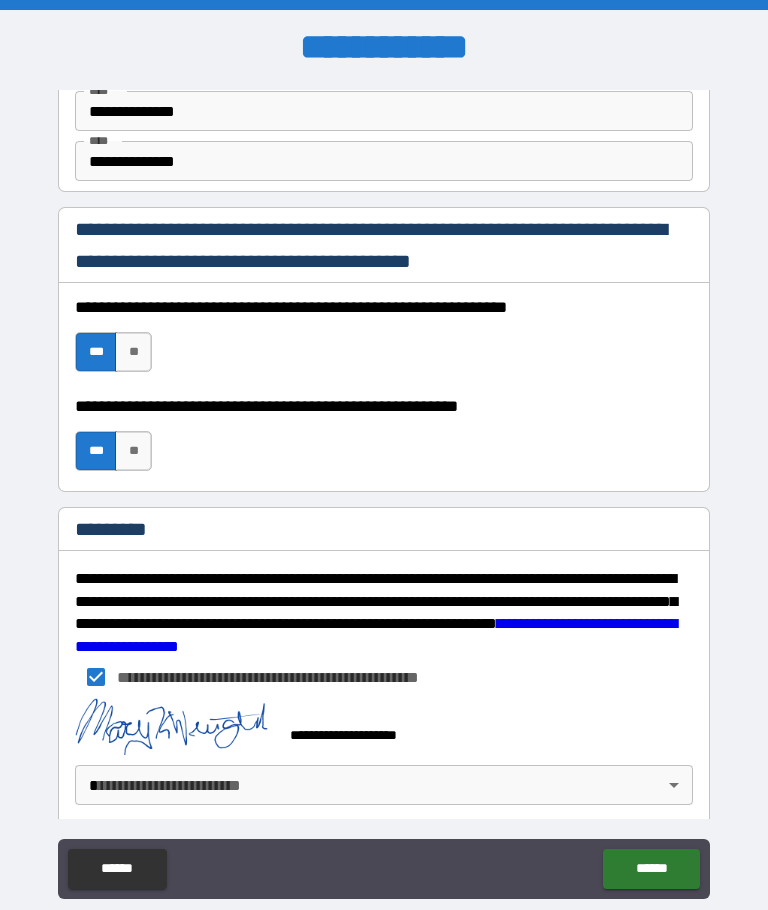 click on "**********" at bounding box center [384, 489] 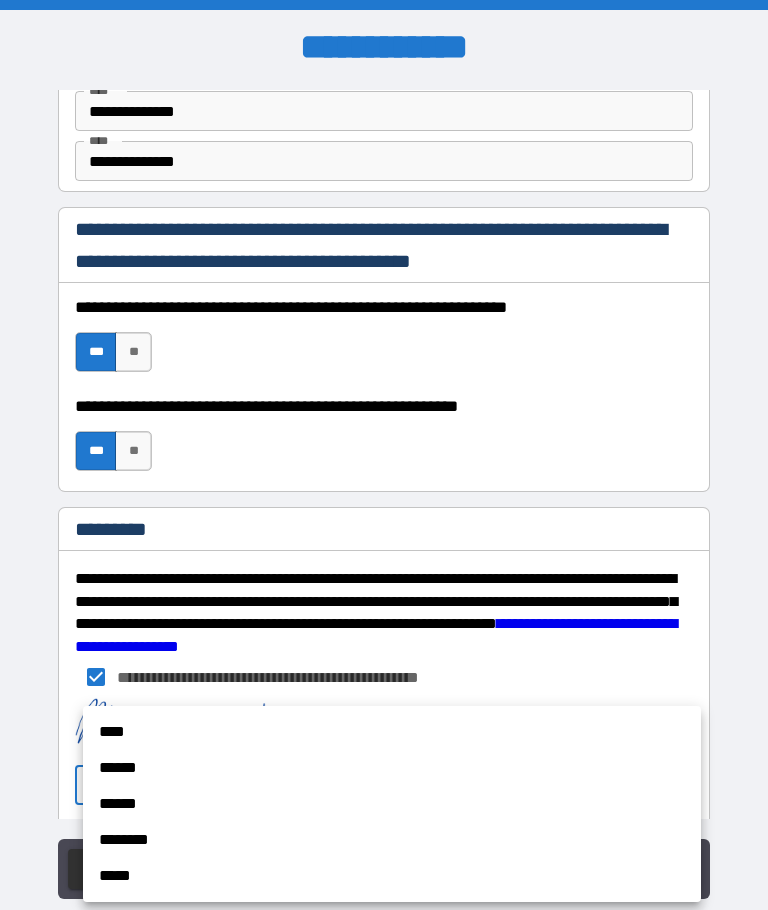 click on "****" at bounding box center [392, 732] 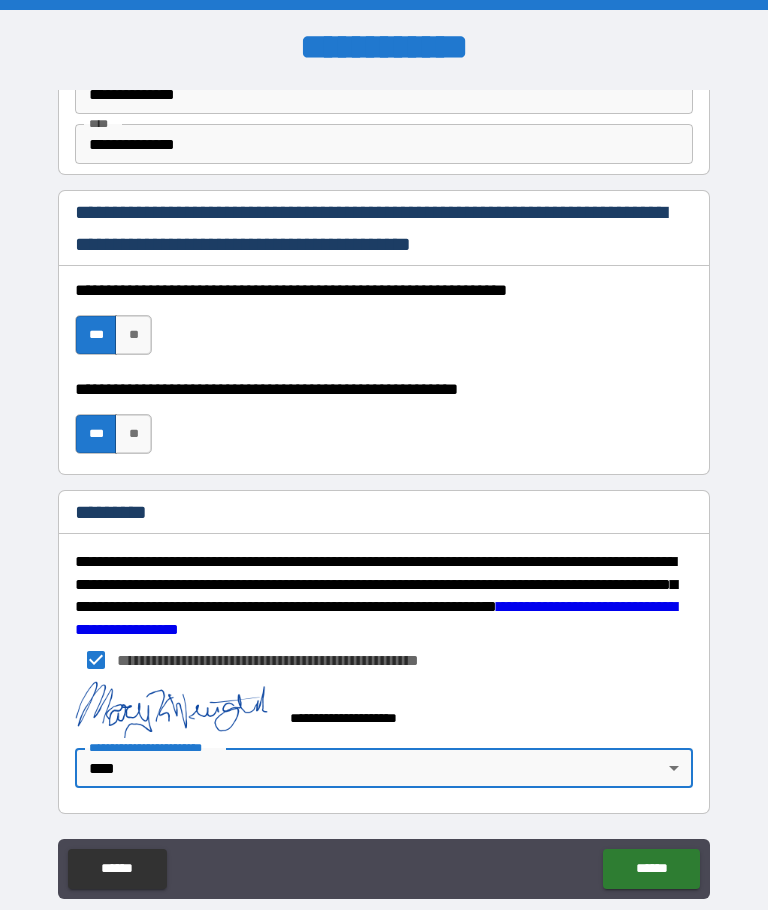scroll, scrollTop: 2896, scrollLeft: 0, axis: vertical 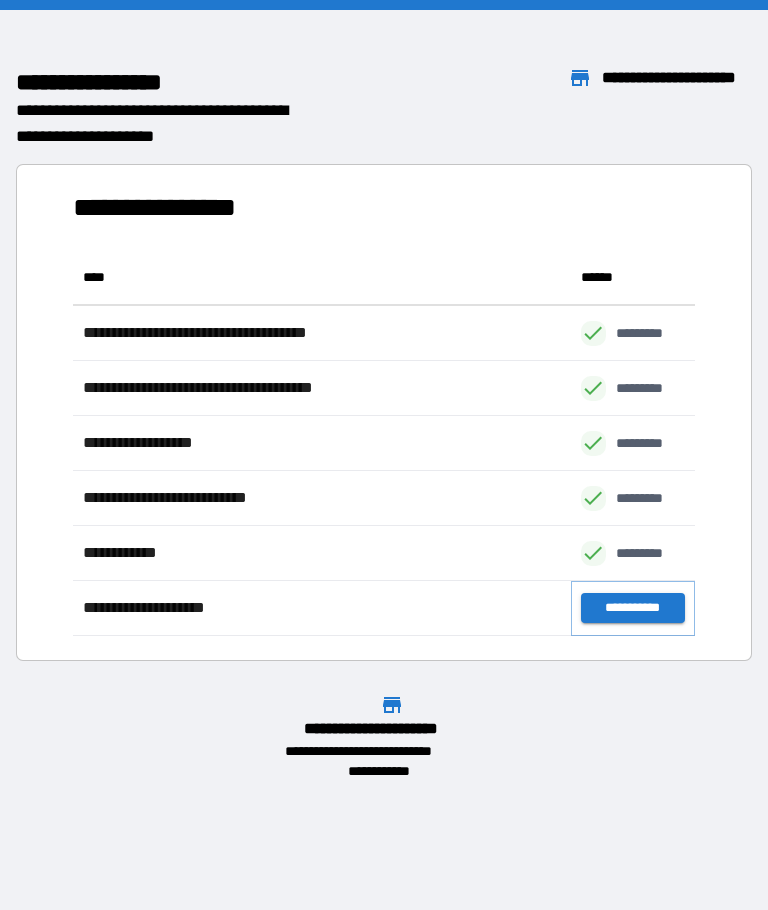 click on "**********" at bounding box center [633, 608] 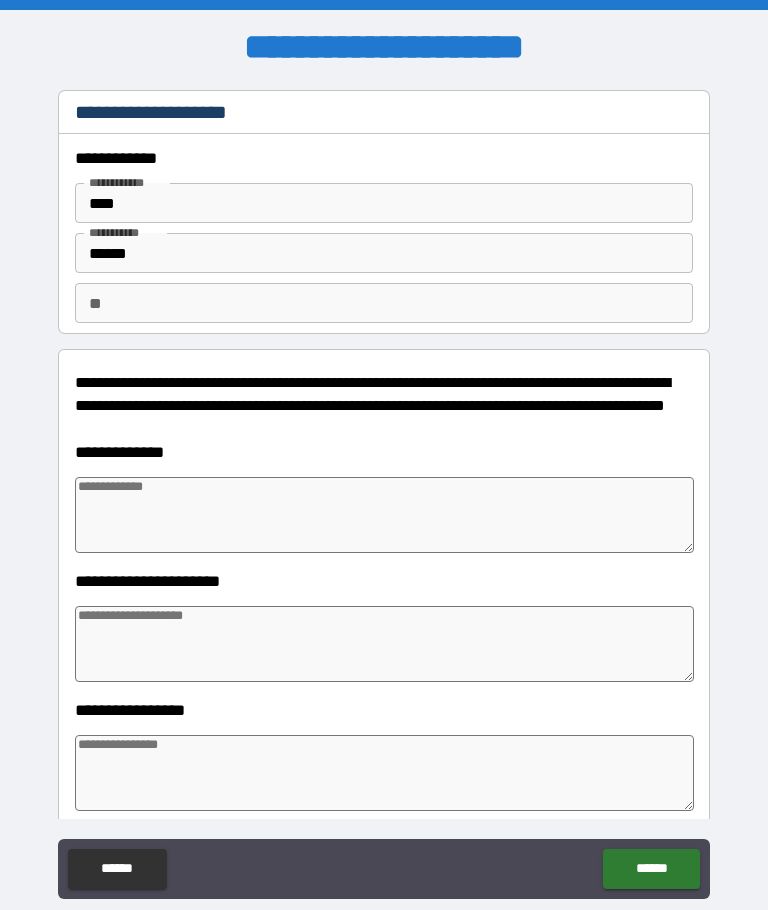 click at bounding box center [384, 515] 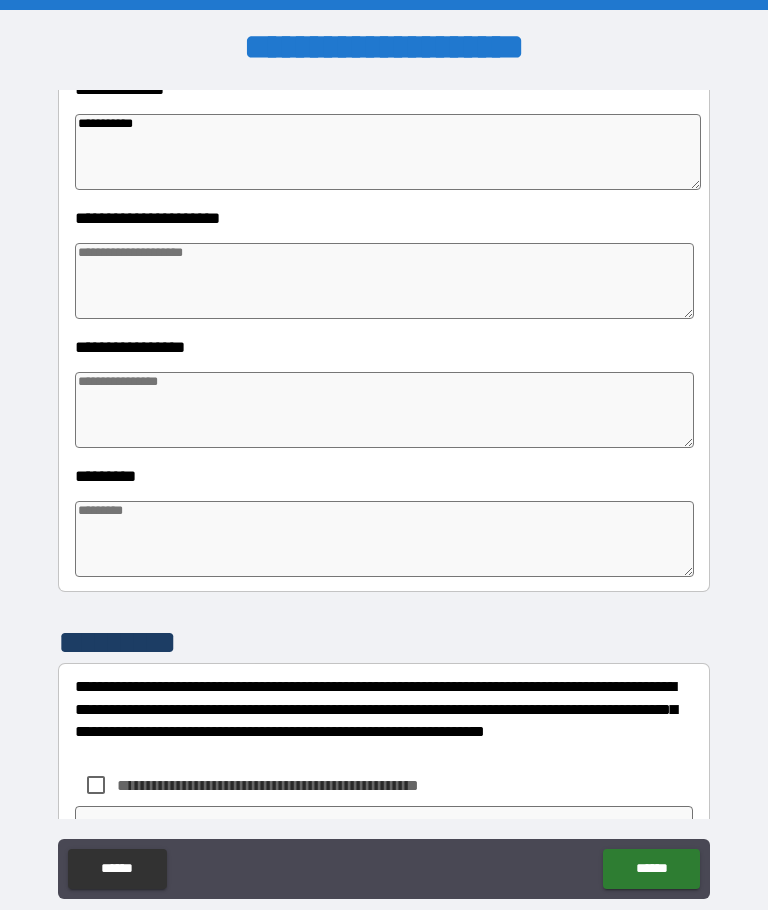 scroll, scrollTop: 365, scrollLeft: 0, axis: vertical 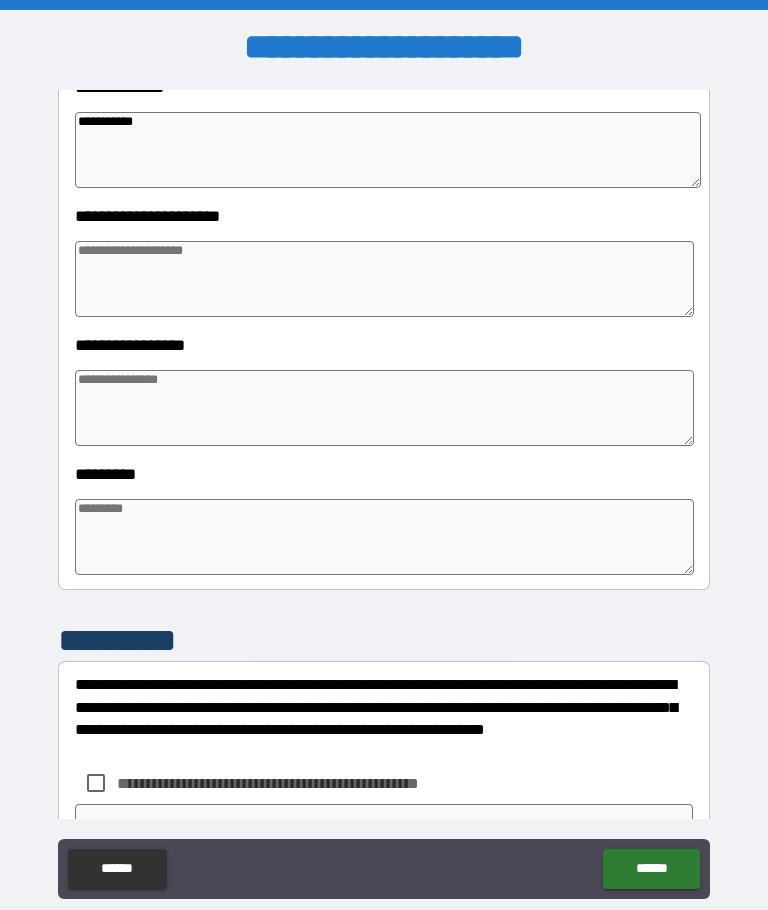 click at bounding box center (384, 408) 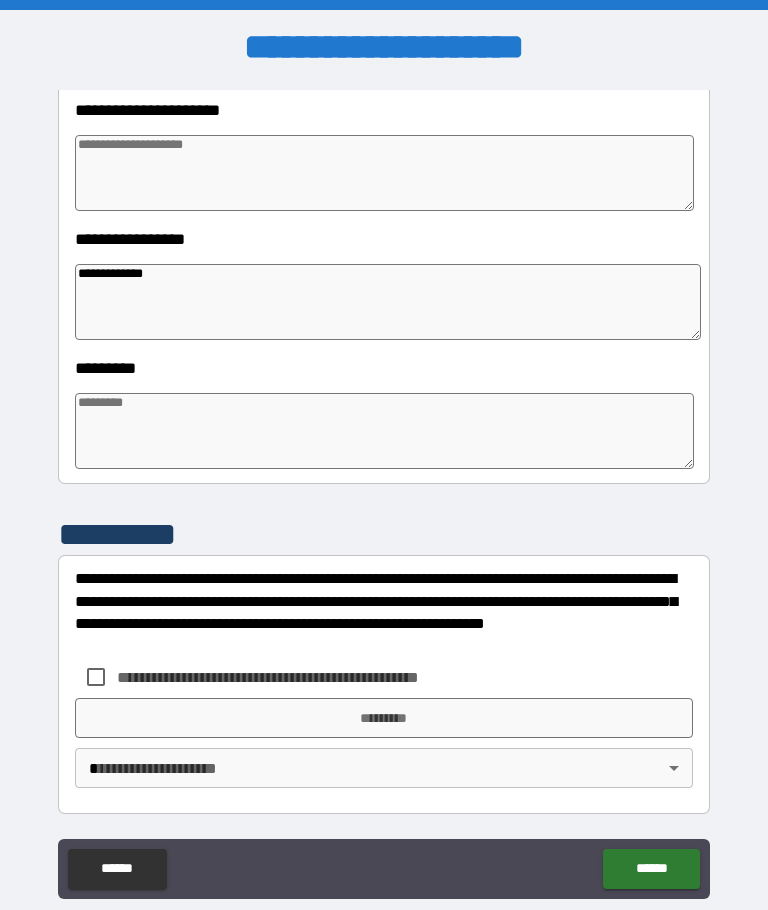 scroll, scrollTop: 471, scrollLeft: 0, axis: vertical 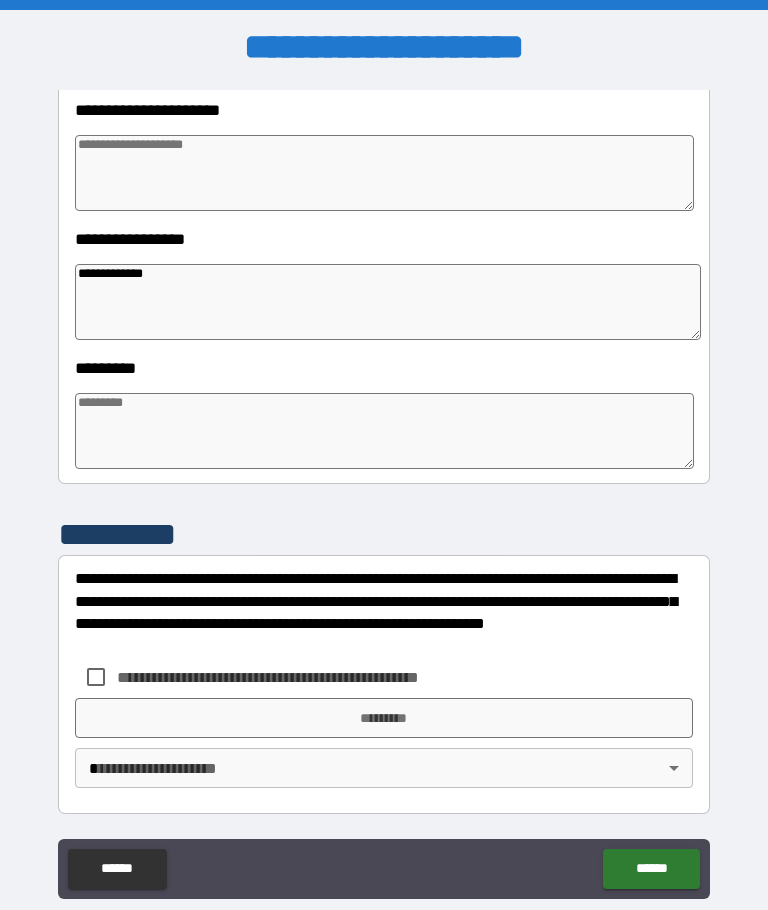 click at bounding box center [384, 431] 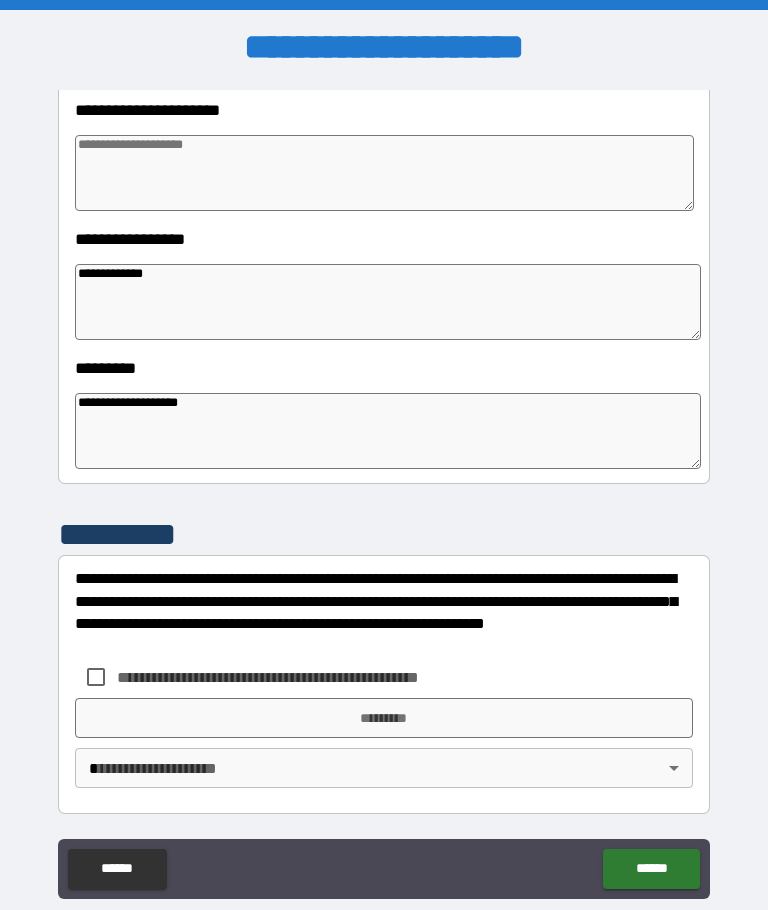 scroll, scrollTop: 69, scrollLeft: 0, axis: vertical 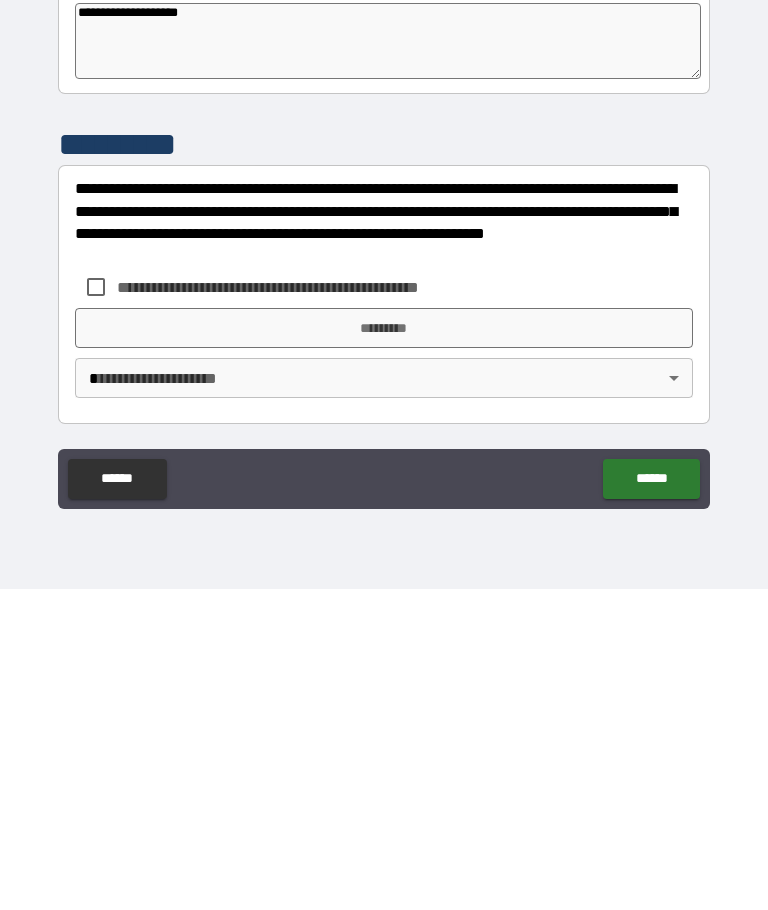 click on "*********" at bounding box center (384, 649) 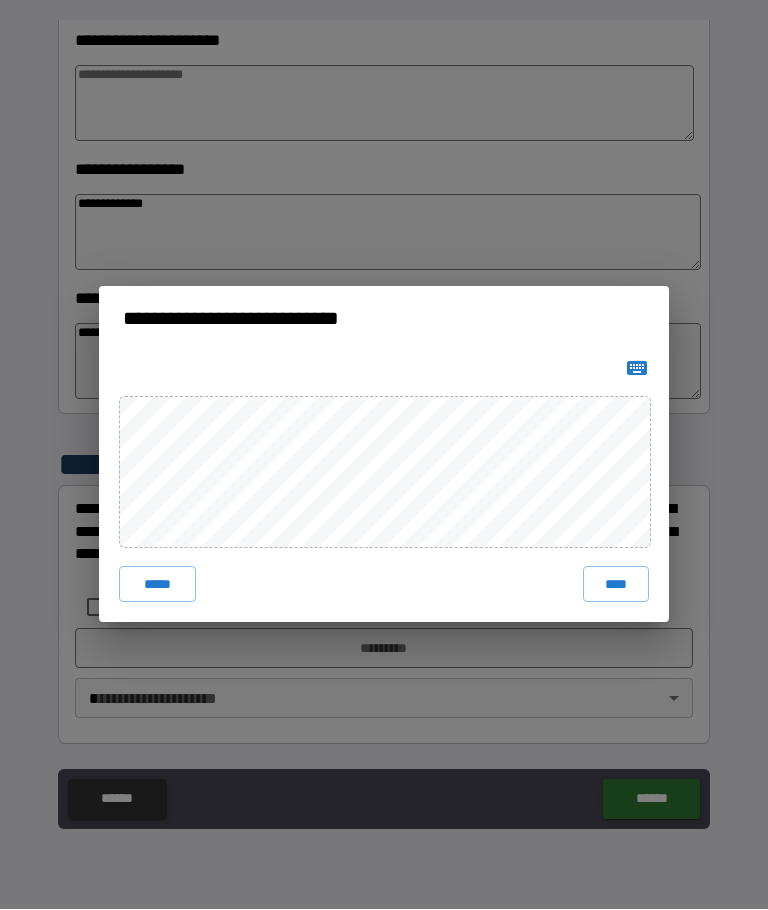 click on "****" at bounding box center (616, 585) 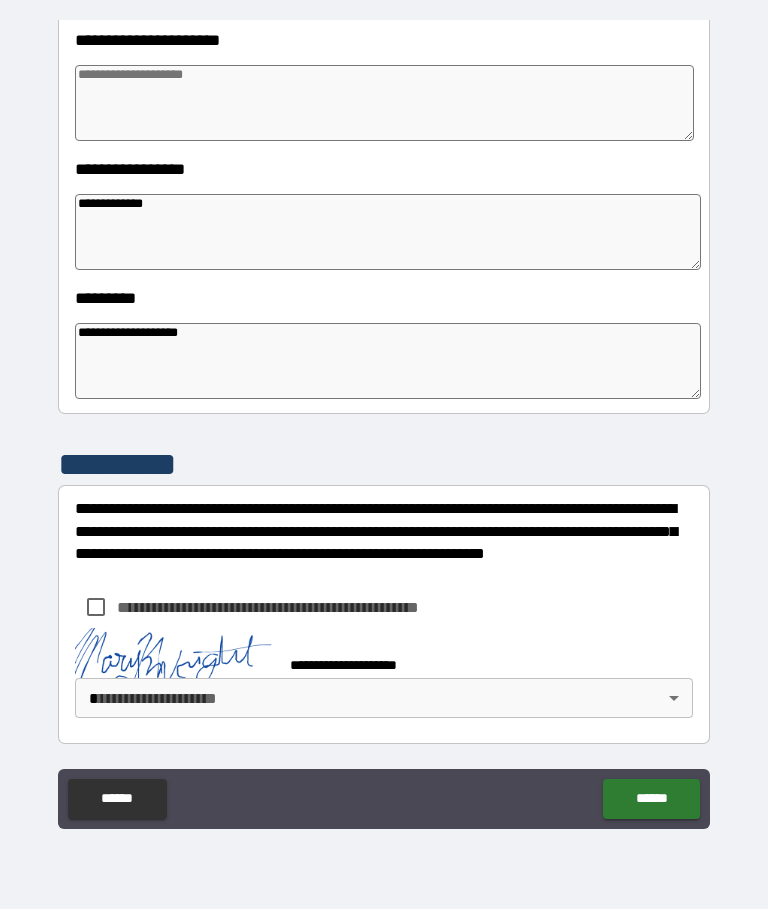 scroll, scrollTop: 461, scrollLeft: 0, axis: vertical 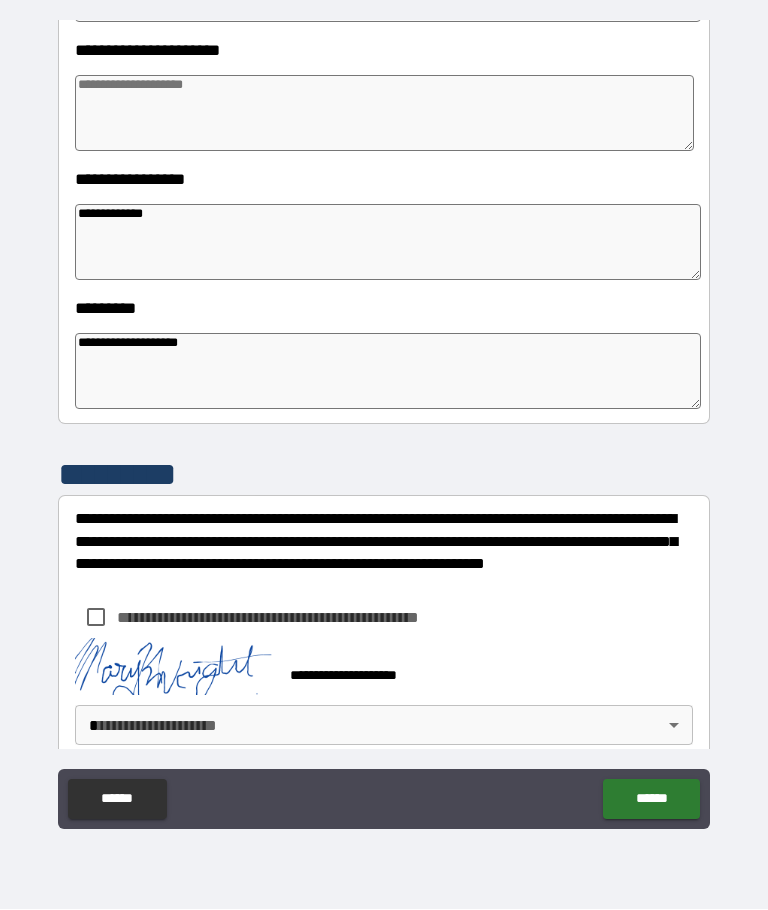 click on "**********" at bounding box center [384, 420] 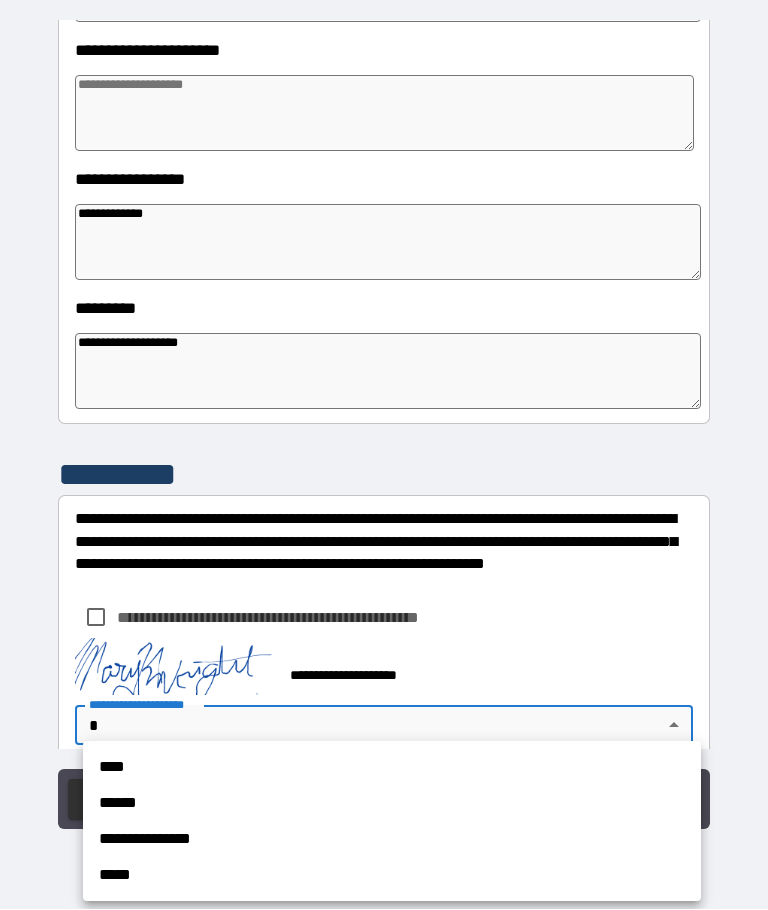 click on "****" at bounding box center [392, 768] 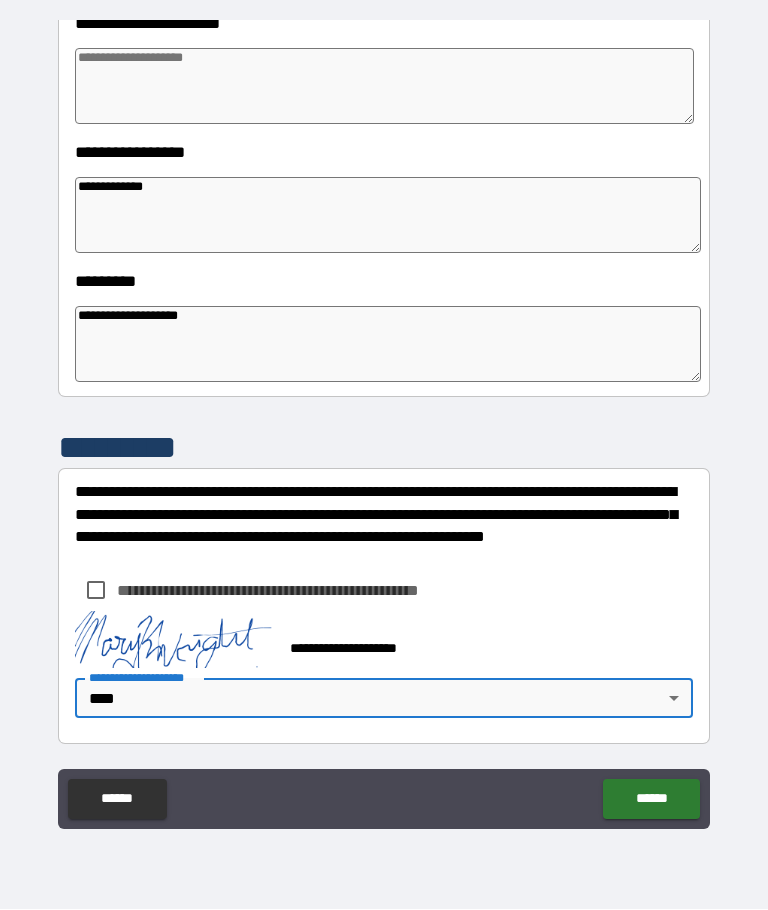 click on "******" at bounding box center [651, 800] 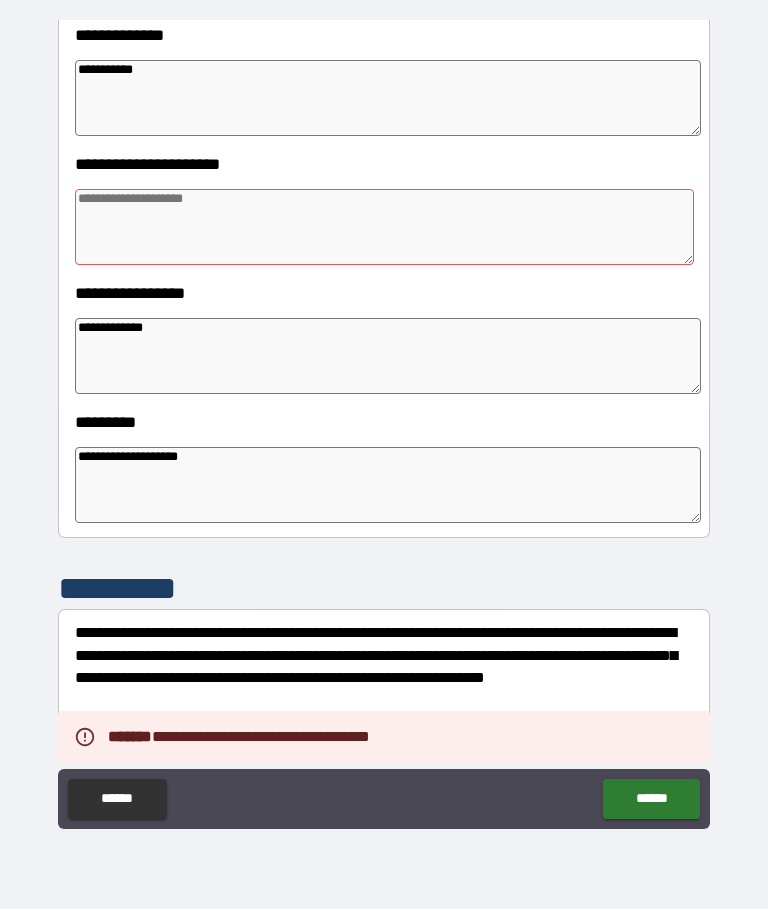 scroll, scrollTop: 344, scrollLeft: 0, axis: vertical 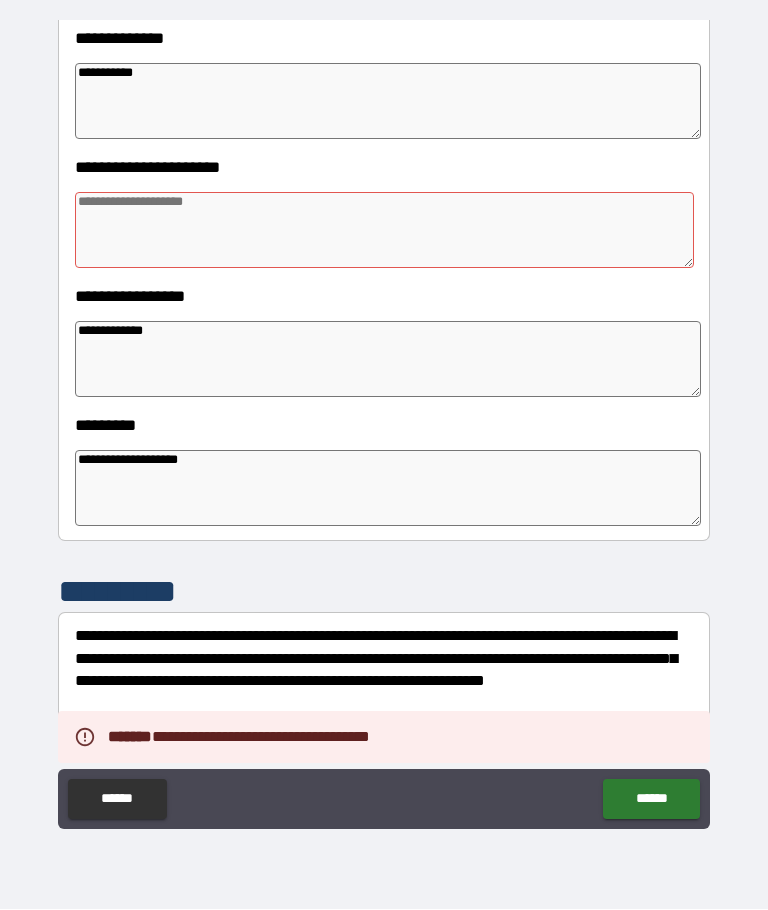 click at bounding box center [384, 231] 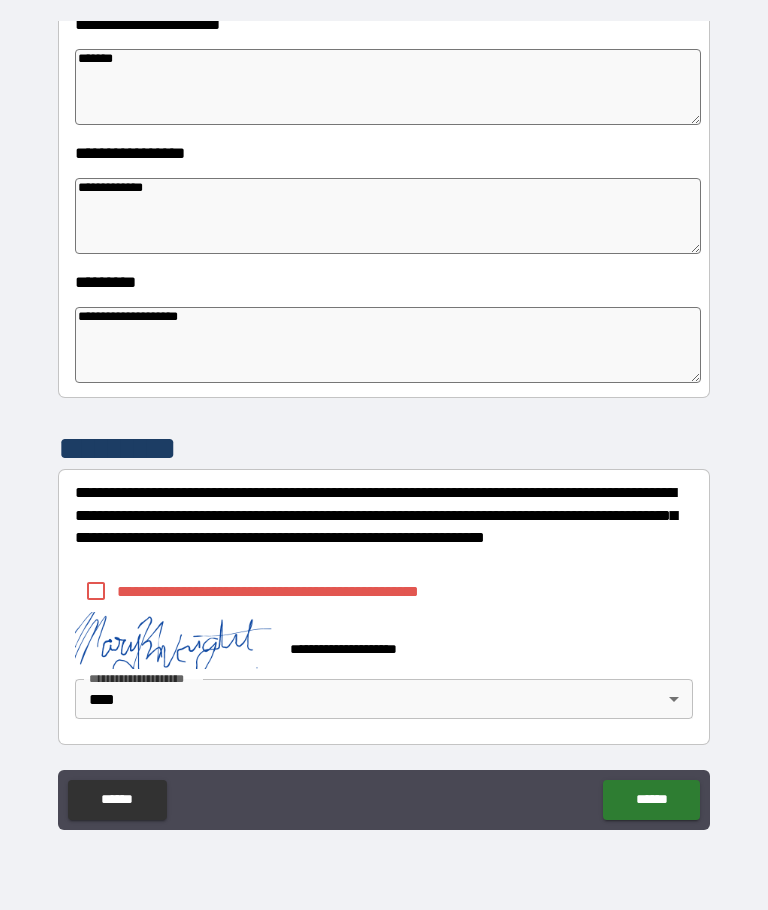 scroll, scrollTop: 488, scrollLeft: 0, axis: vertical 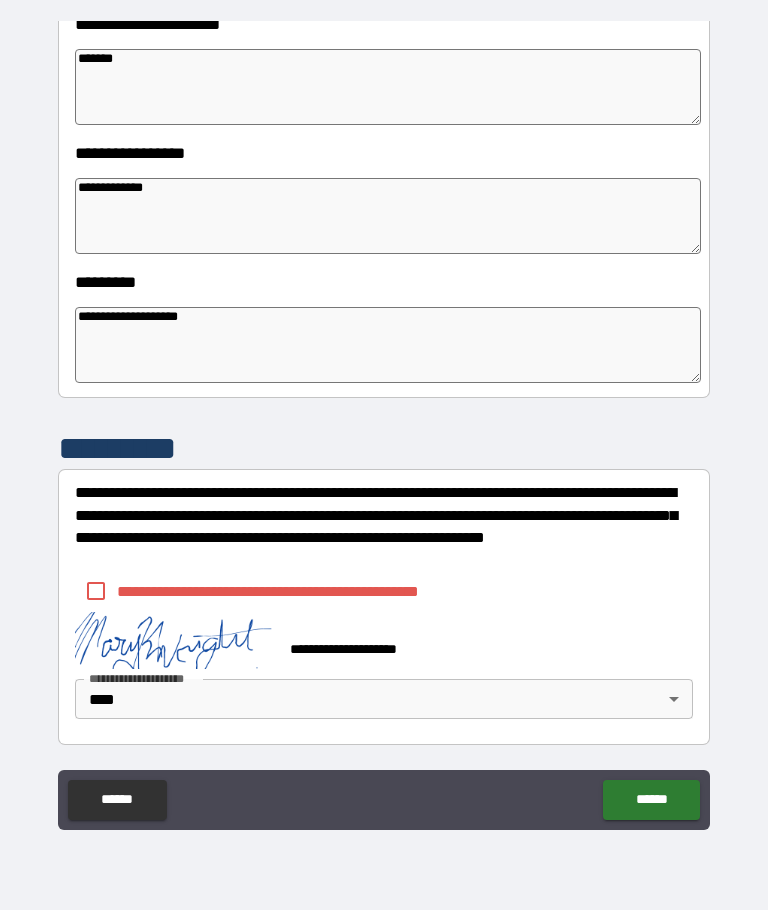 click on "******" at bounding box center [651, 800] 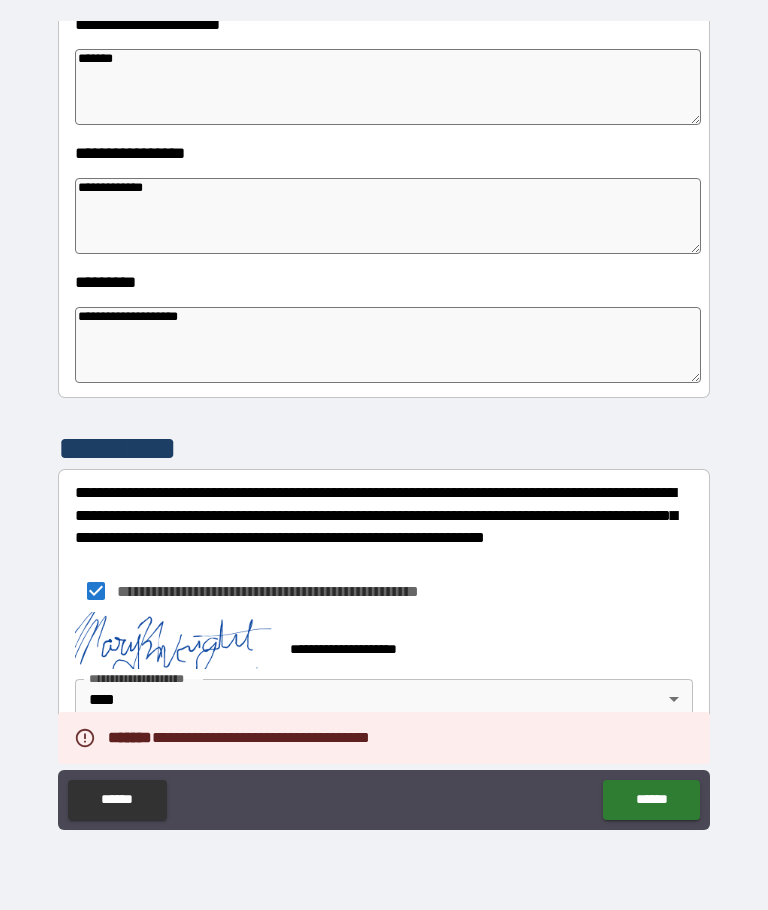 click on "******" at bounding box center (651, 800) 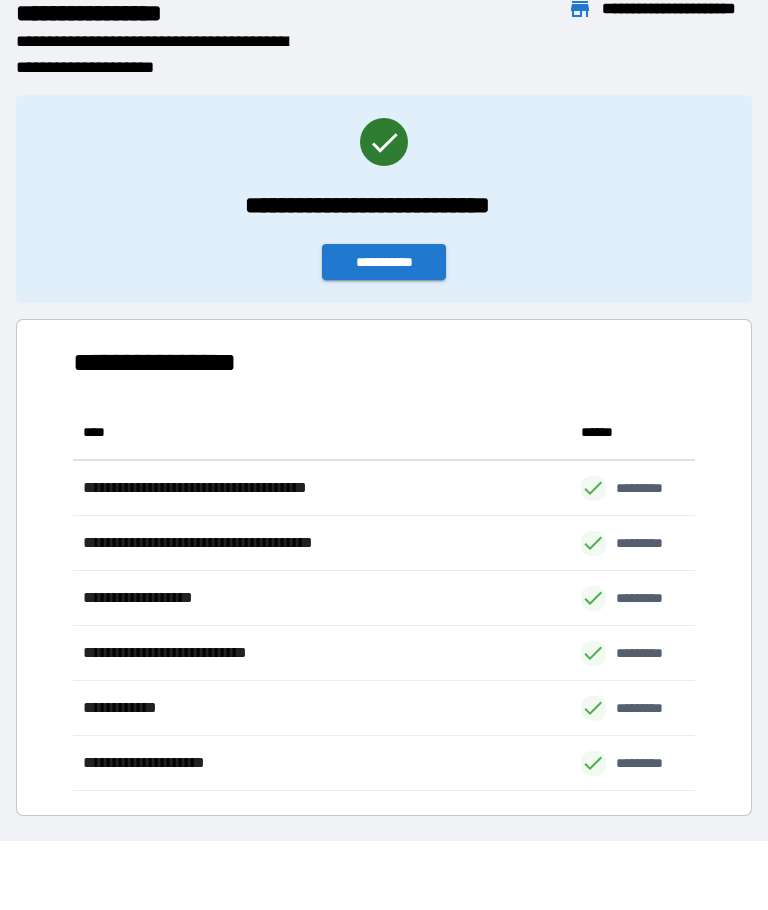 scroll, scrollTop: 386, scrollLeft: 622, axis: both 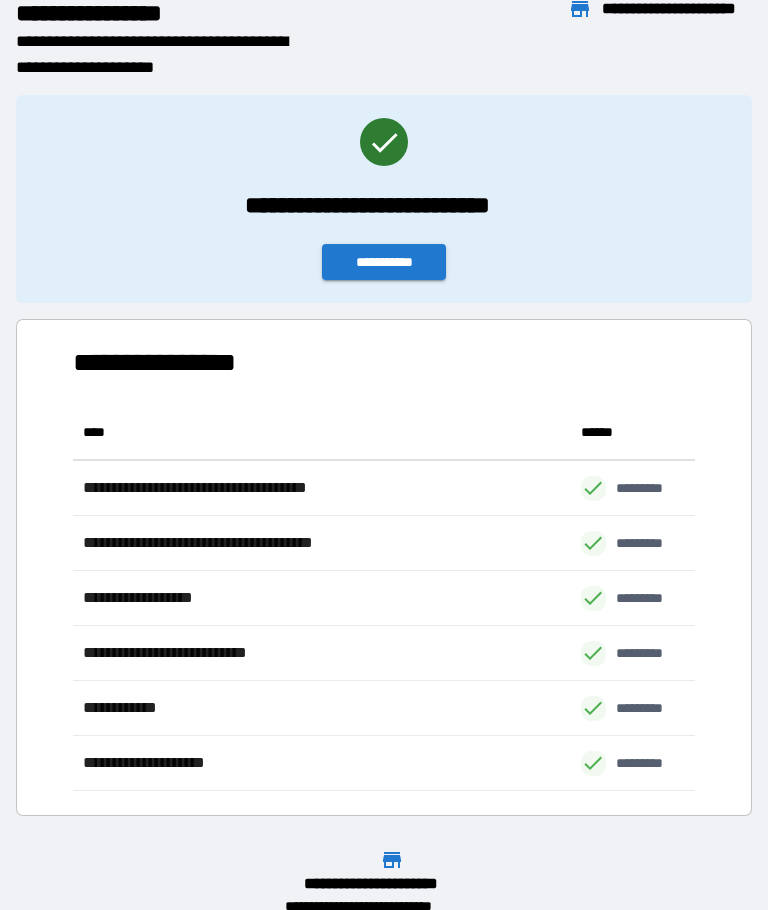 click on "**********" at bounding box center (384, 262) 